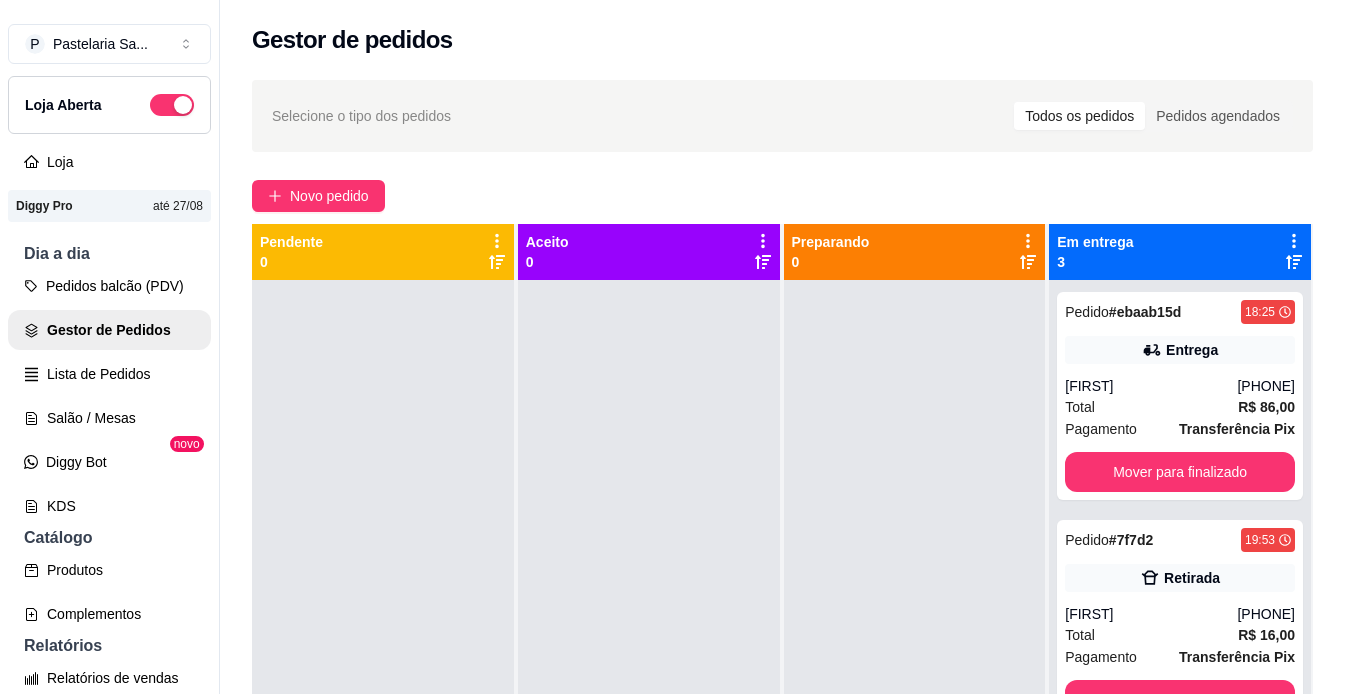 scroll, scrollTop: 0, scrollLeft: 0, axis: both 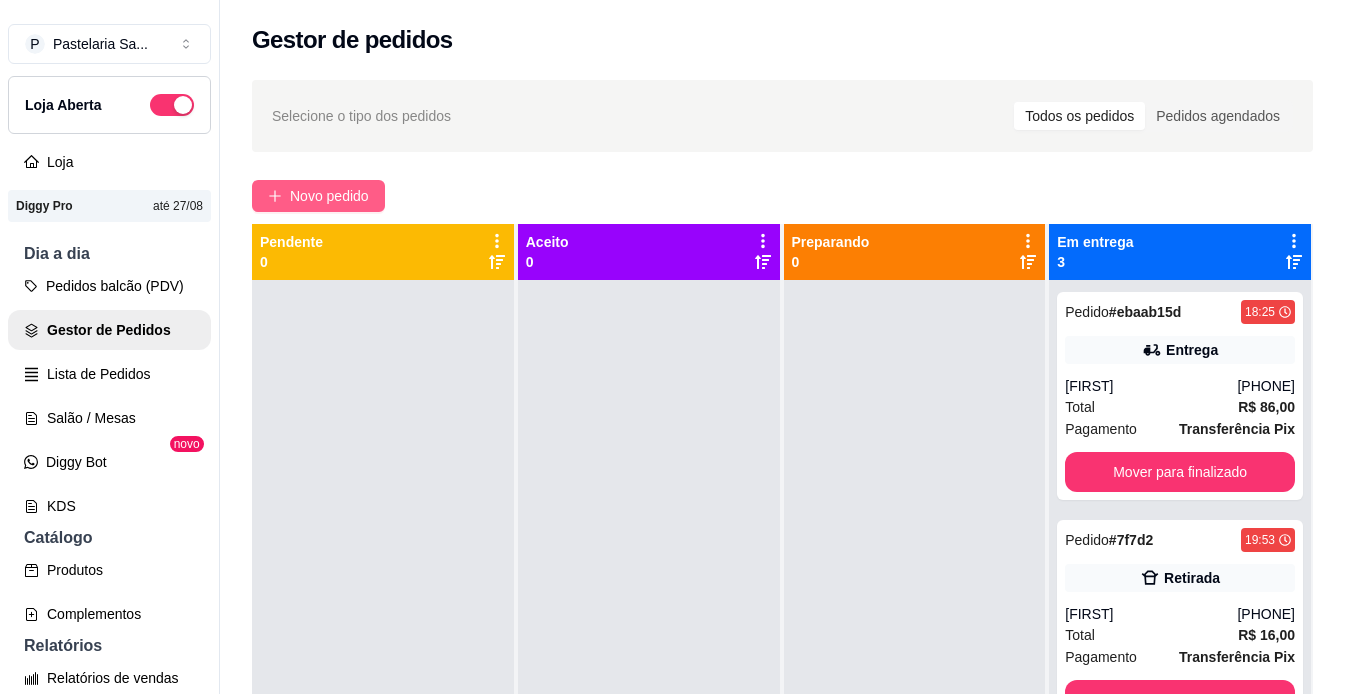 click on "Novo pedido" at bounding box center [318, 196] 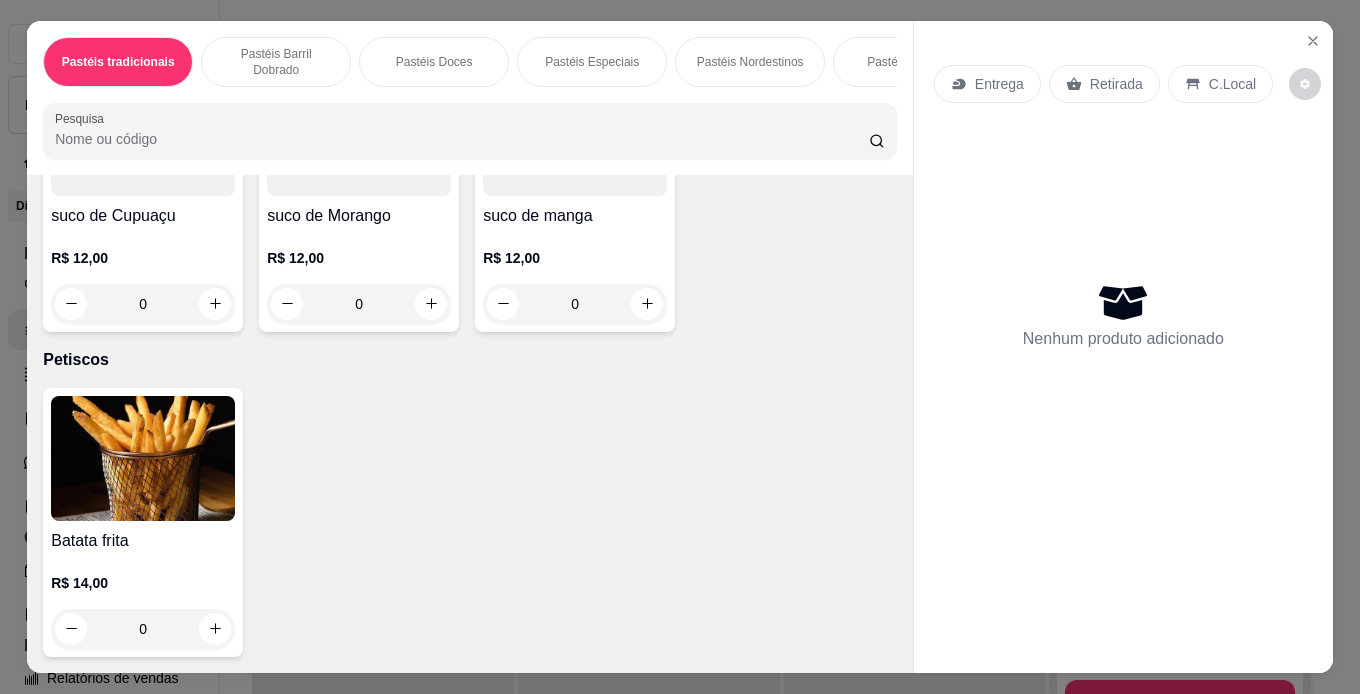 scroll, scrollTop: 6067, scrollLeft: 0, axis: vertical 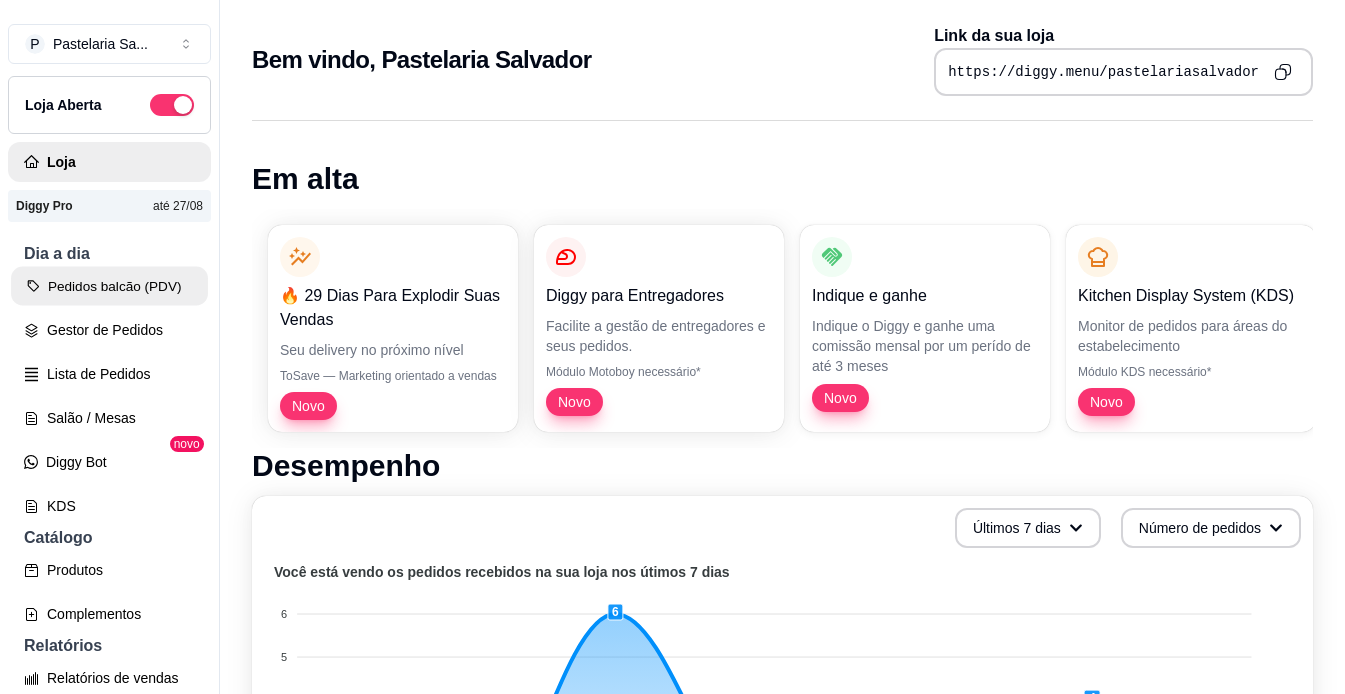 click on "Pedidos balcão (PDV)" at bounding box center [109, 286] 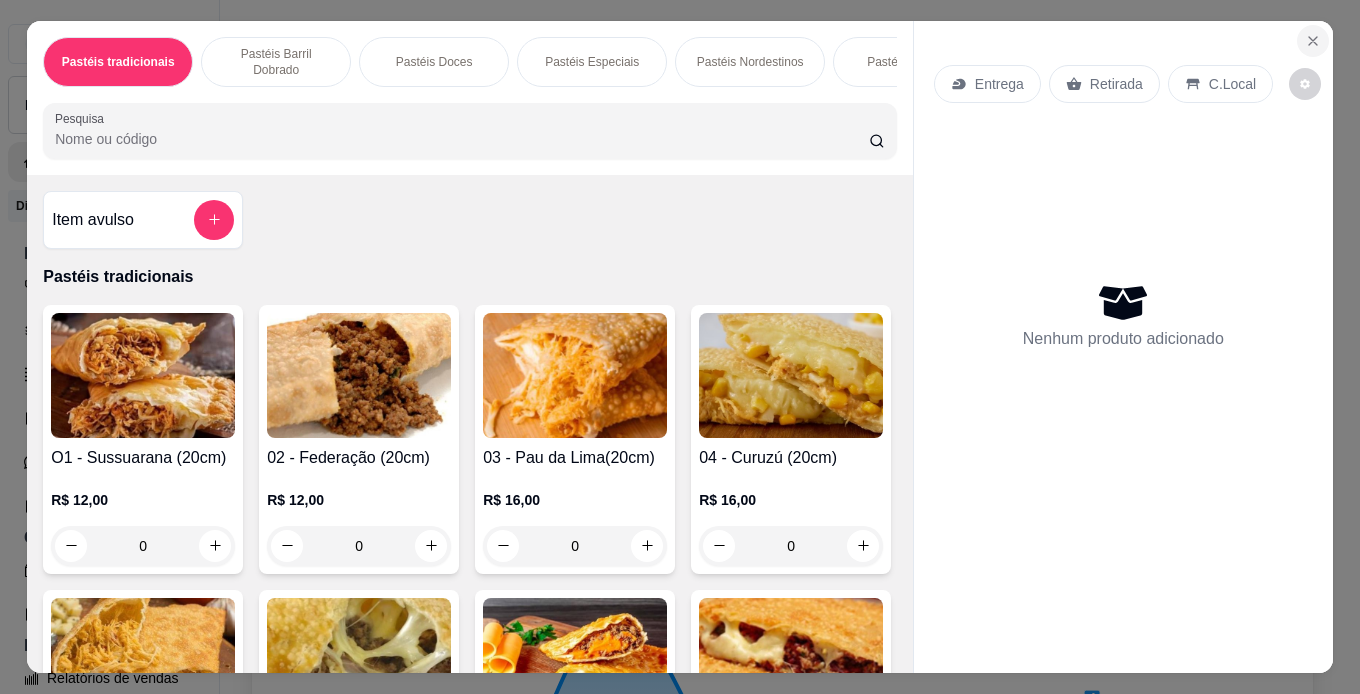 click at bounding box center (1313, 41) 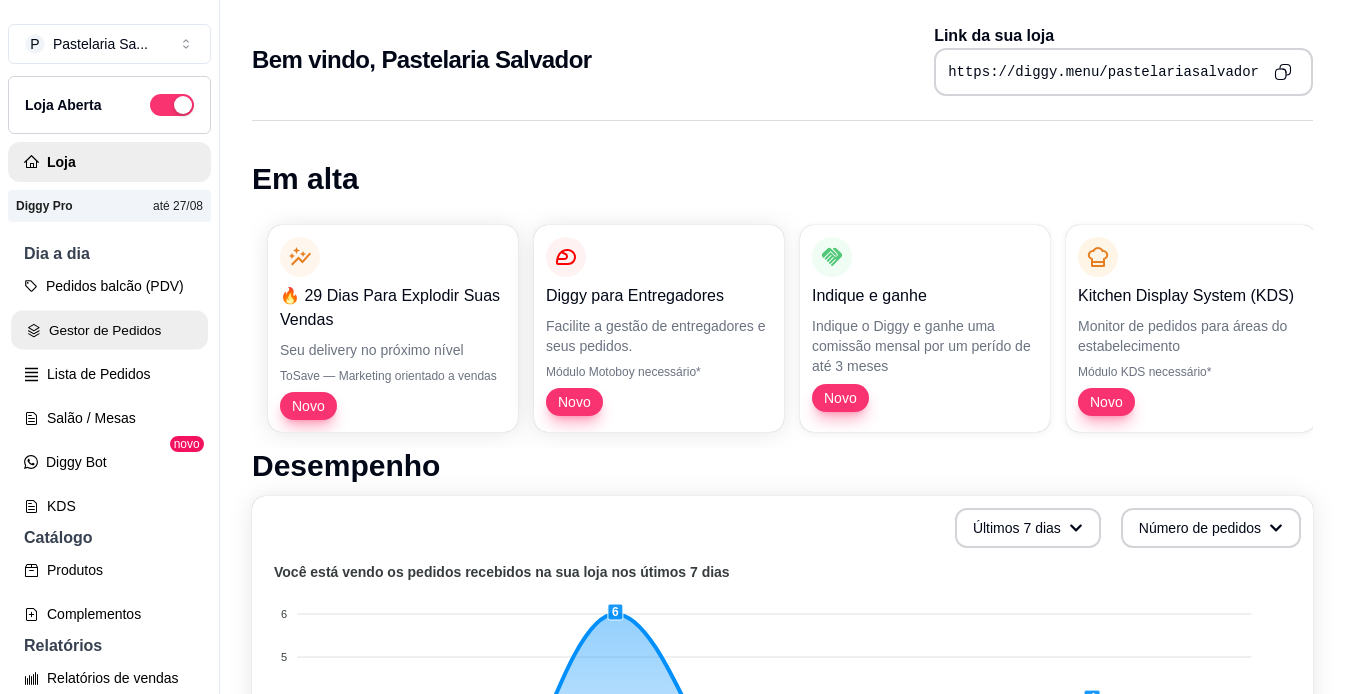 click on "Gestor de Pedidos" at bounding box center [109, 330] 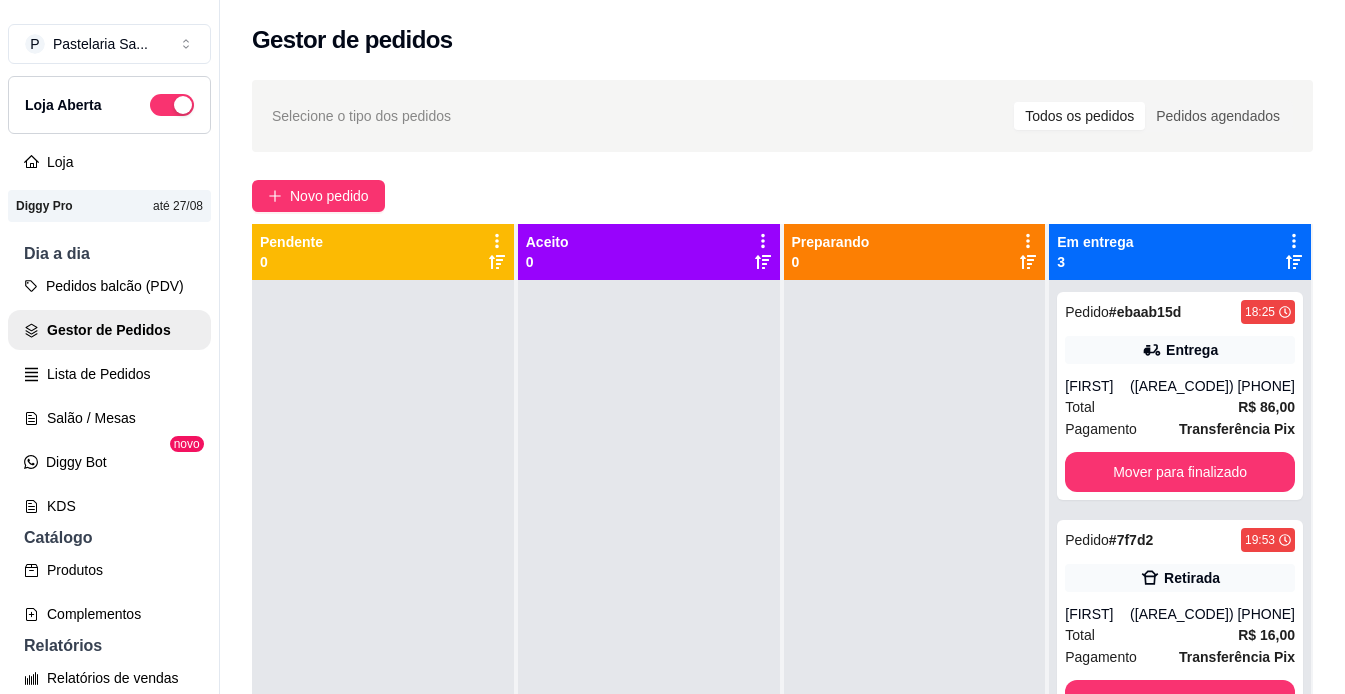 scroll, scrollTop: 56, scrollLeft: 0, axis: vertical 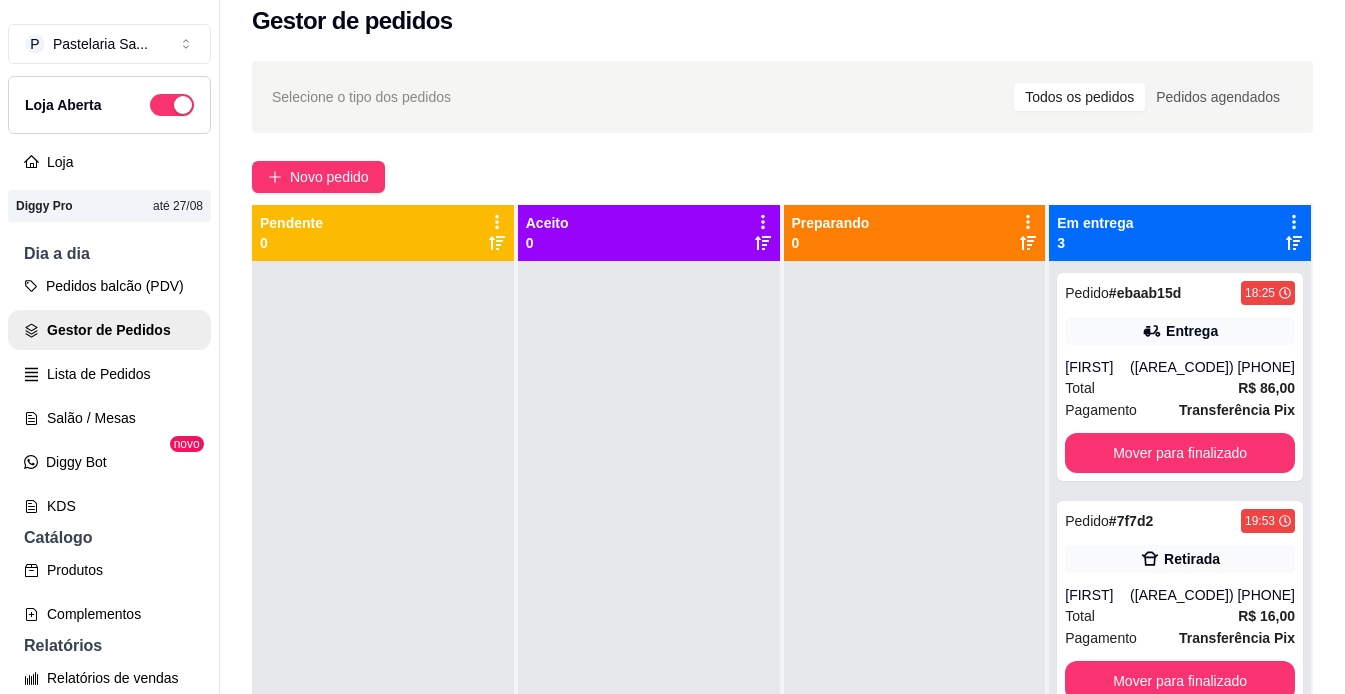 click on "Novo pedido" at bounding box center [782, 177] 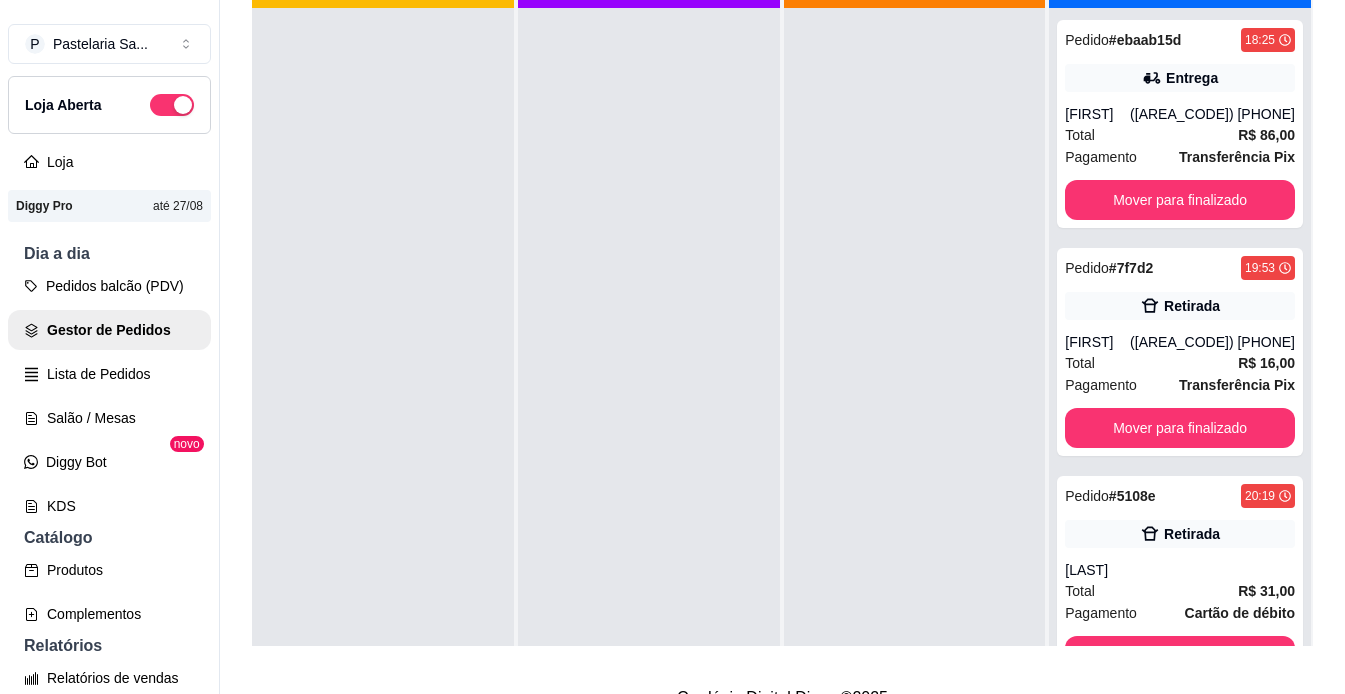 scroll, scrollTop: 319, scrollLeft: 0, axis: vertical 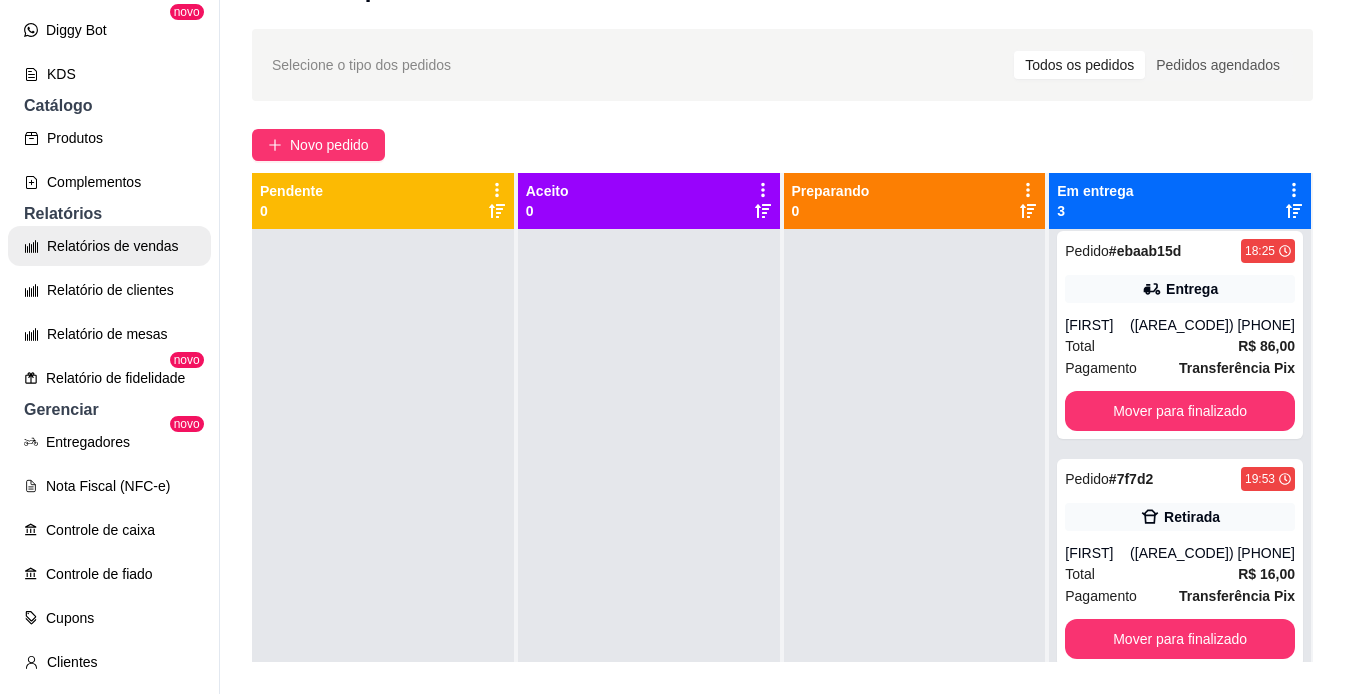 click on "Relatórios de vendas" at bounding box center [109, 246] 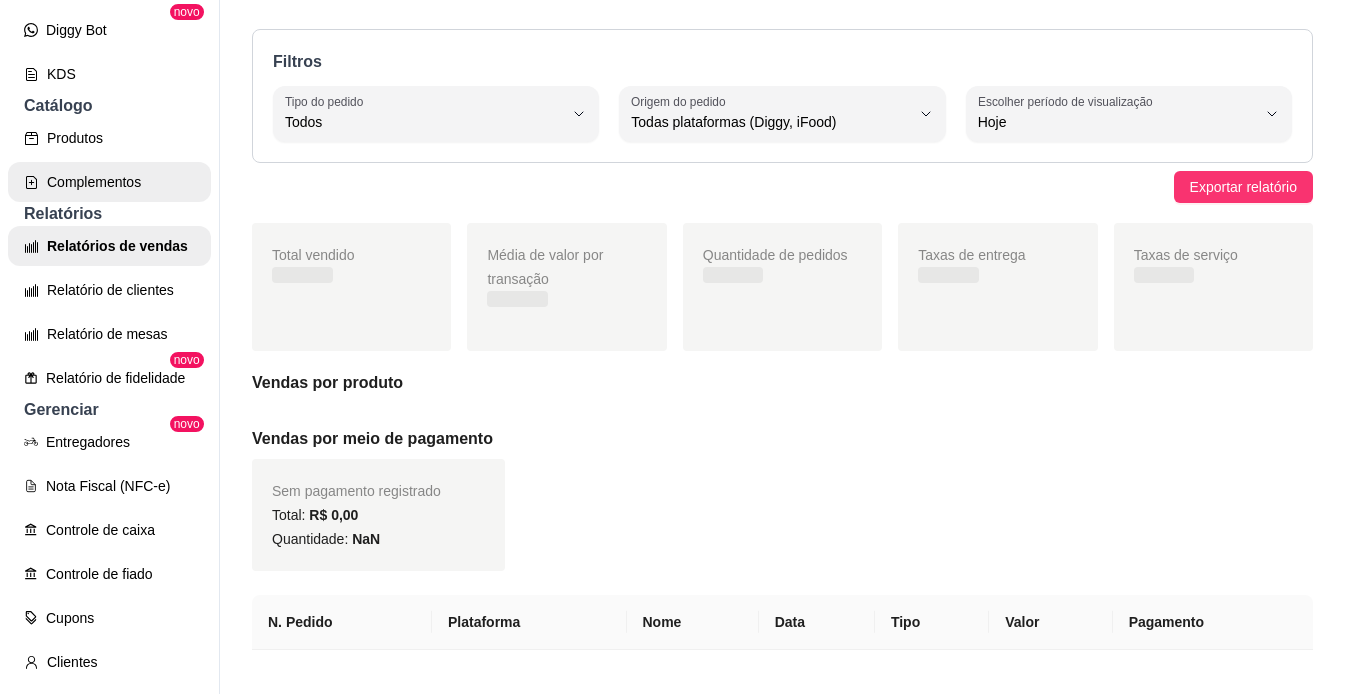 scroll, scrollTop: 0, scrollLeft: 0, axis: both 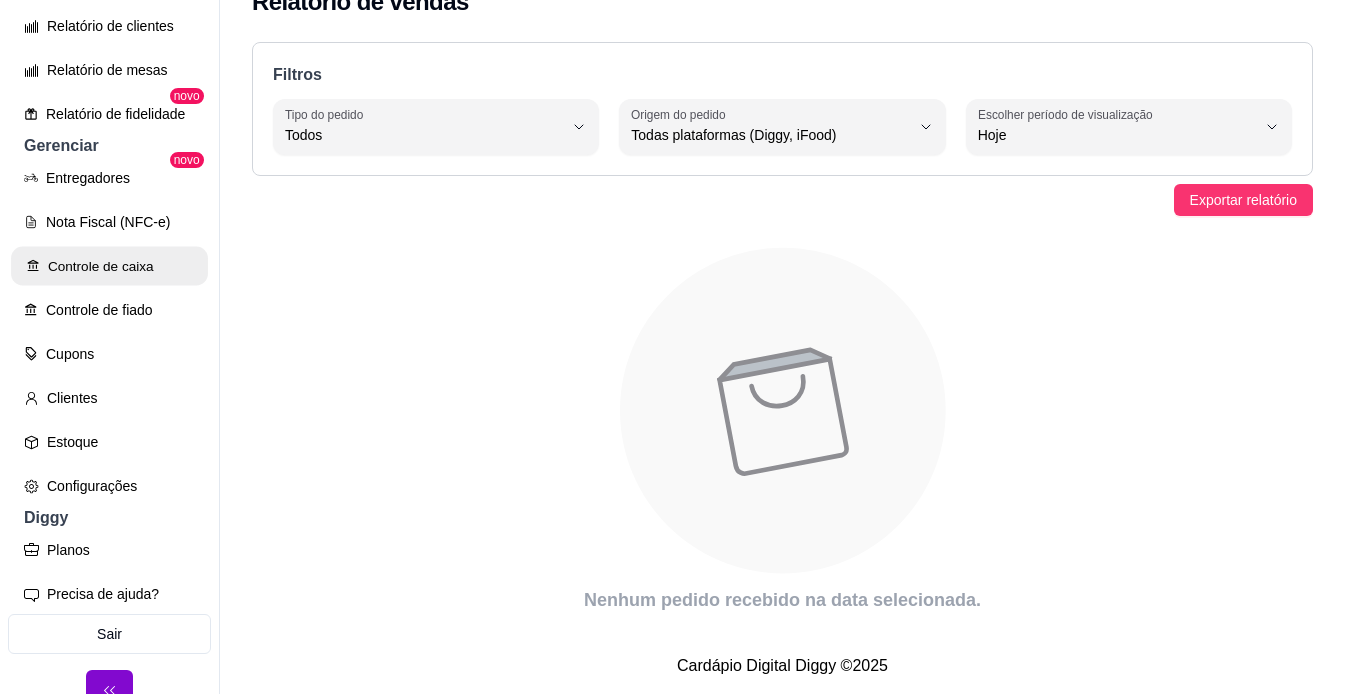 click on "Controle de caixa" at bounding box center (109, 266) 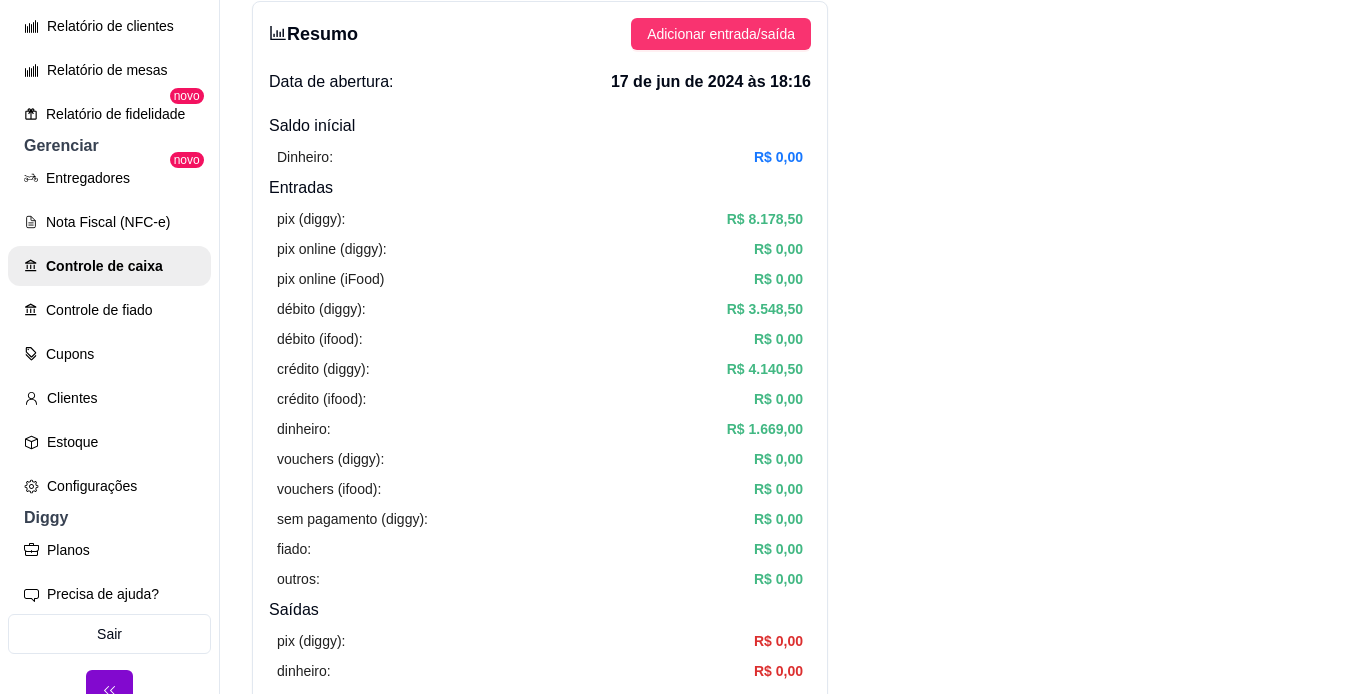 scroll, scrollTop: 0, scrollLeft: 0, axis: both 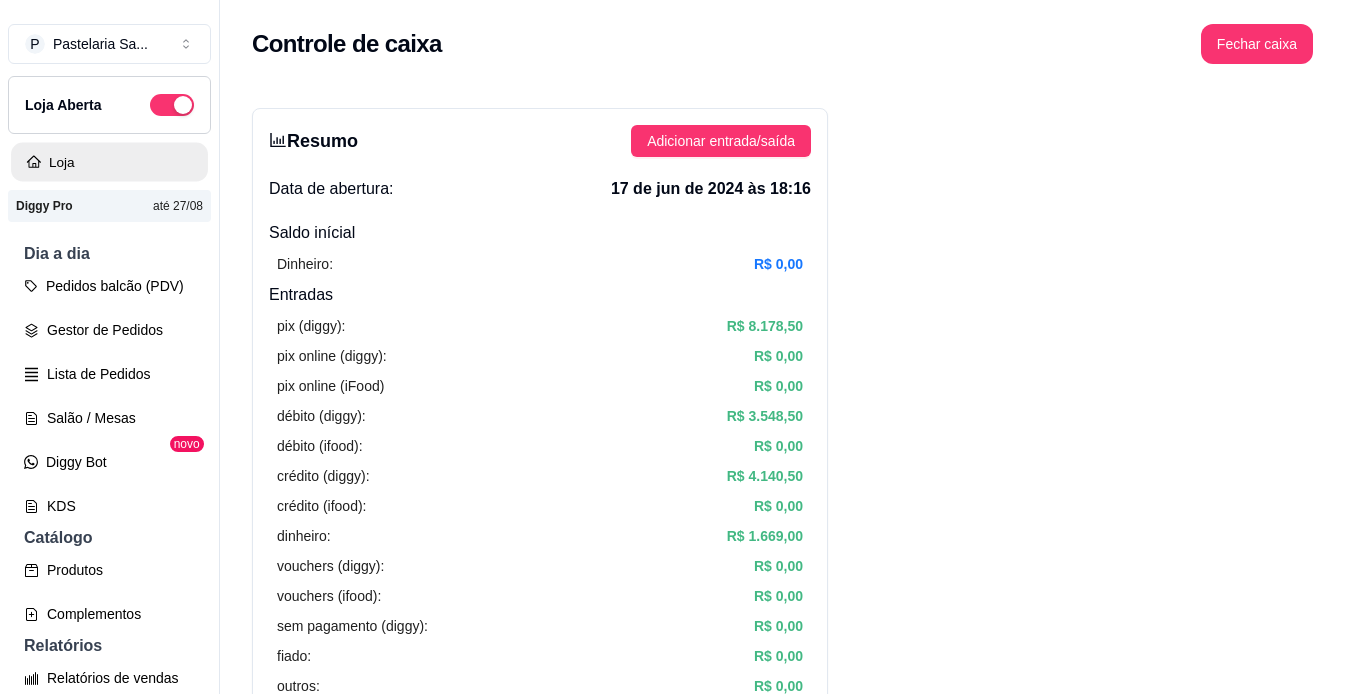 click on "Loja" at bounding box center (109, 162) 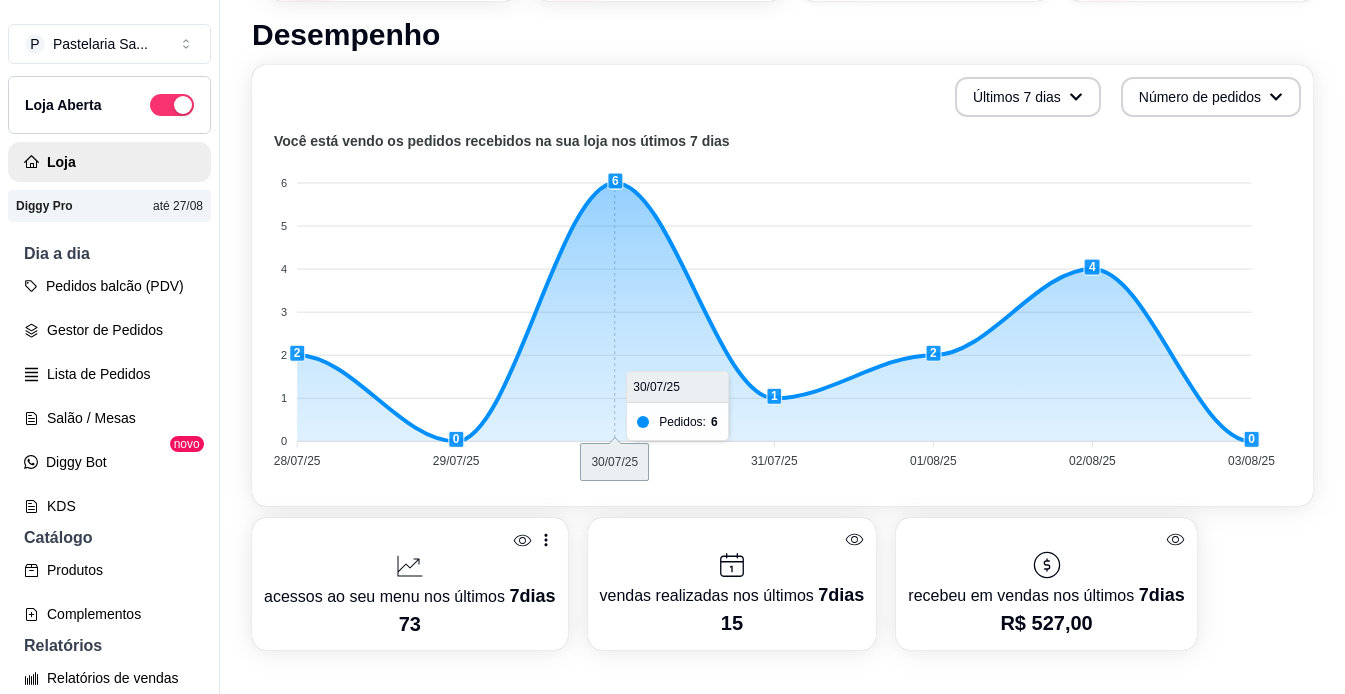 scroll, scrollTop: 500, scrollLeft: 0, axis: vertical 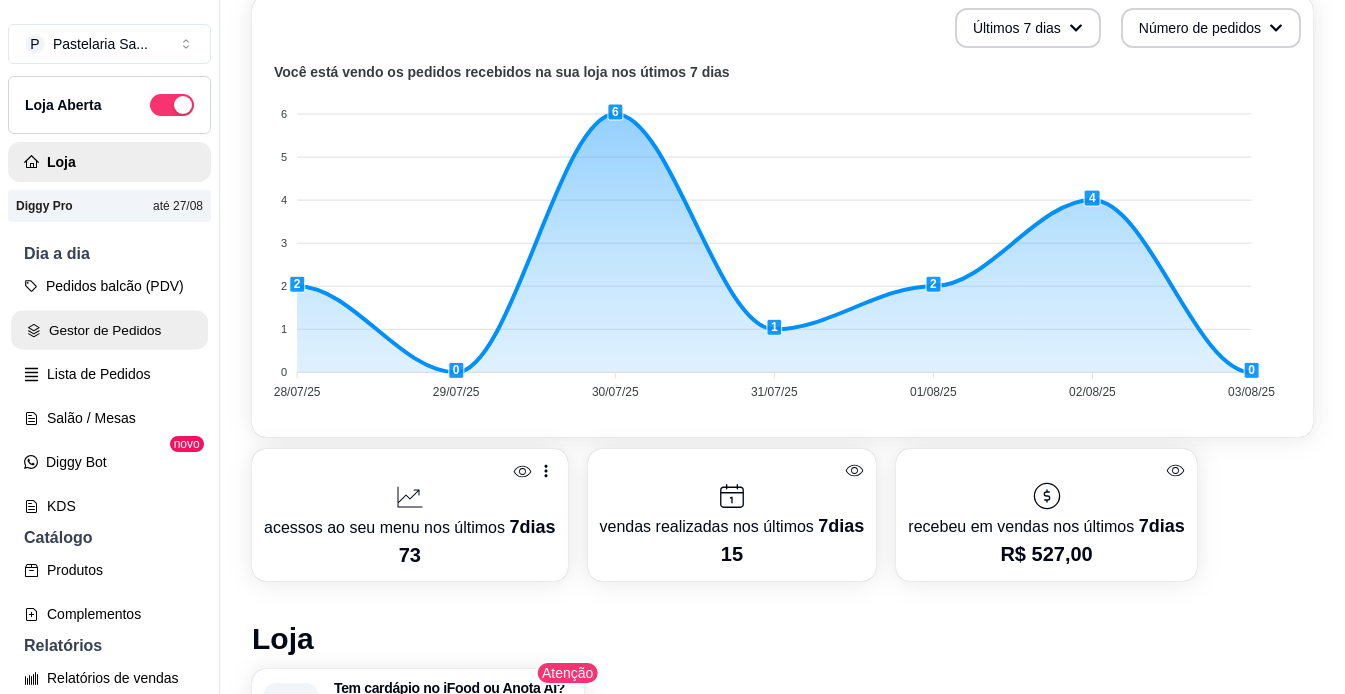 click on "Gestor de Pedidos" at bounding box center (109, 330) 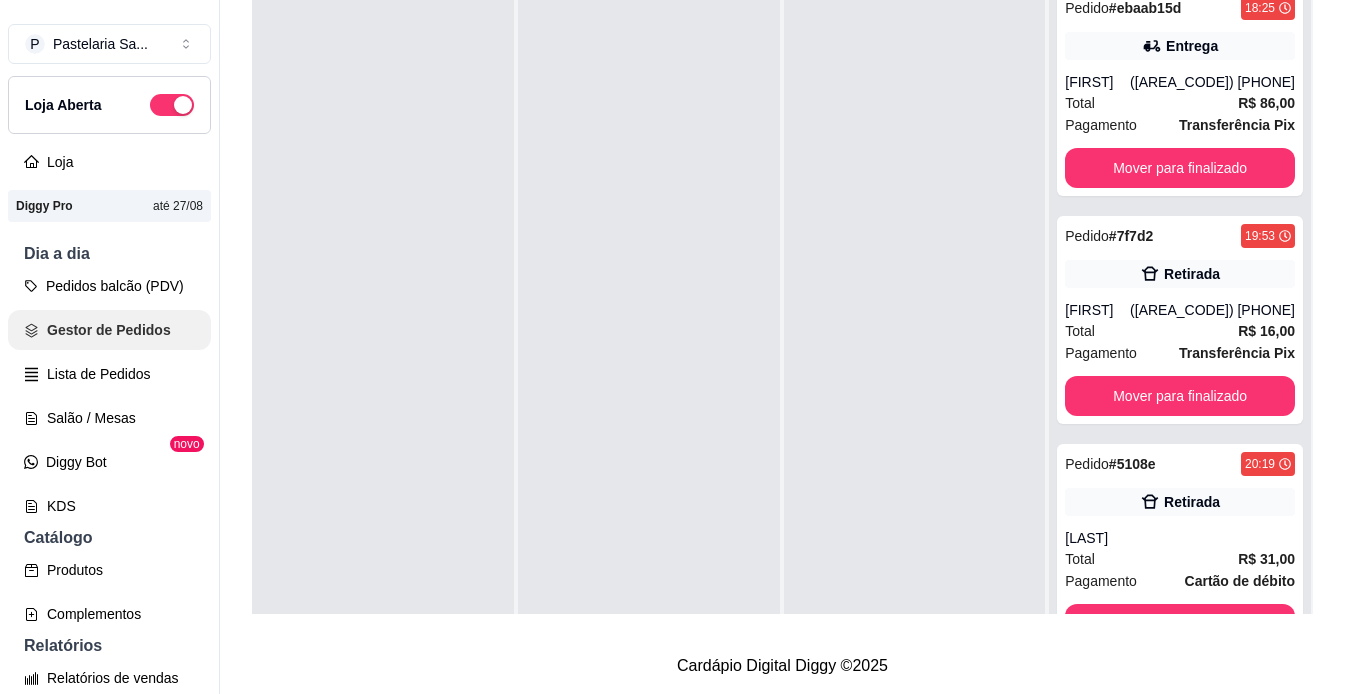 scroll, scrollTop: 0, scrollLeft: 0, axis: both 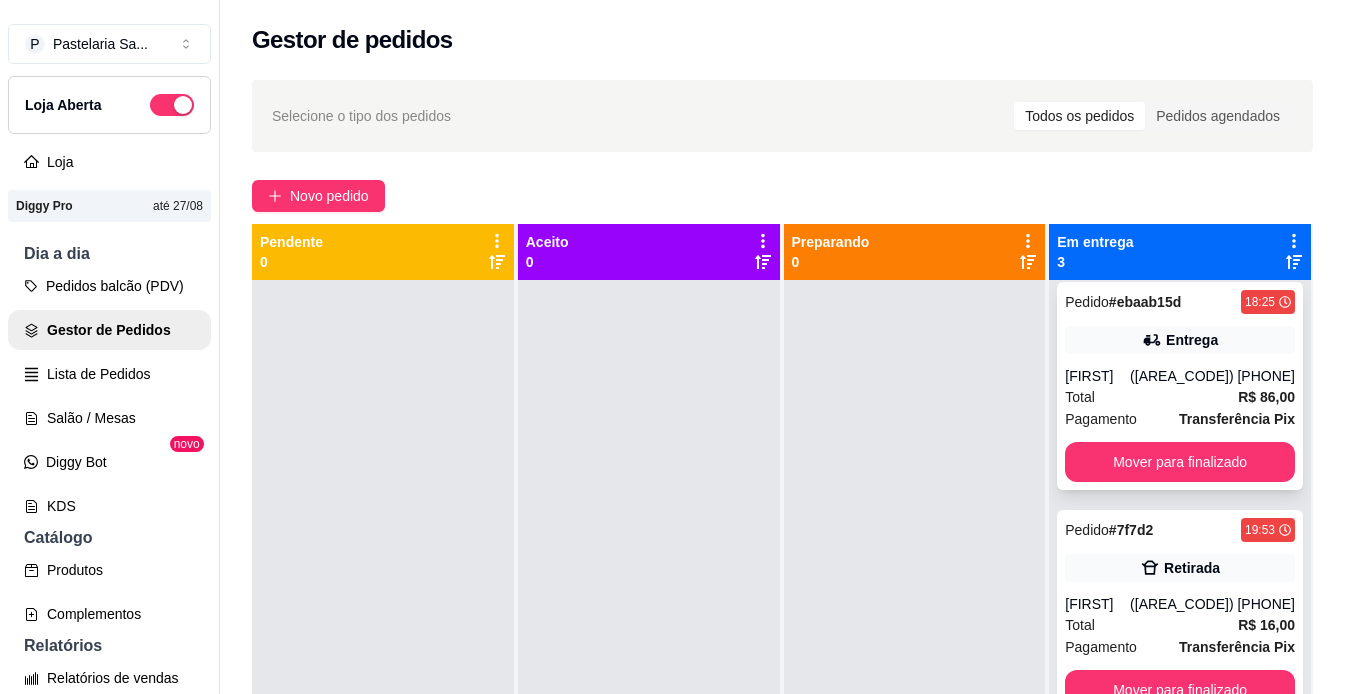 click on "Entrega" at bounding box center [1192, 340] 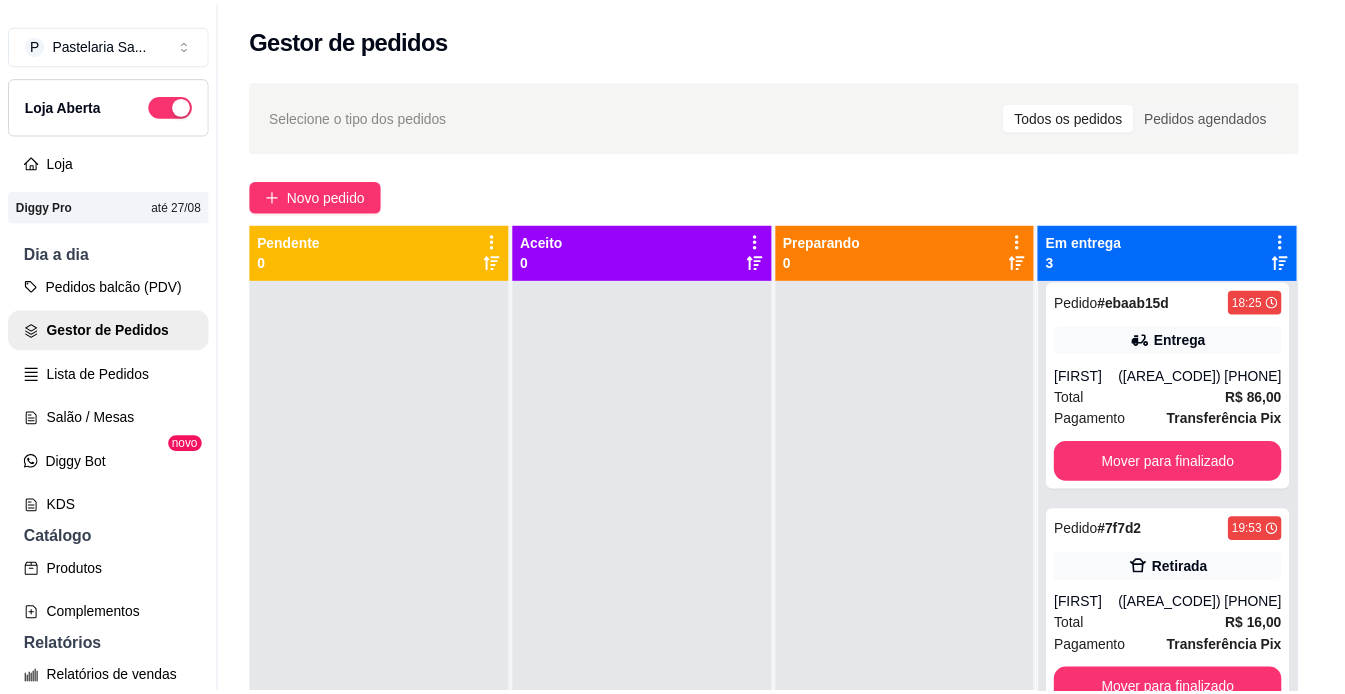 scroll, scrollTop: 4, scrollLeft: 0, axis: vertical 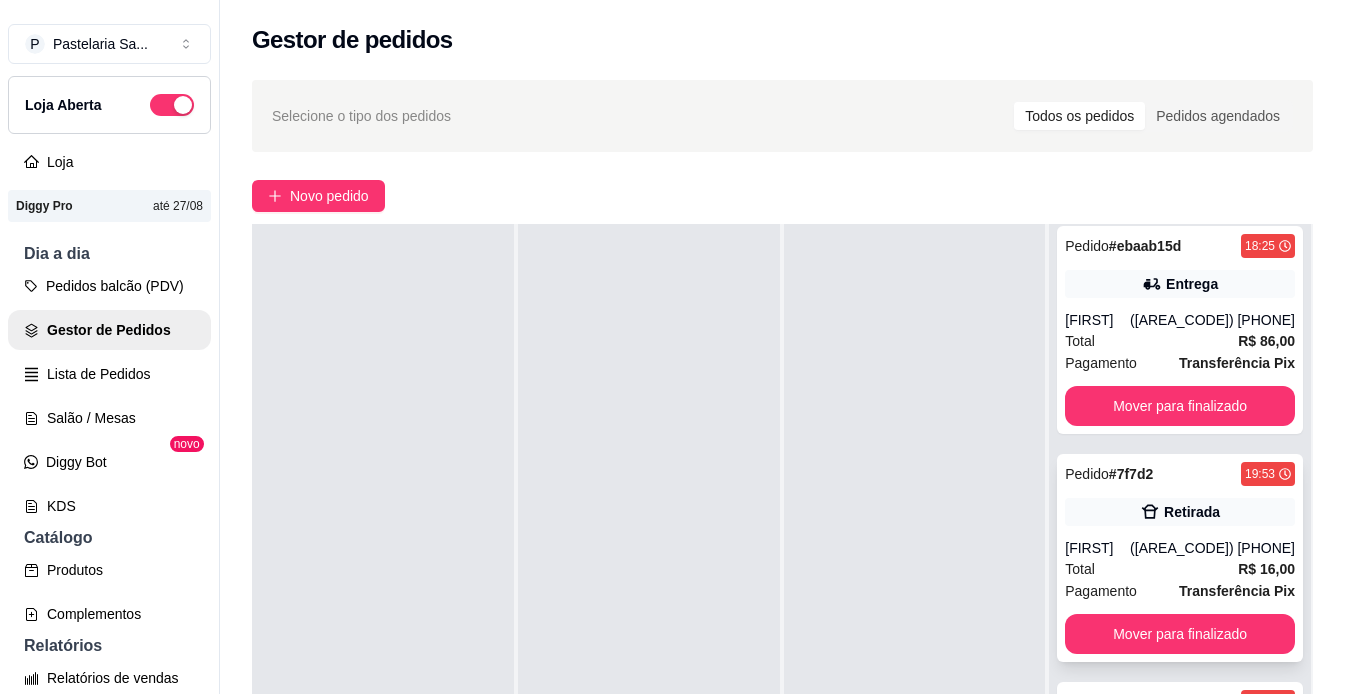 click on "([AREA_CODE]) [PHONE]" at bounding box center (1212, 548) 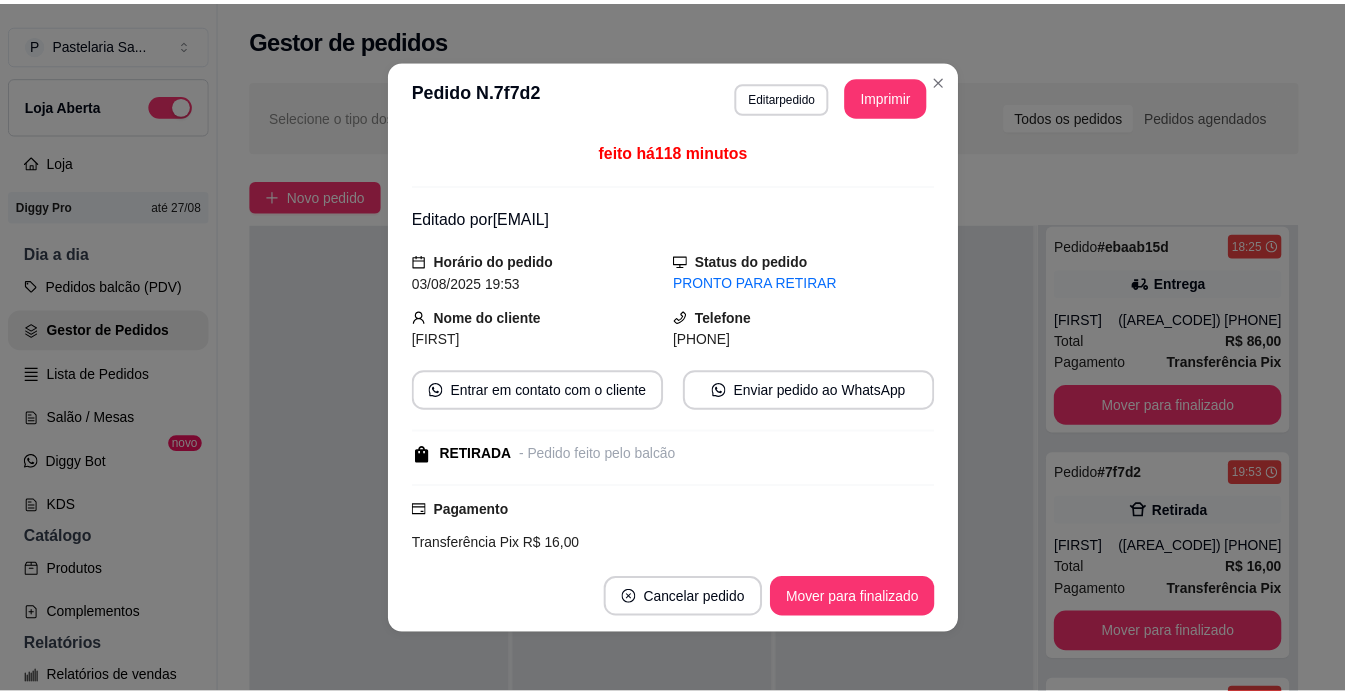 scroll, scrollTop: 4, scrollLeft: 0, axis: vertical 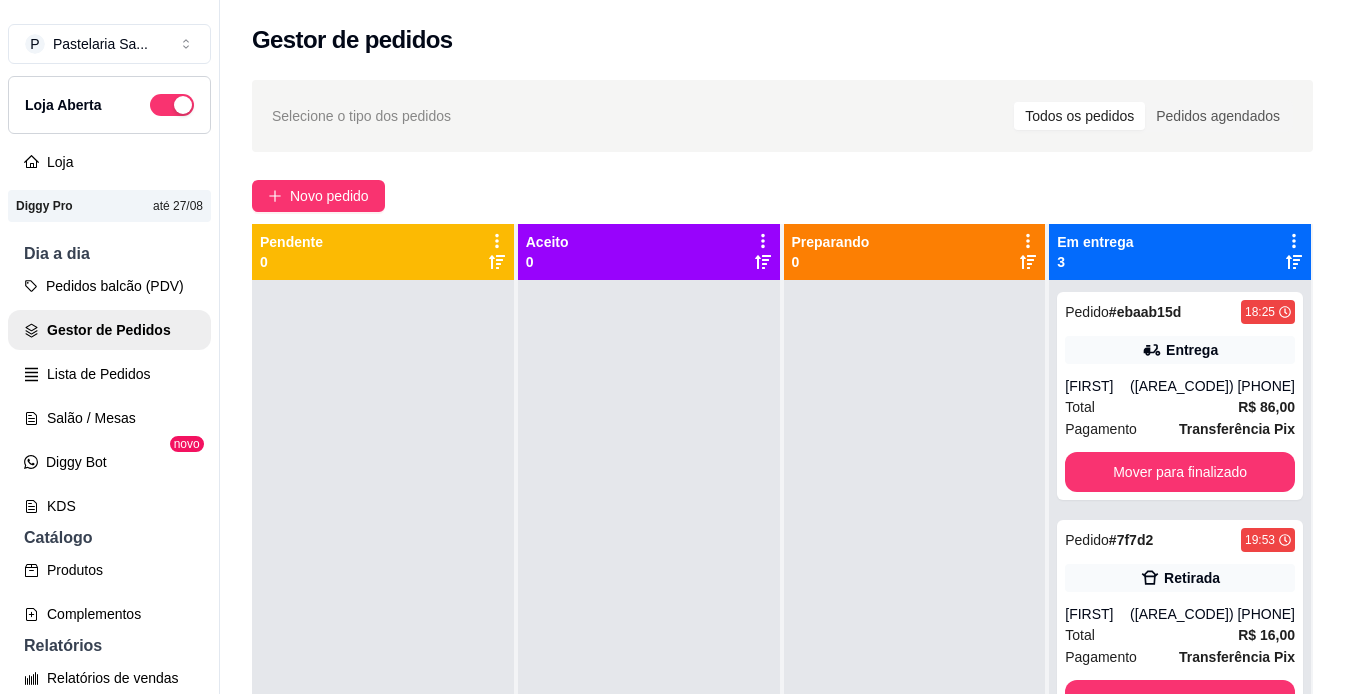 click on "Selecione o tipo dos pedidos Todos os pedidos Pedidos agendados Novo pedido Pendente 0 Aceito 0 Preparando 0 Em entrega 3 Pedido  # [ORDER_ID] 18:25 Entrega [FIRST] ([AREA_CODE]) [PHONE] Total R$ 86,00 Pagamento Transferência Pix Mover para finalizado Pedido  # [ORDER_ID] 19:53 Retirada [LAST] ([AREA_CODE]) [PHONE] Total R$ 16,00 Pagamento Transferência Pix Mover para finalizado Pedido  # [ORDER_ID] 20:19 Retirada [LAST] Total R$ 31,00 Pagamento Cartão de débito Mover para finalizado" at bounding box center (782, 505) 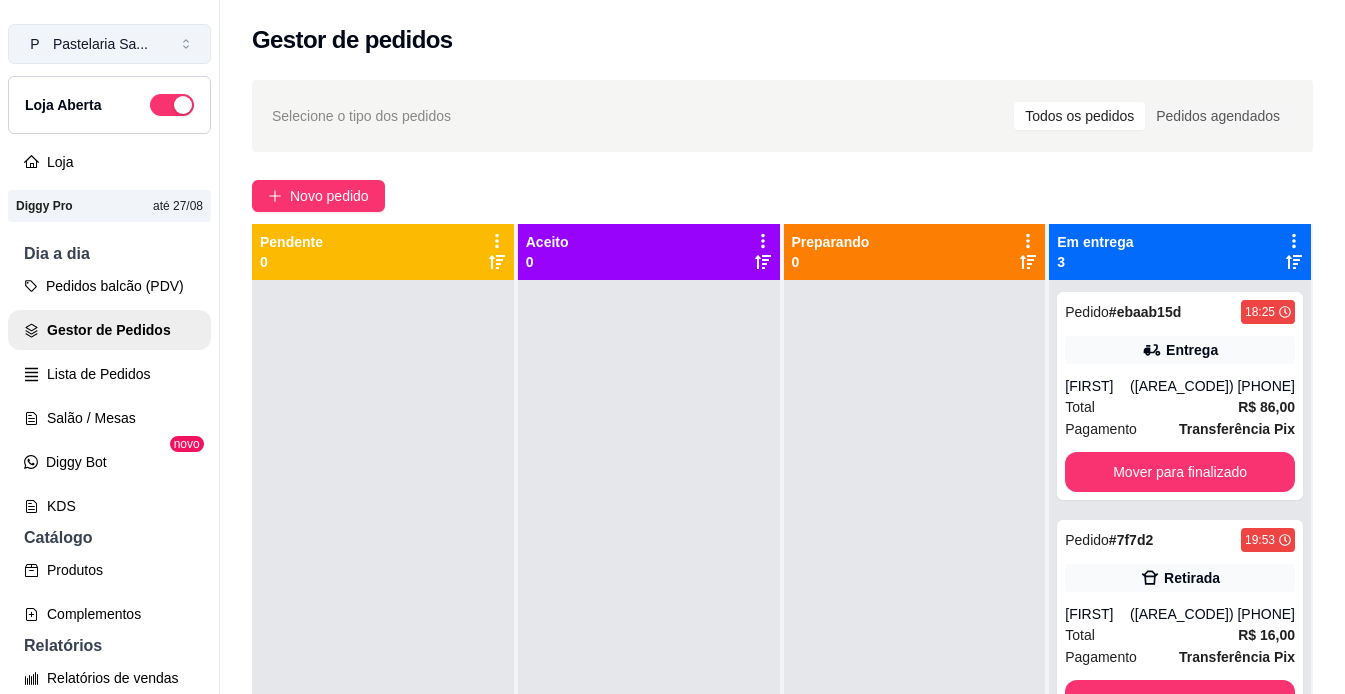 click on "Pastelaria Sa ..." at bounding box center (100, 44) 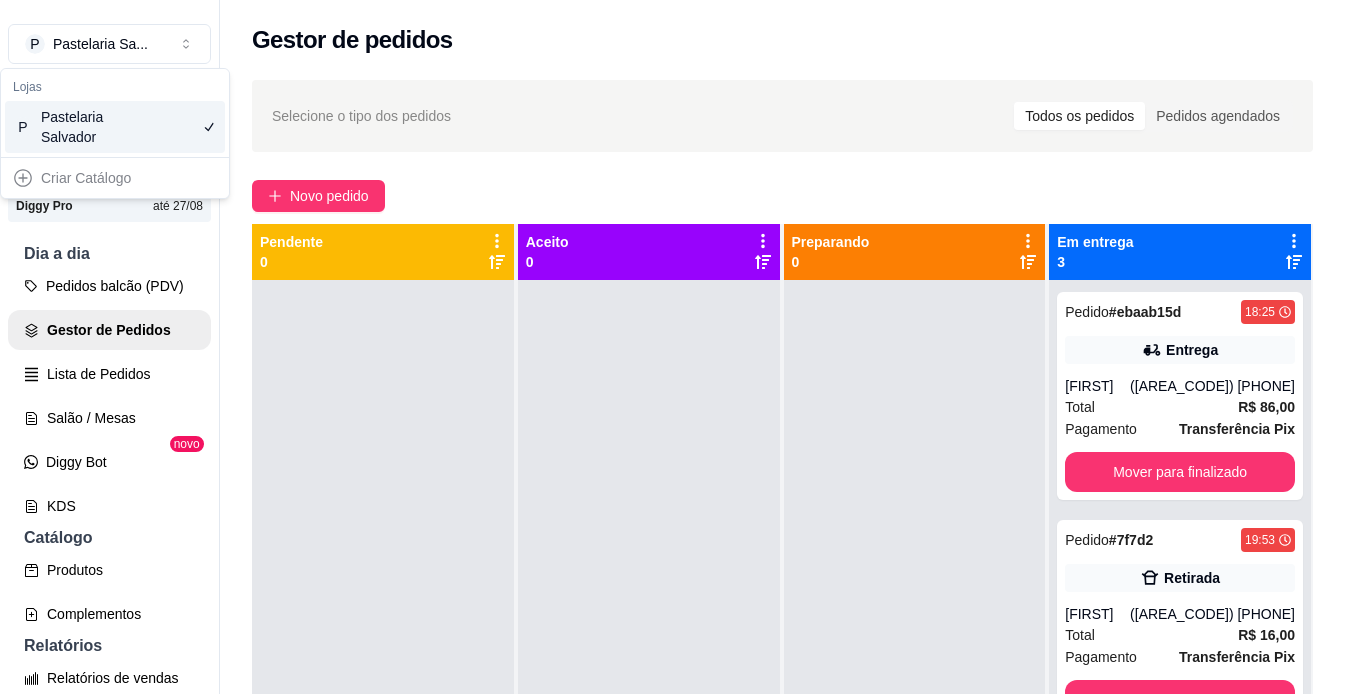 click on "Pastelaria Salvador" at bounding box center (86, 127) 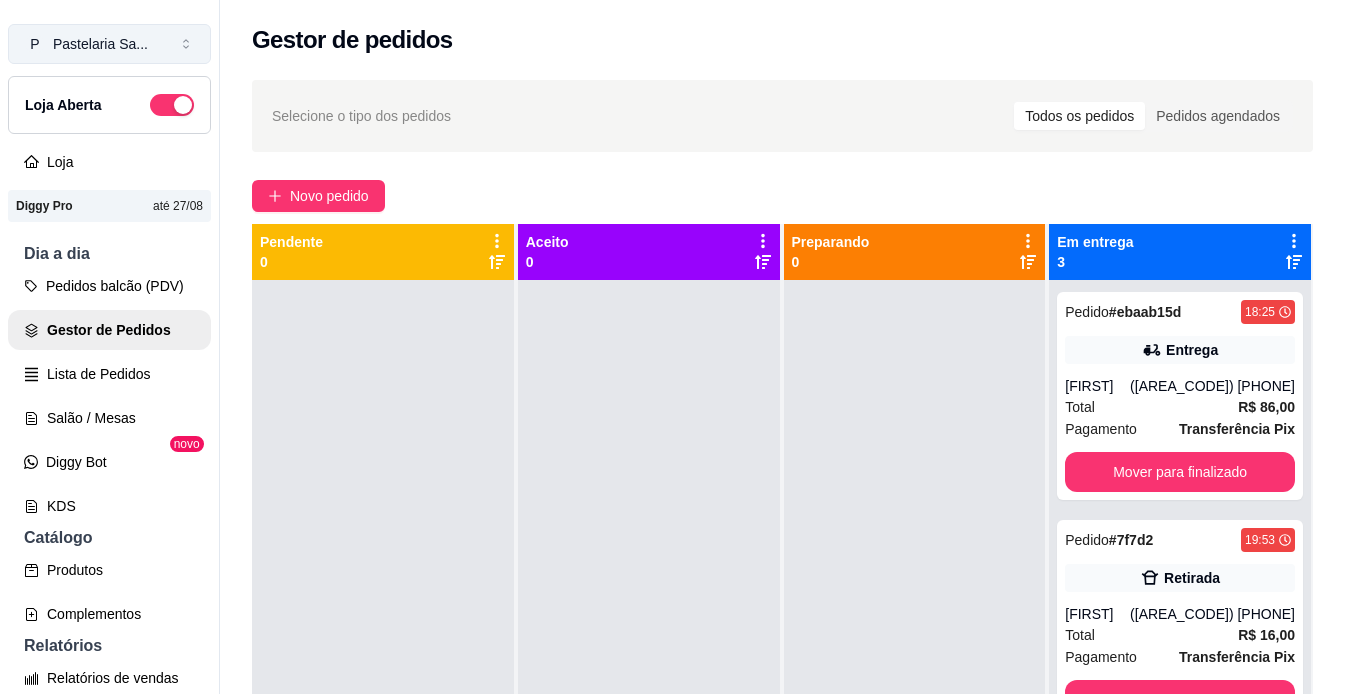 click on "Pastelaria Sa ..." at bounding box center (100, 44) 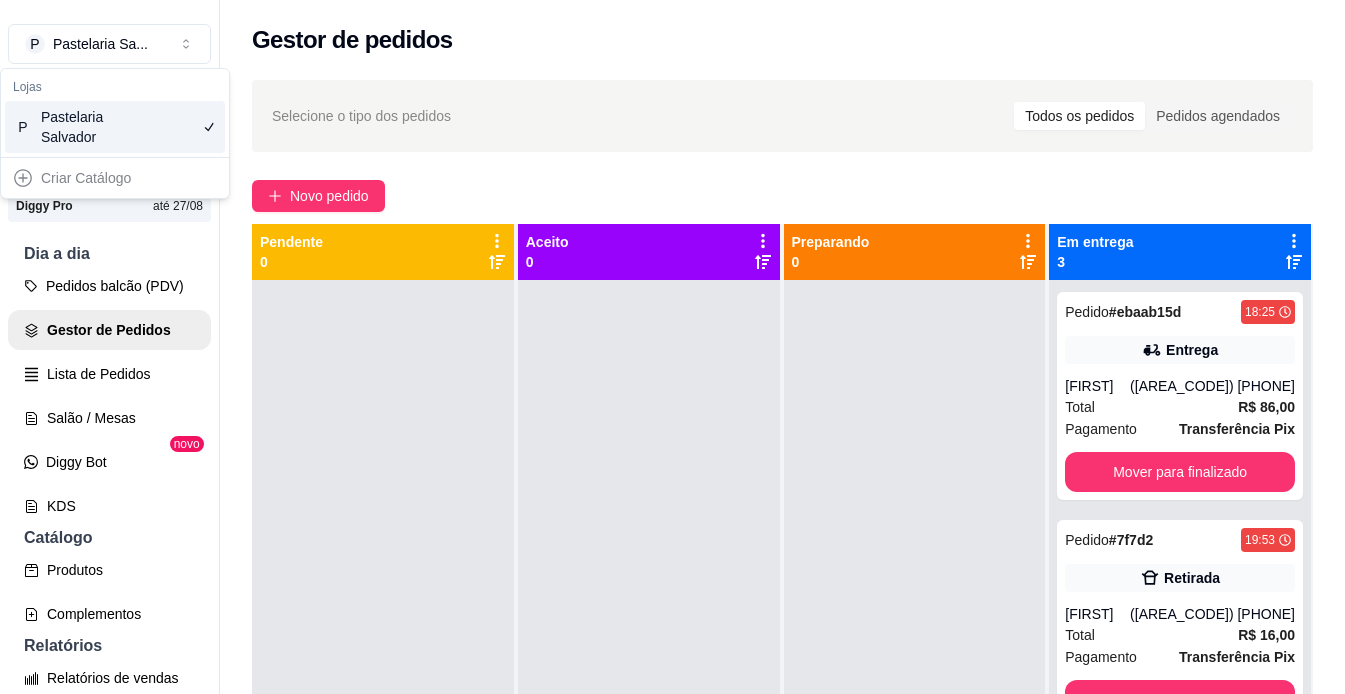 click on "Pastelaria Salvador" at bounding box center [86, 127] 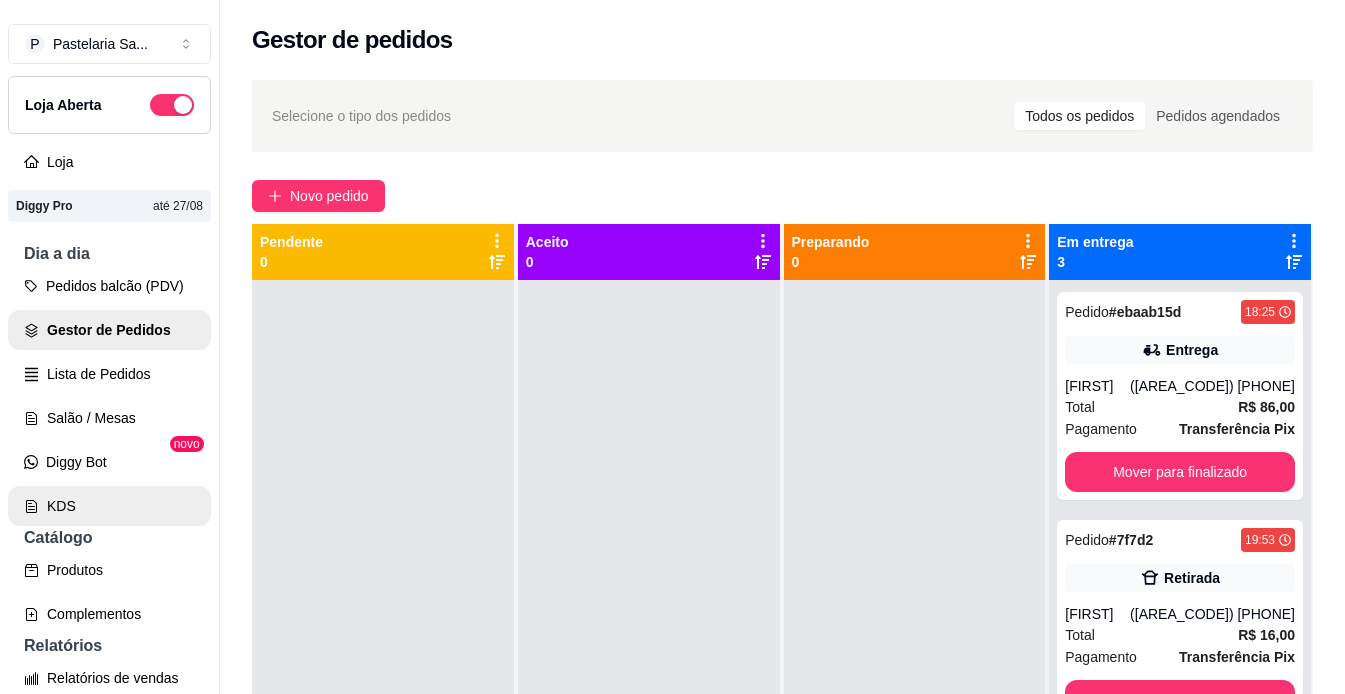 click on "KDS" at bounding box center [109, 506] 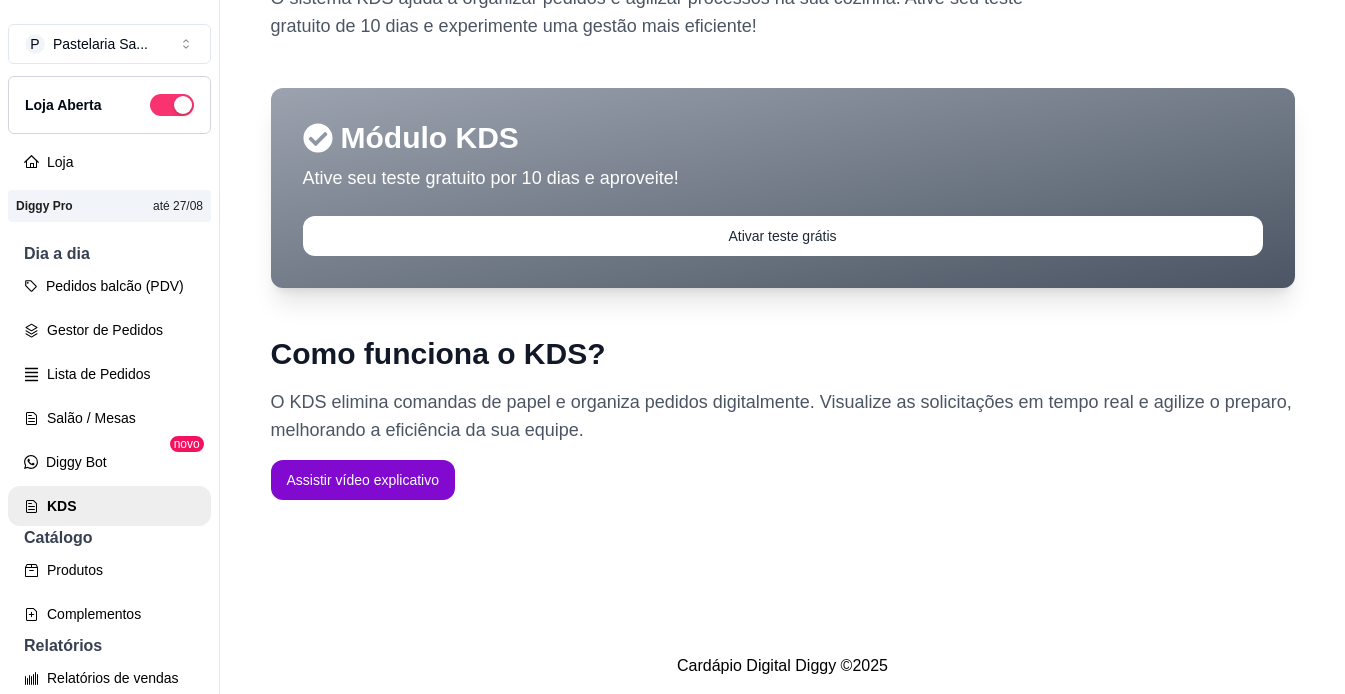 scroll, scrollTop: 143, scrollLeft: 0, axis: vertical 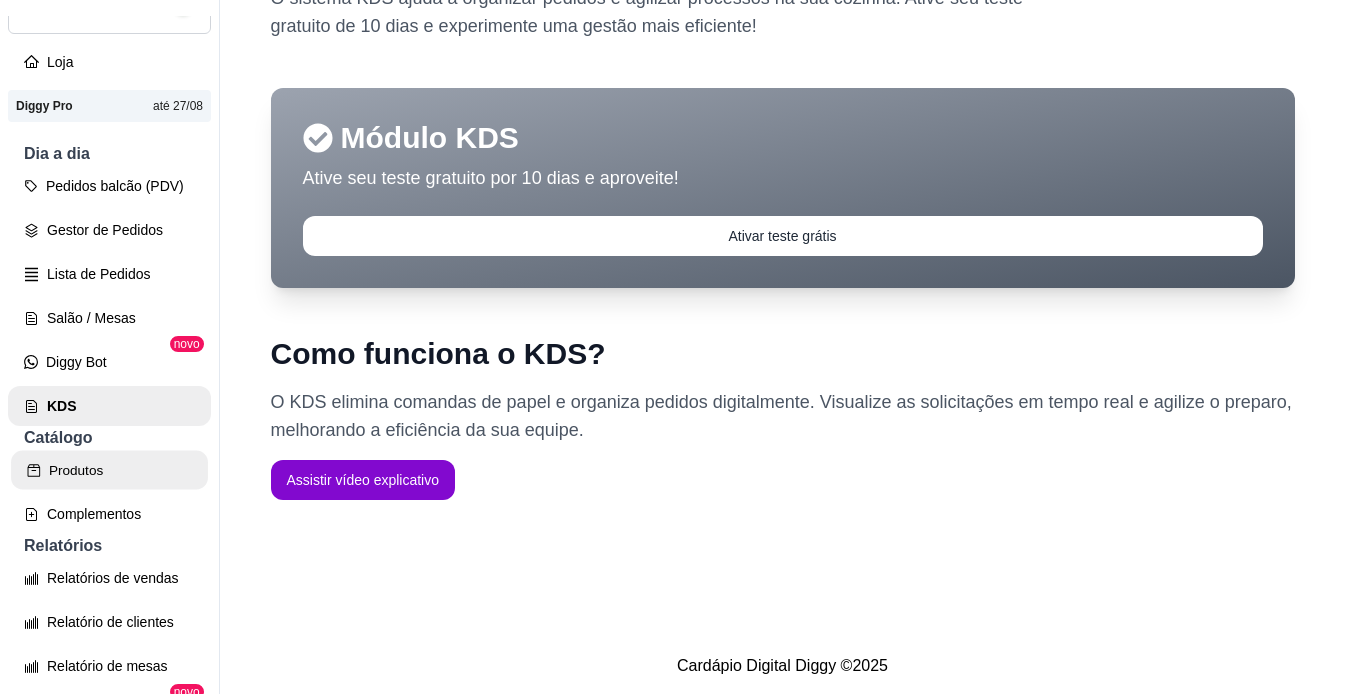 click on "Produtos" at bounding box center (109, 470) 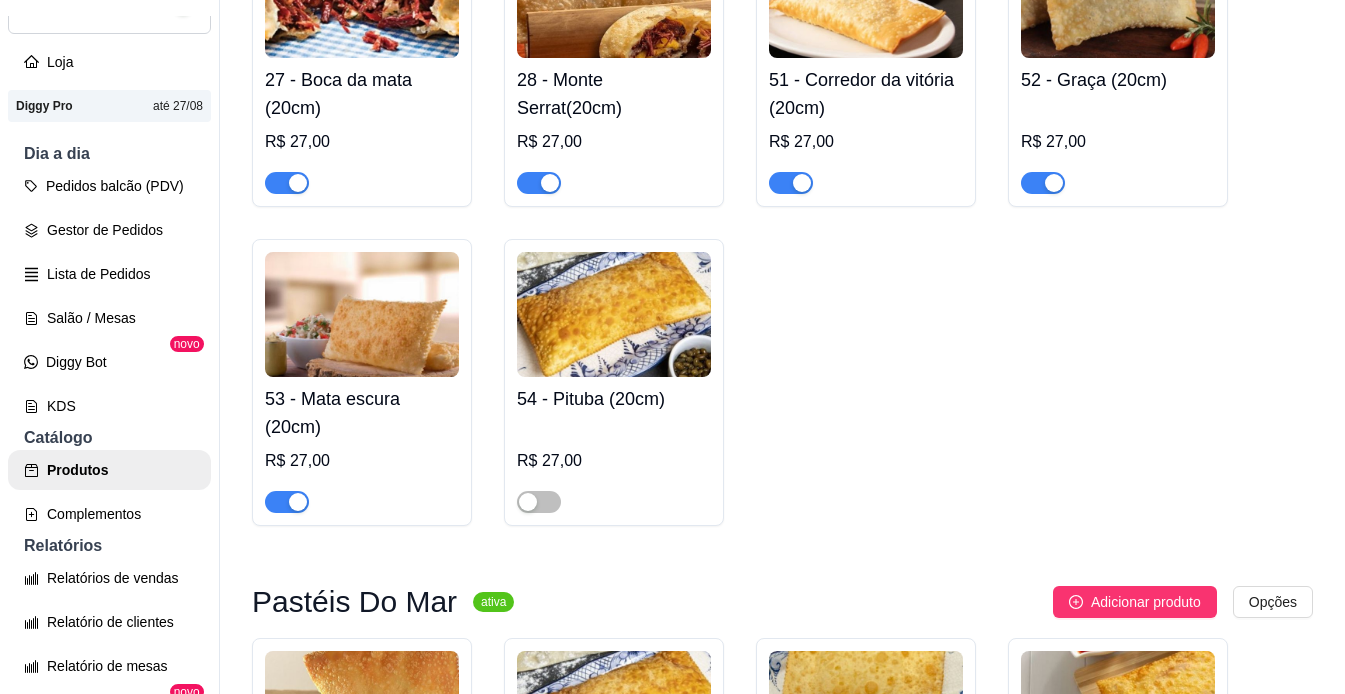scroll, scrollTop: 4100, scrollLeft: 0, axis: vertical 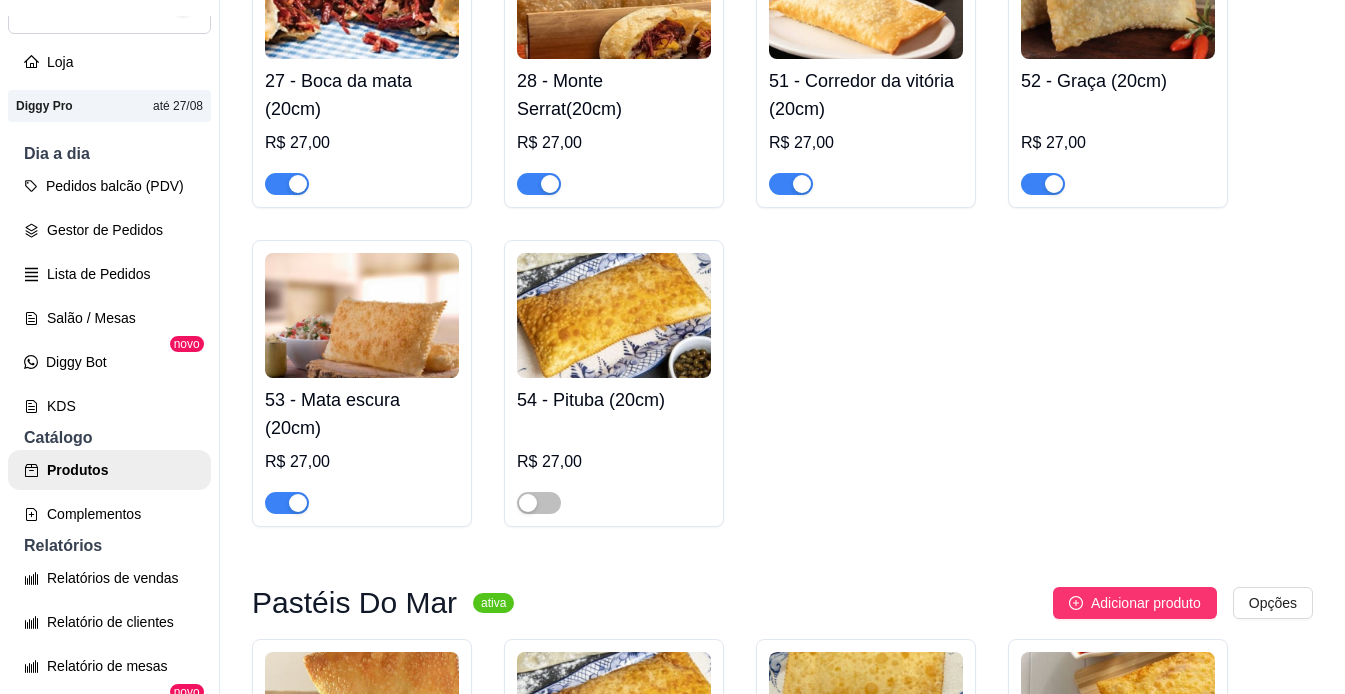 click at bounding box center [614, 315] 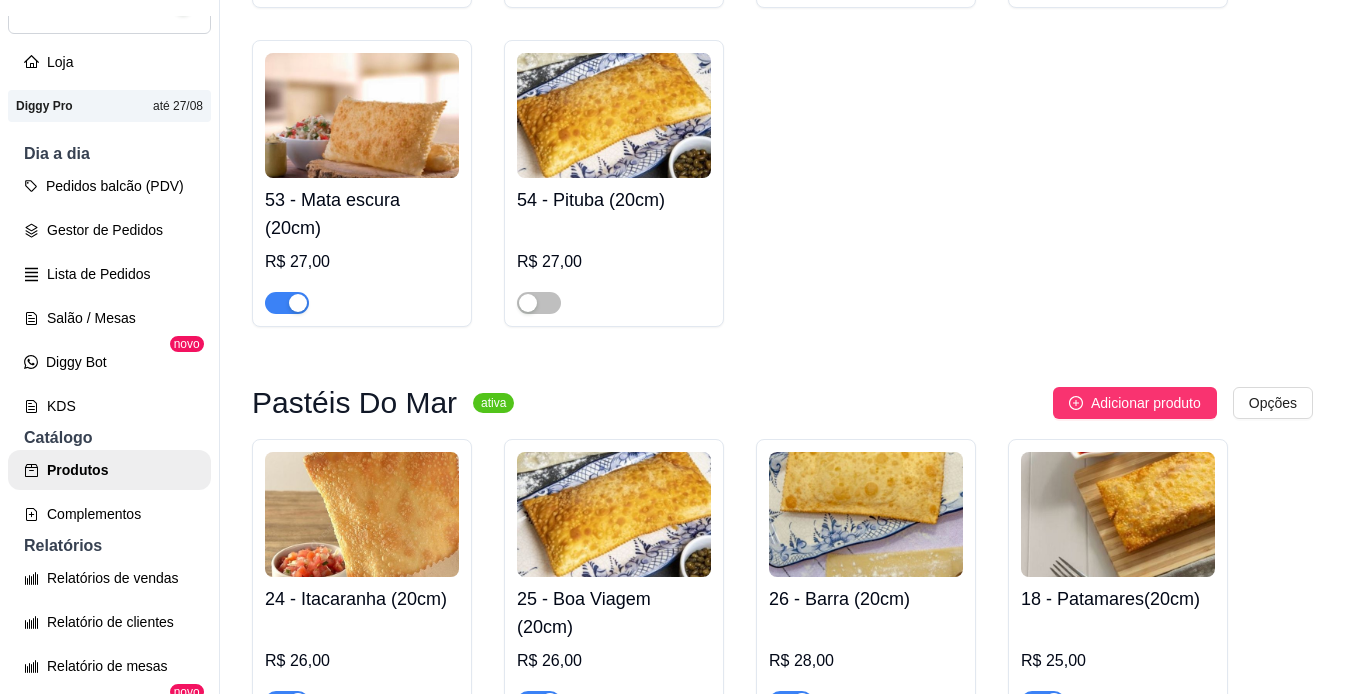 click on "27 - Boca da mata (20cm)   R$ 27,00 28 - Monte Serrat(20cm)   R$ 27,00 51 - Corredor da vitória (20cm)   R$ 27,00 52 - Graça (20cm)   R$ 27,00 53 - Mata escura (20cm)   R$ 27,00 54 - Pituba (20cm)   R$ 27,00" at bounding box center [782, 24] 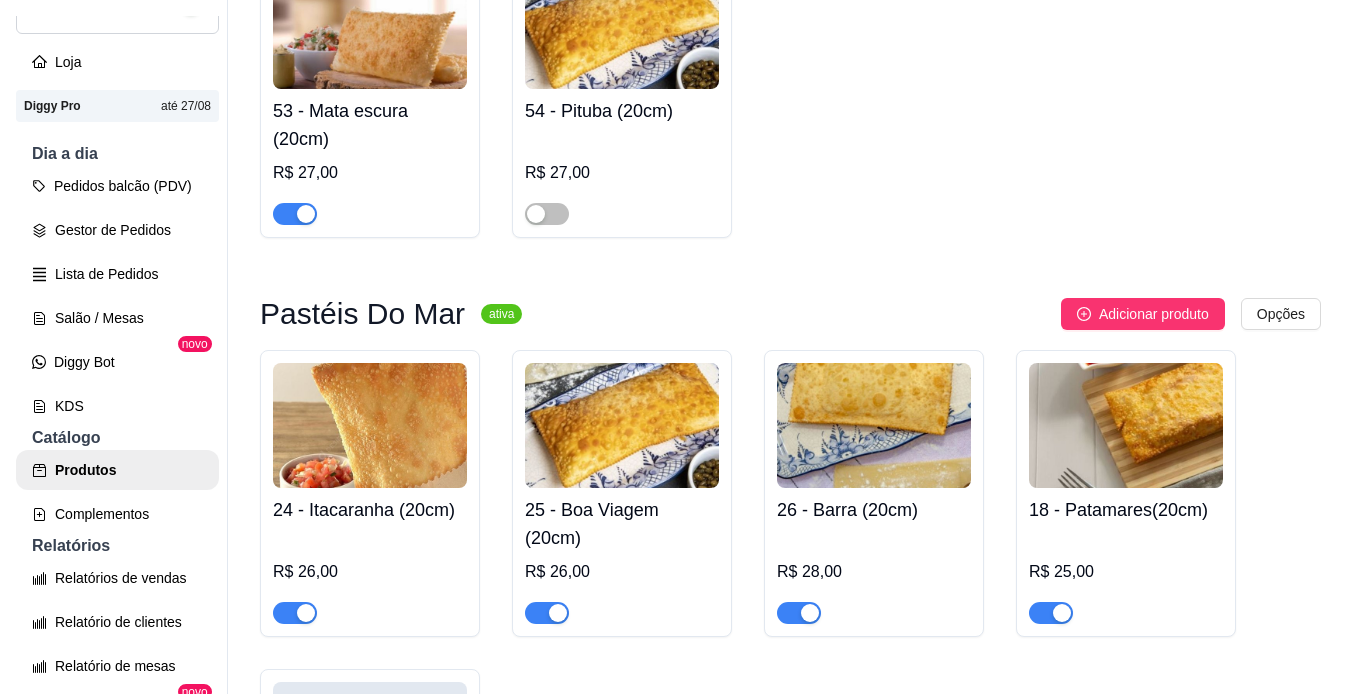 scroll, scrollTop: 4500, scrollLeft: 0, axis: vertical 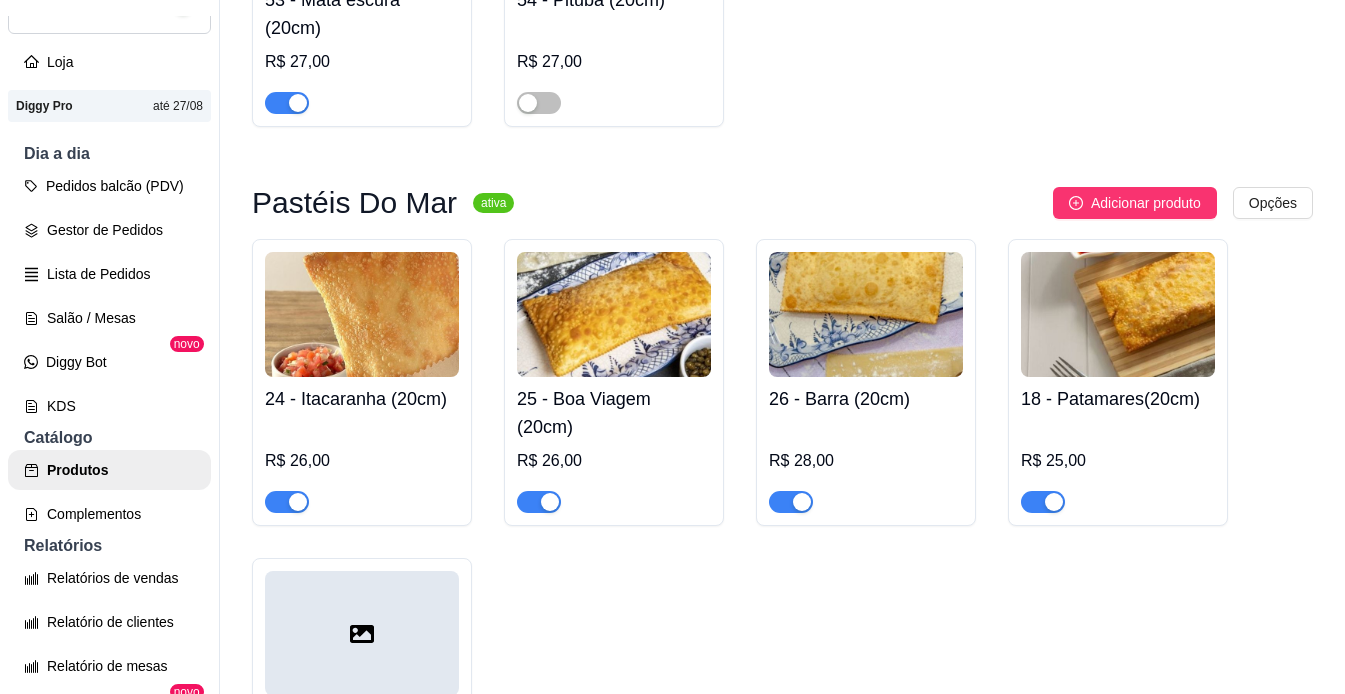 click at bounding box center (614, 94) 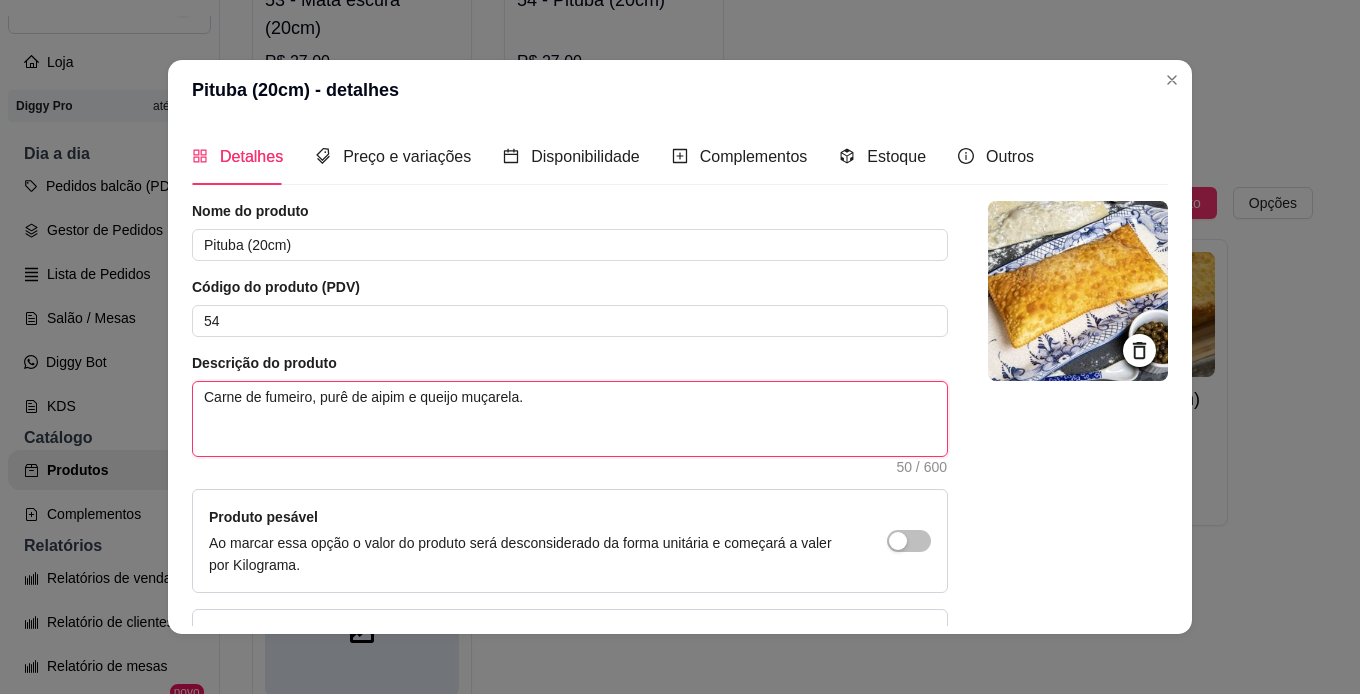 click on "Carne de fumeiro, purê de aipim e queijo muçarela." at bounding box center (570, 419) 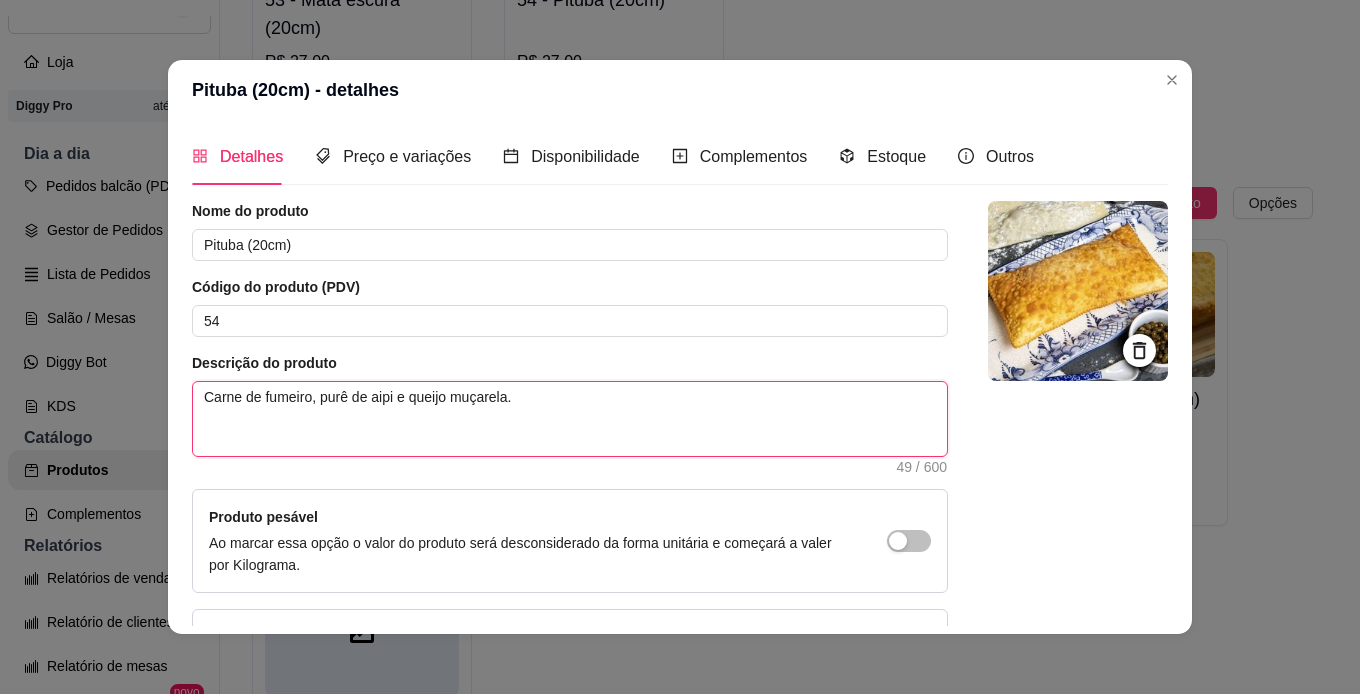 type 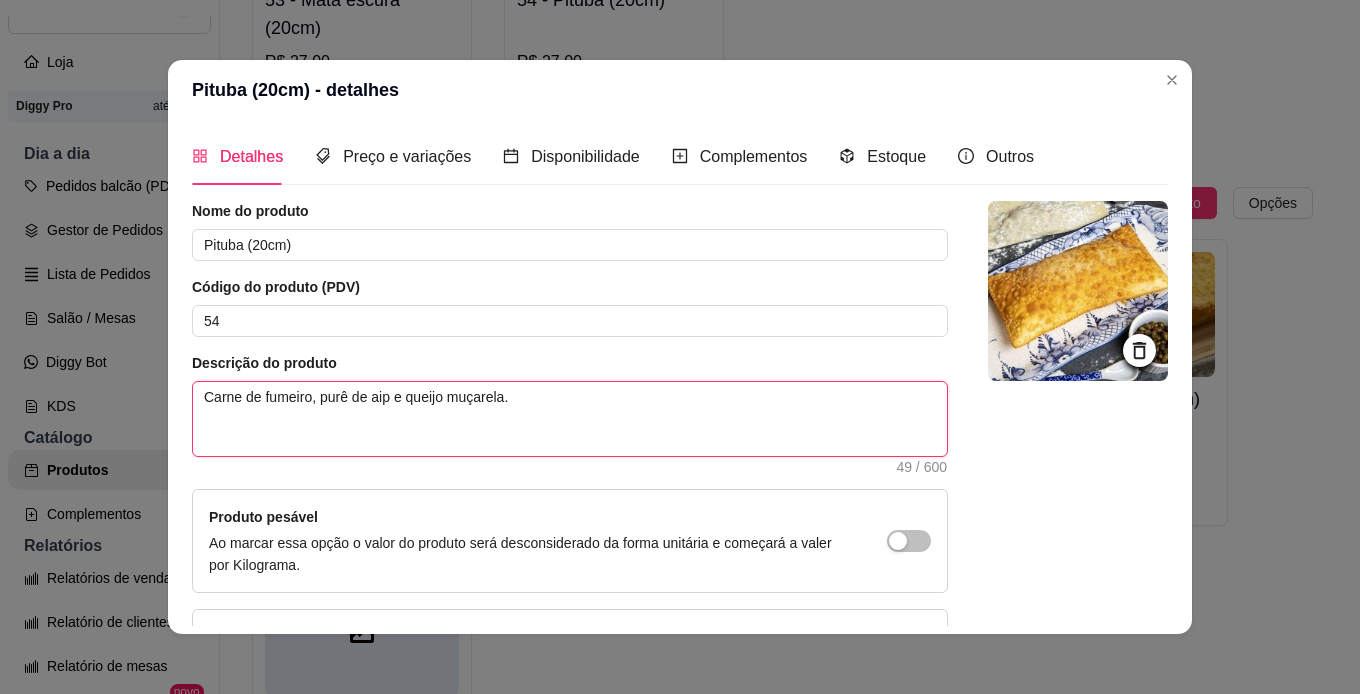 type on "Carne de fumeiro, purê de ai e queijo muçarela." 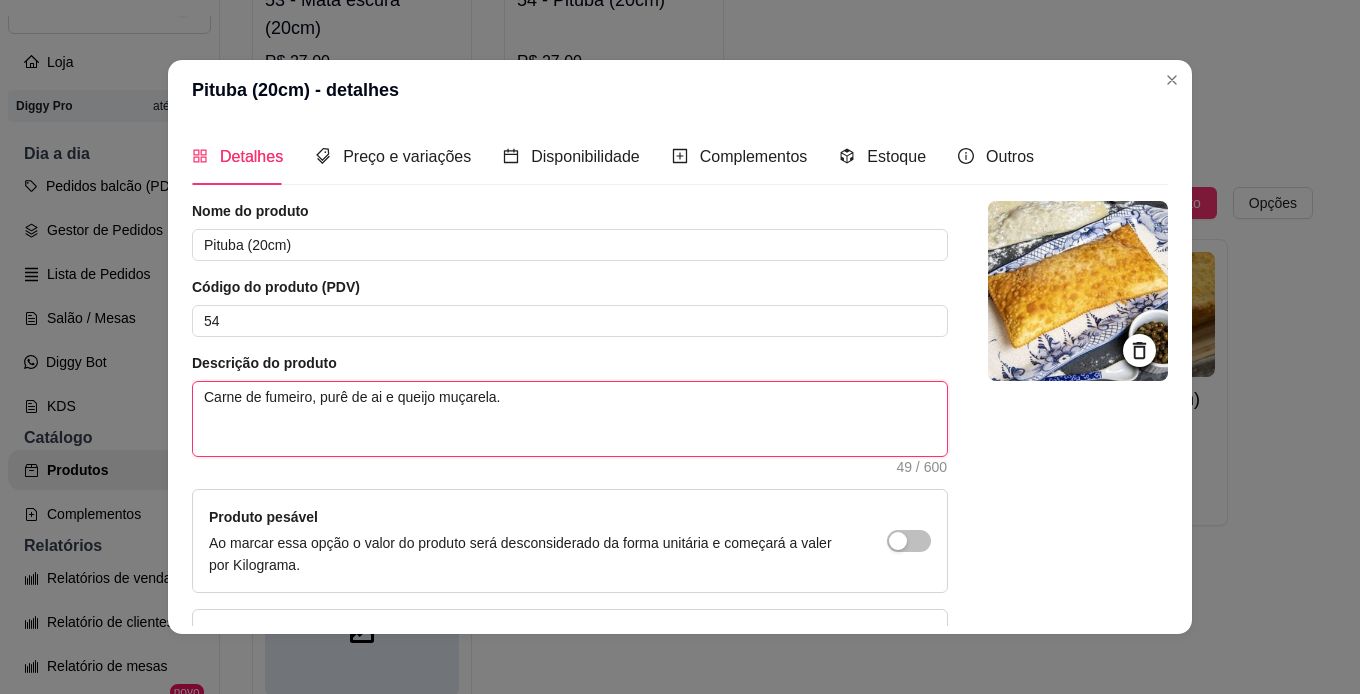 type 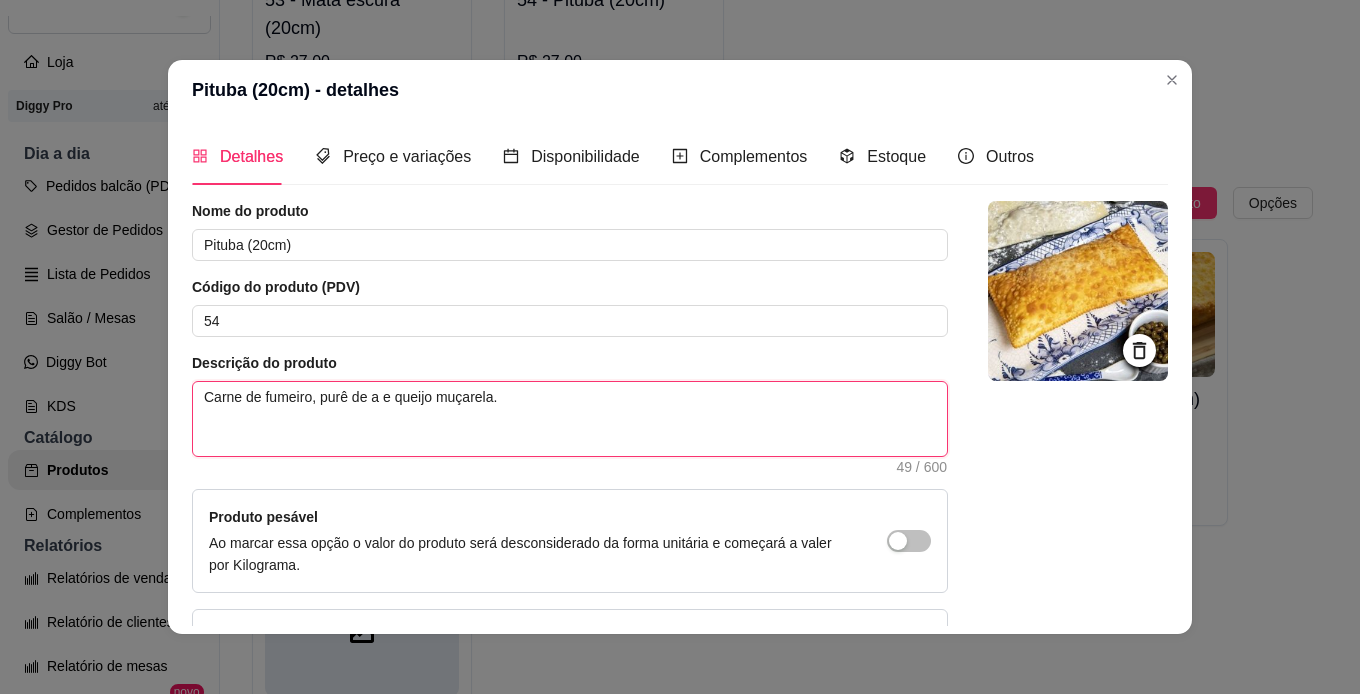 type 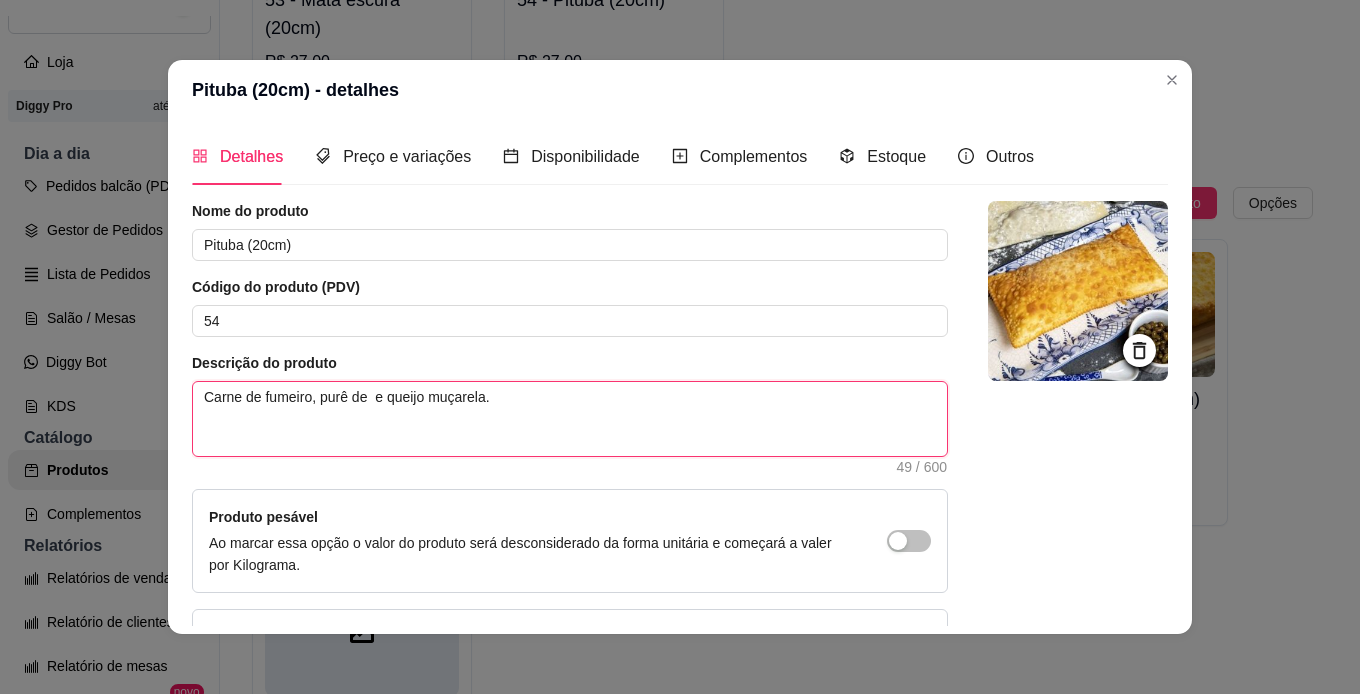 type 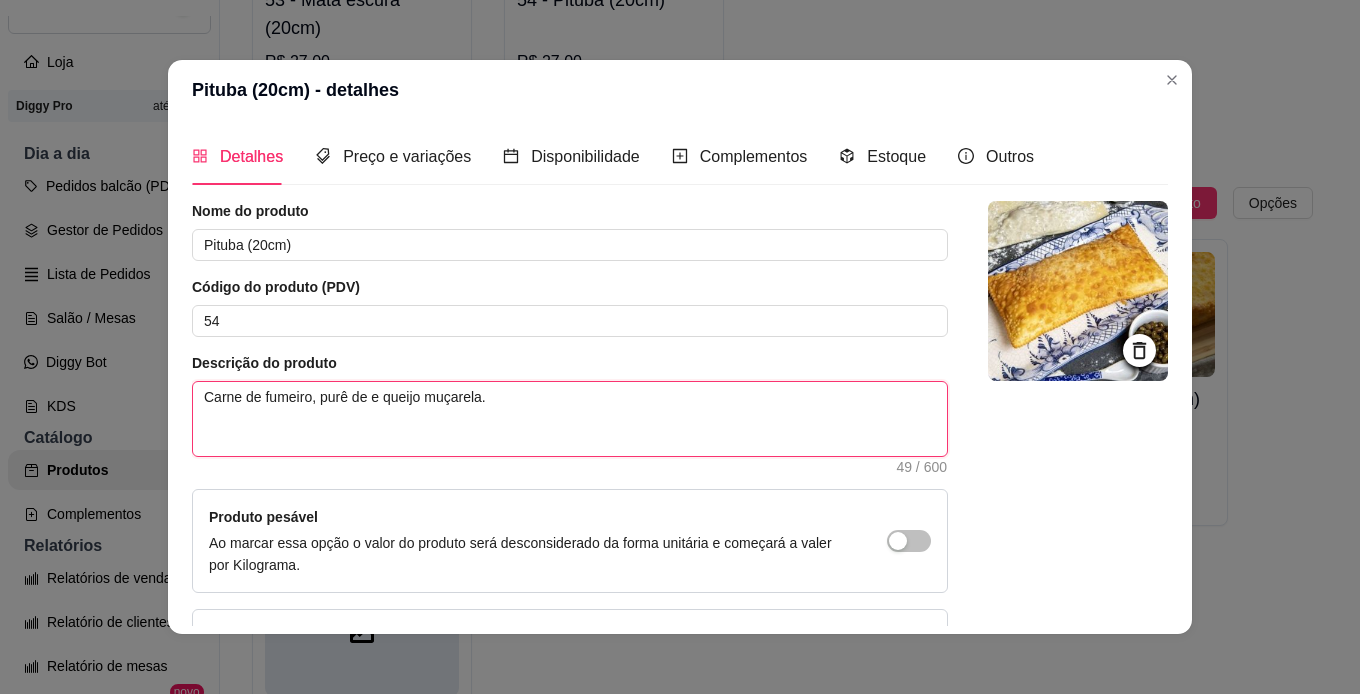 type 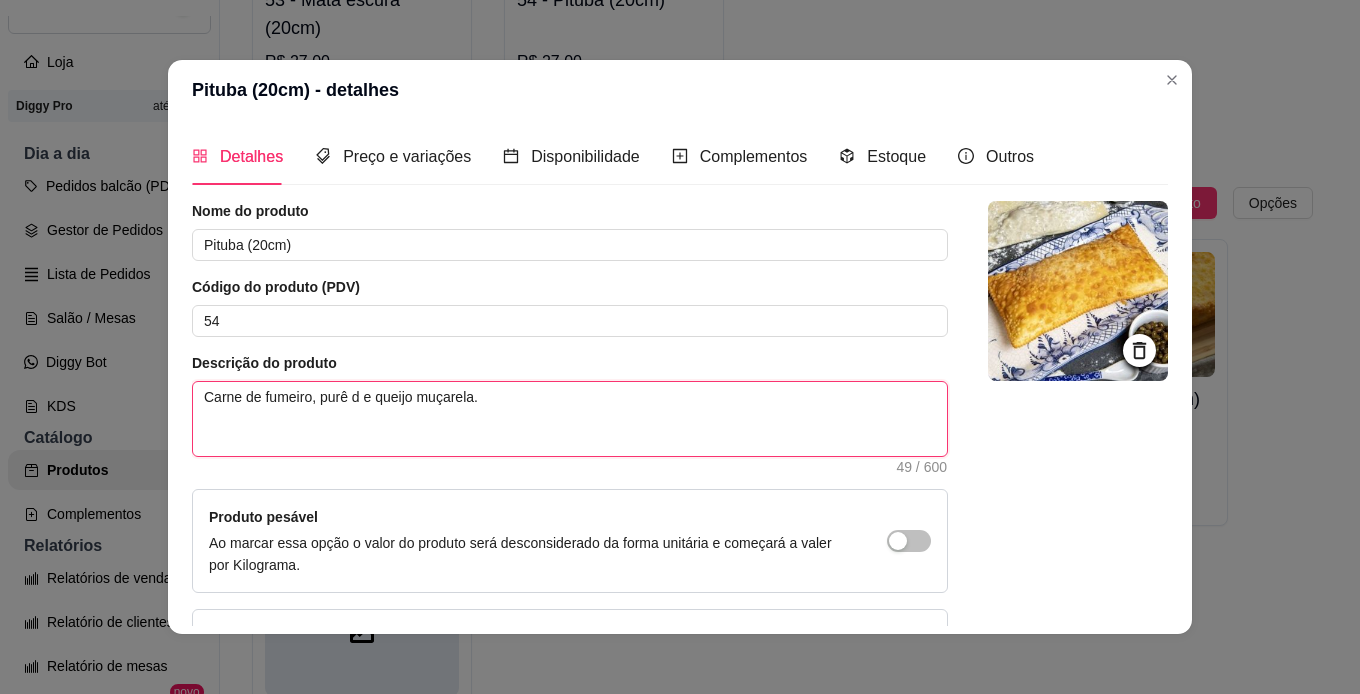 type on "Carne de fumeiro, purê  e queijo muçarela." 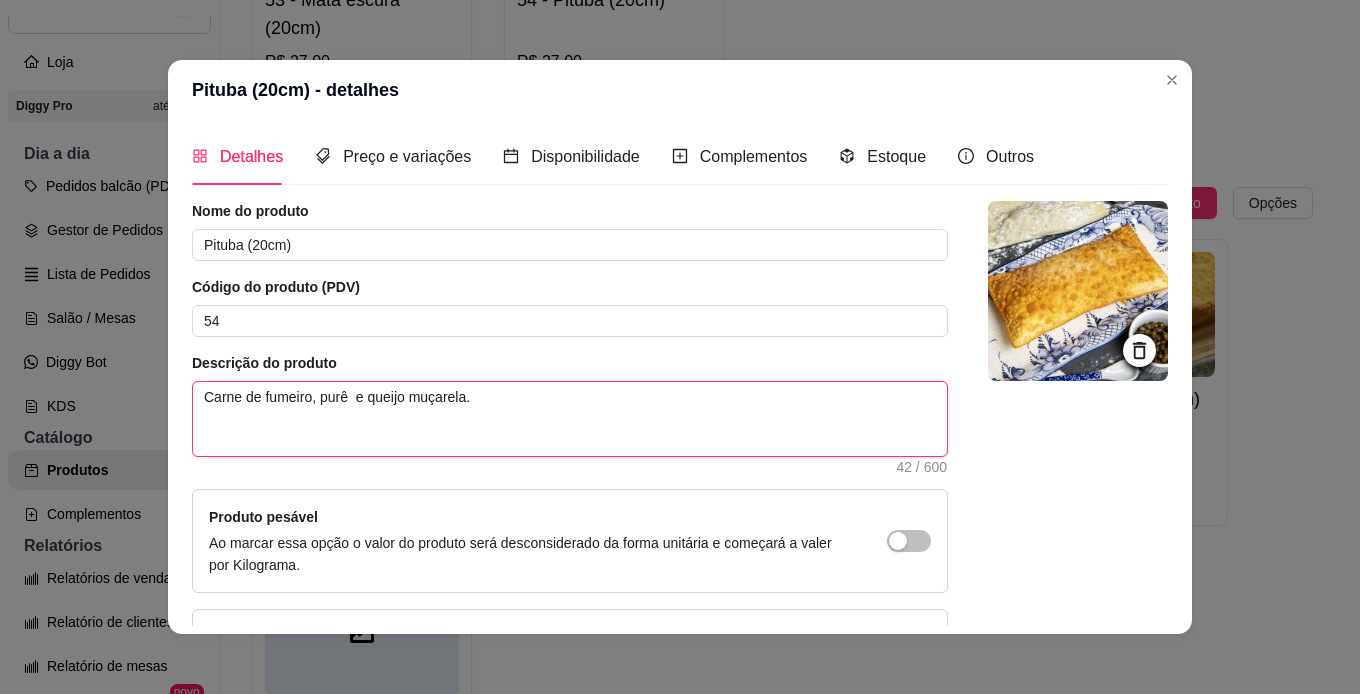 type 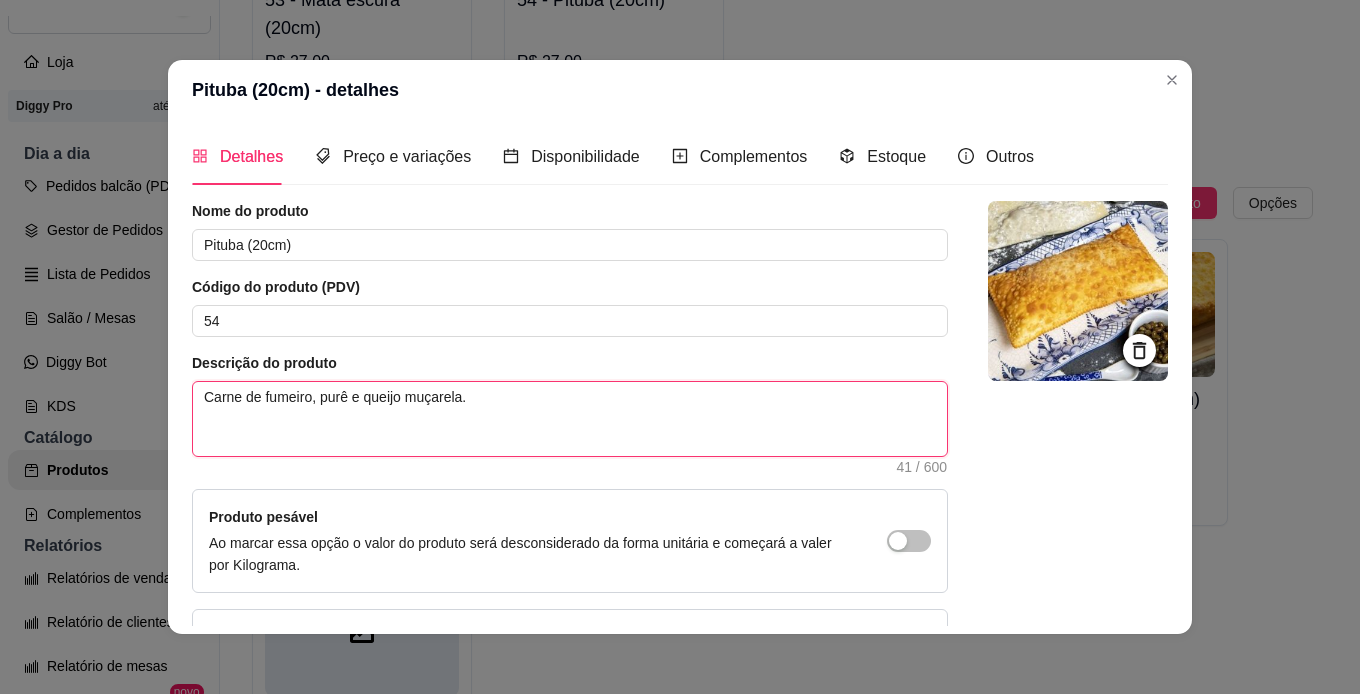 type 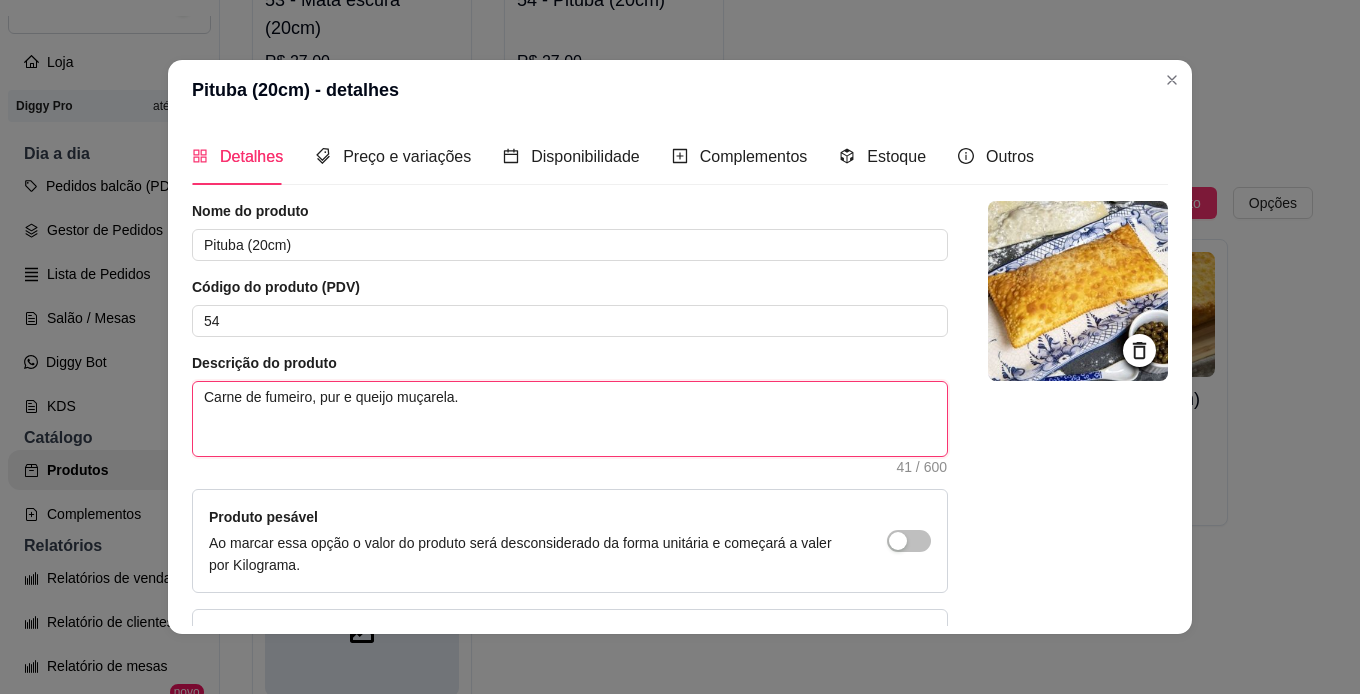 type 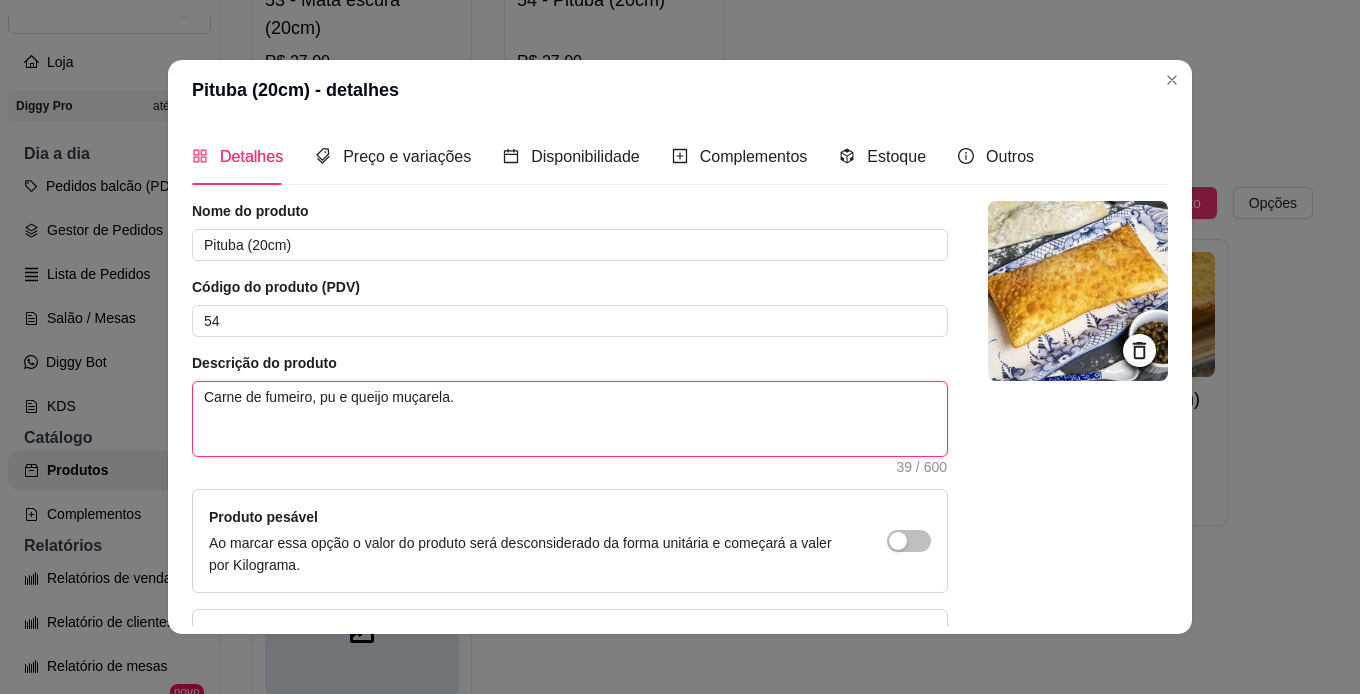 type 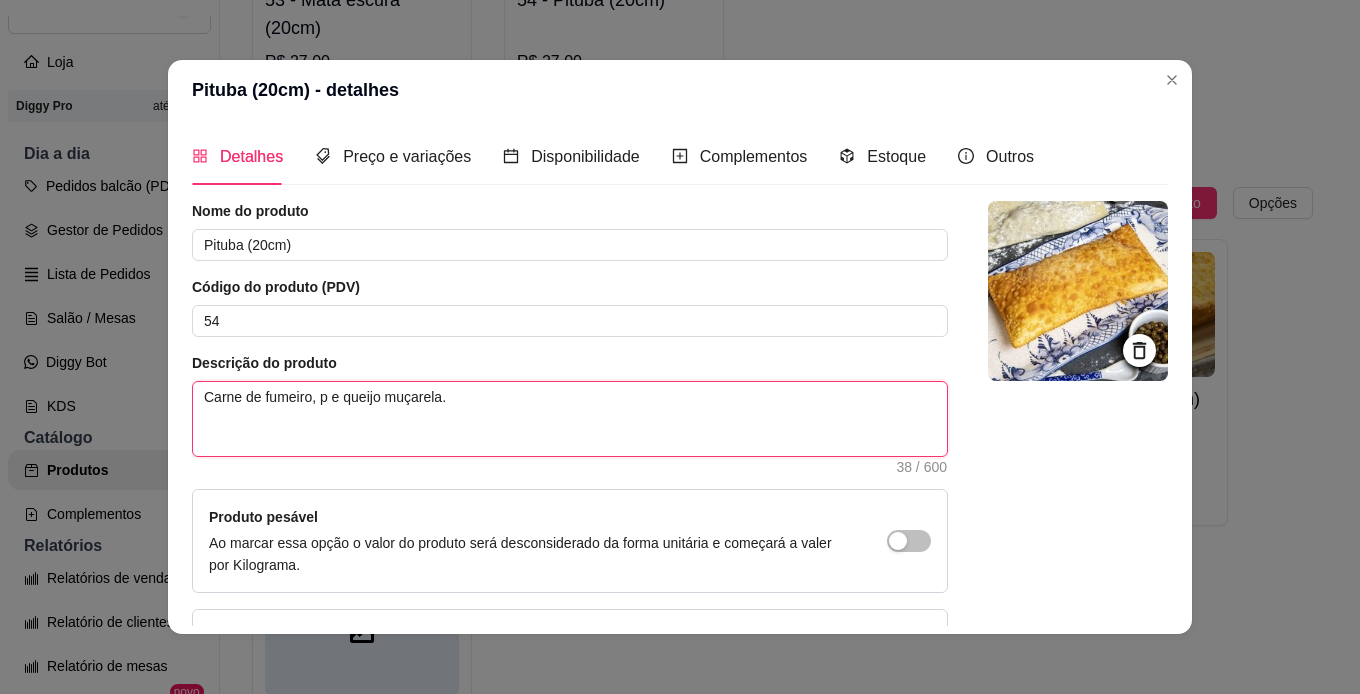 type 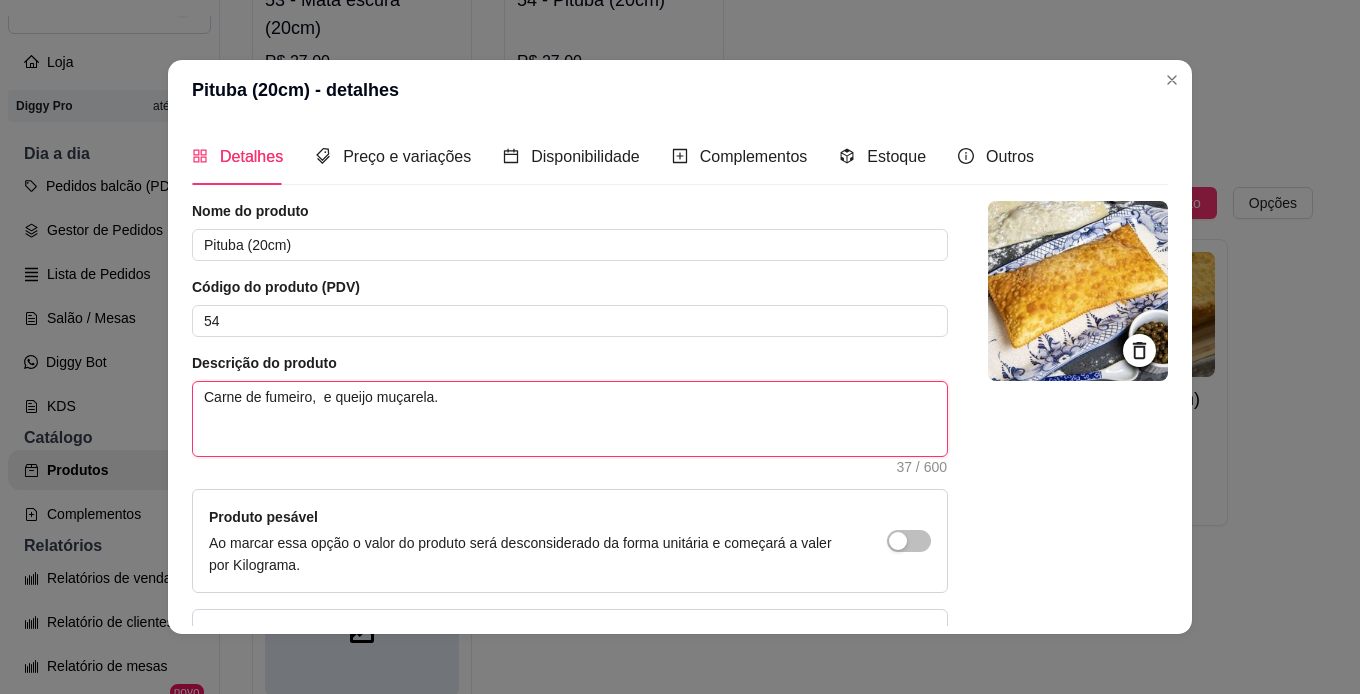 type 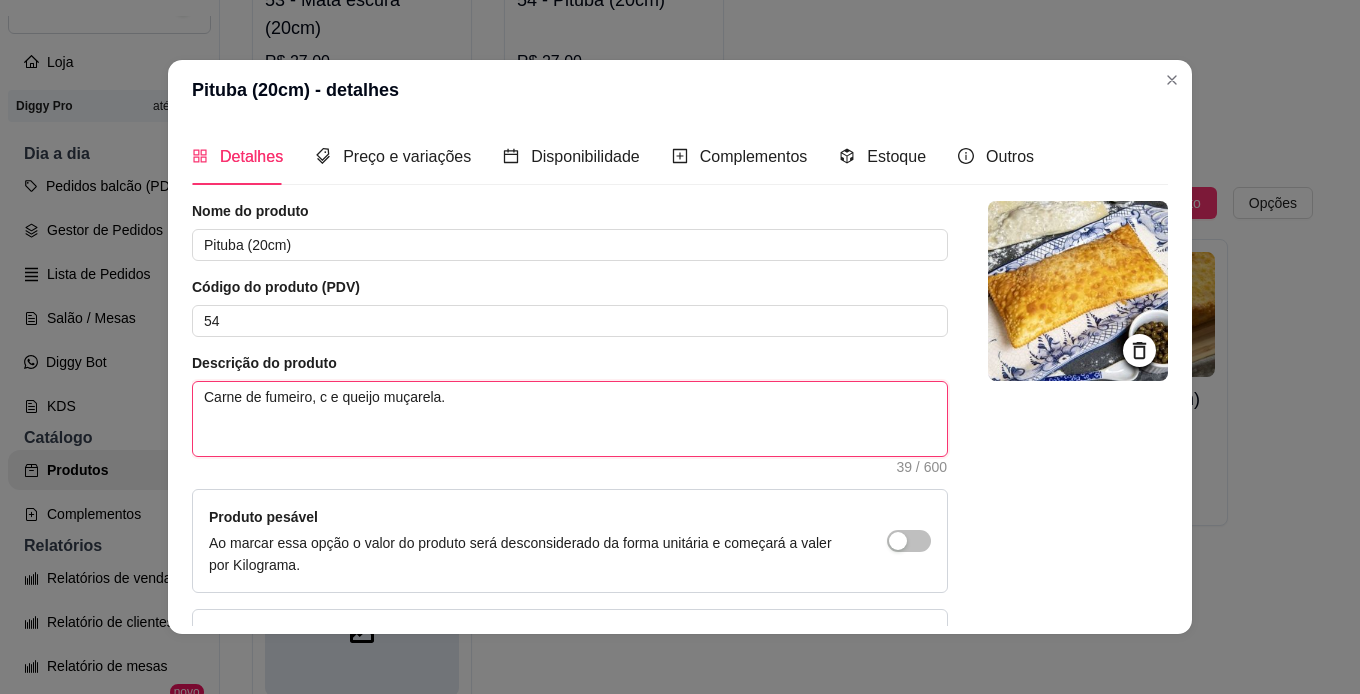 type 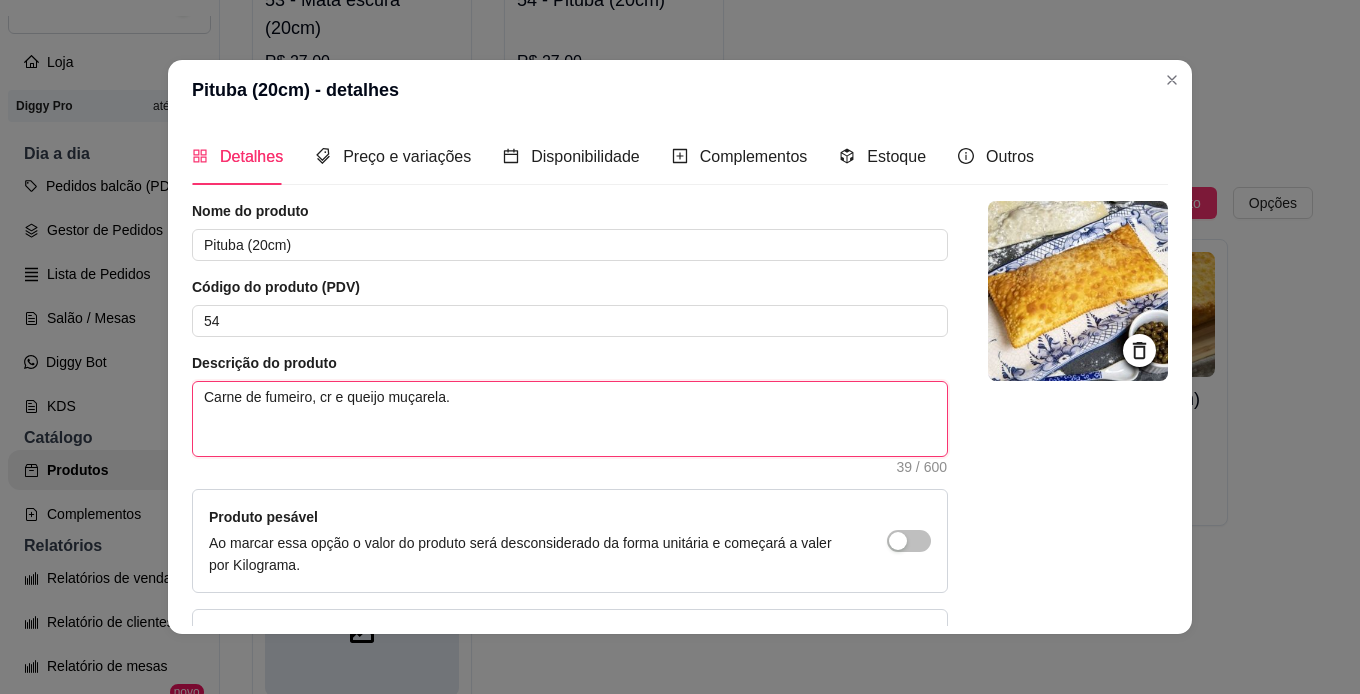 type 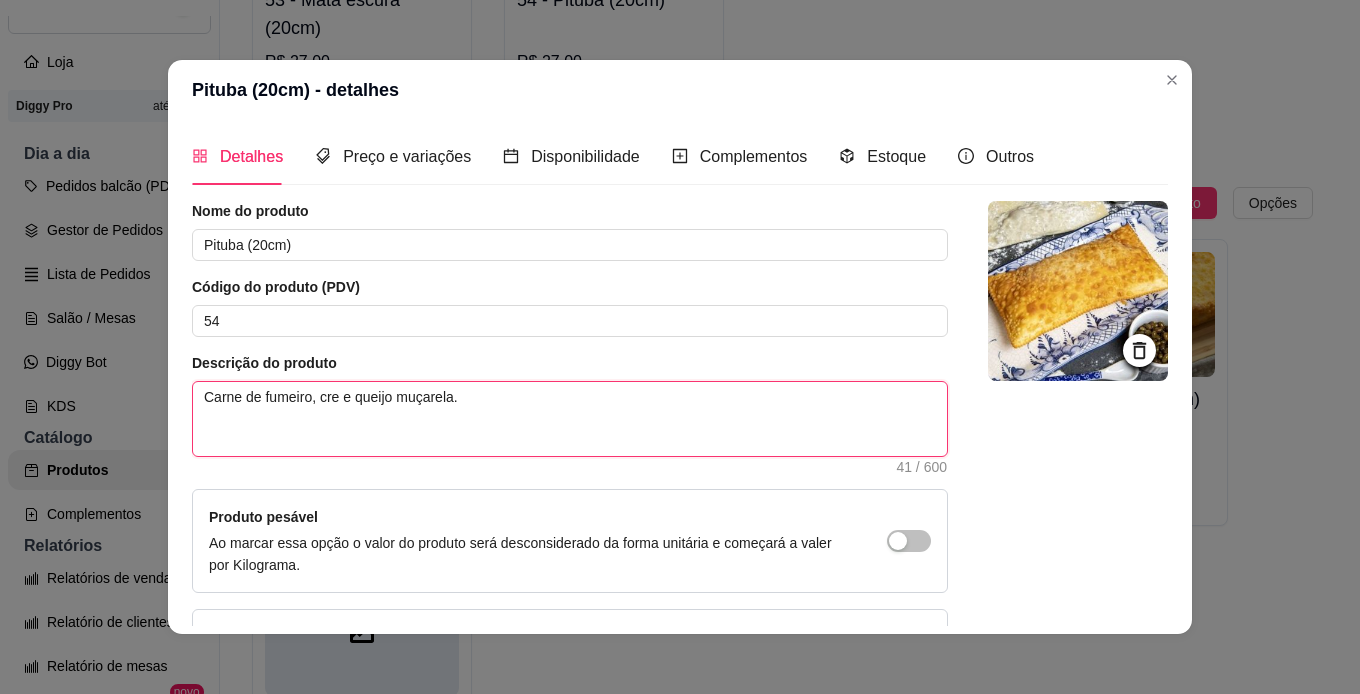 type 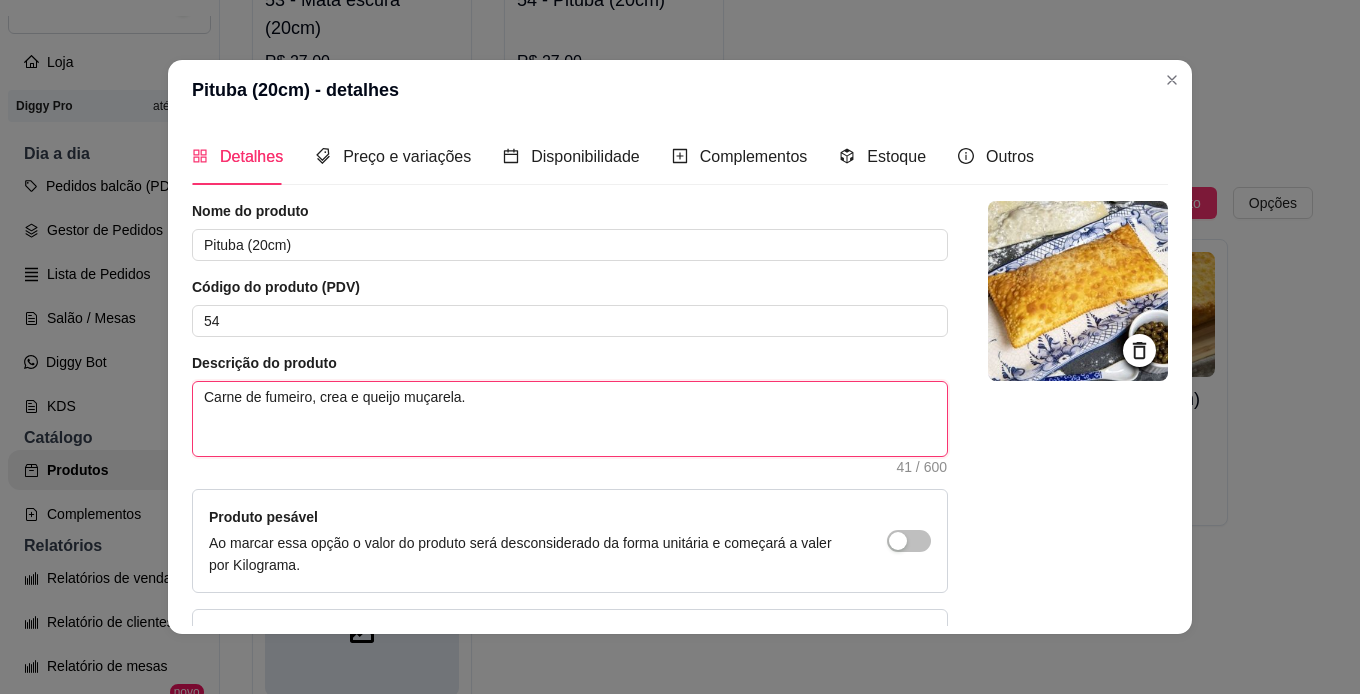type 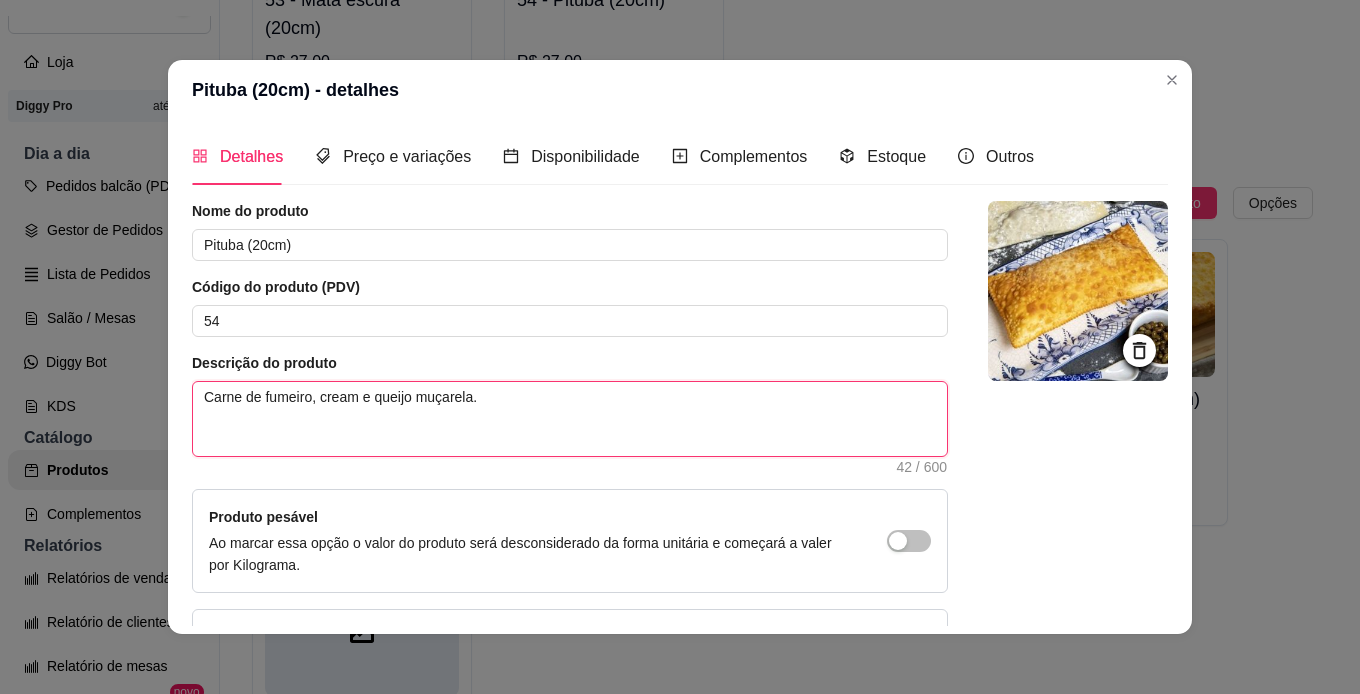 type 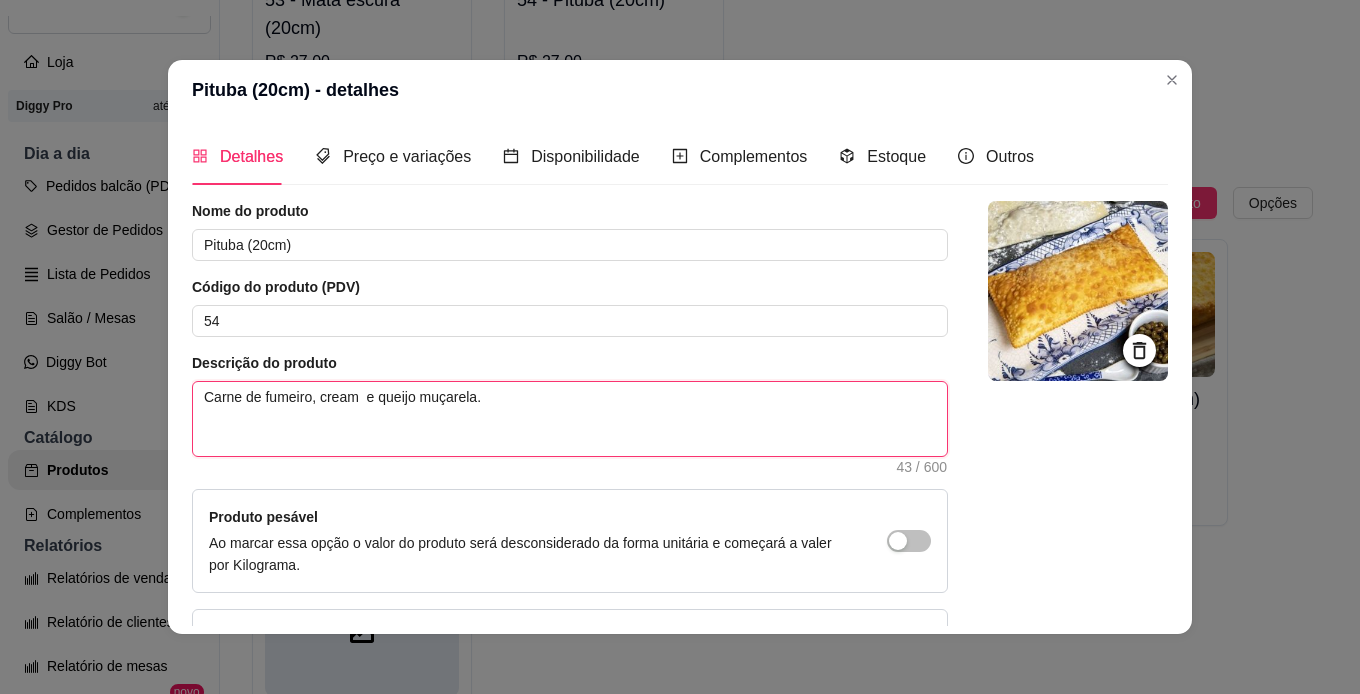 type 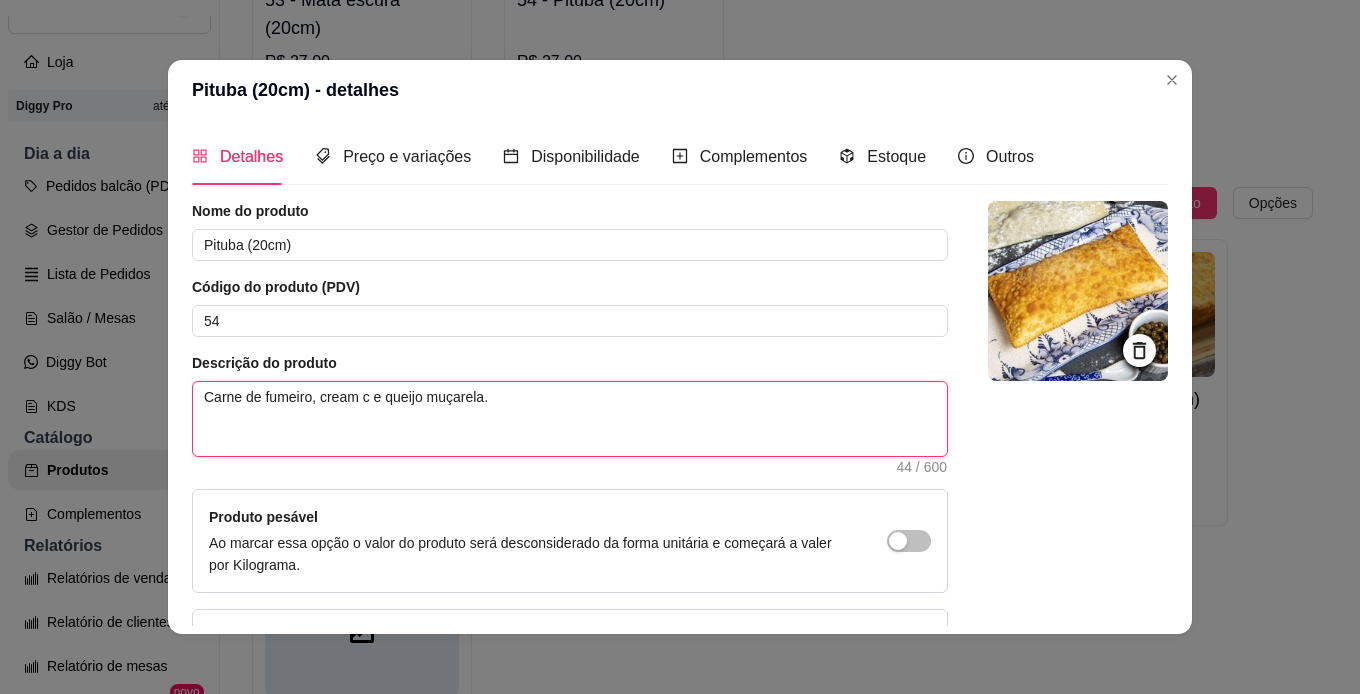 type 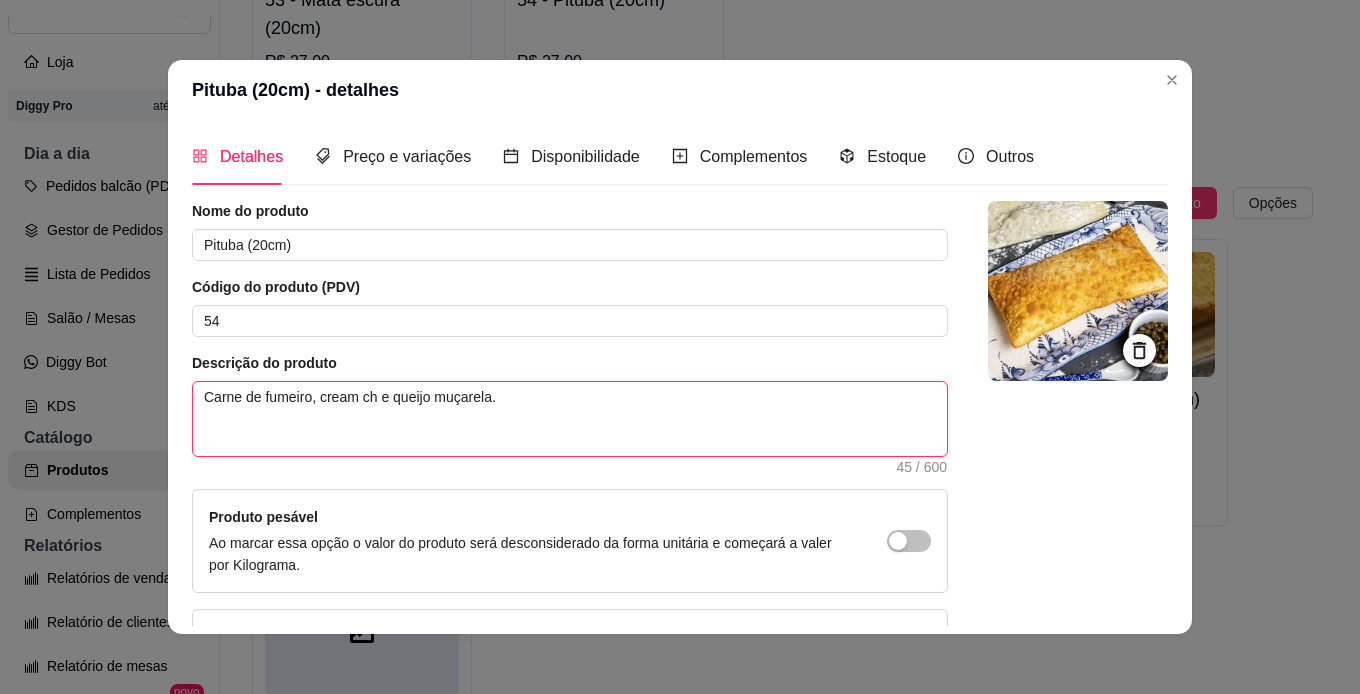 type 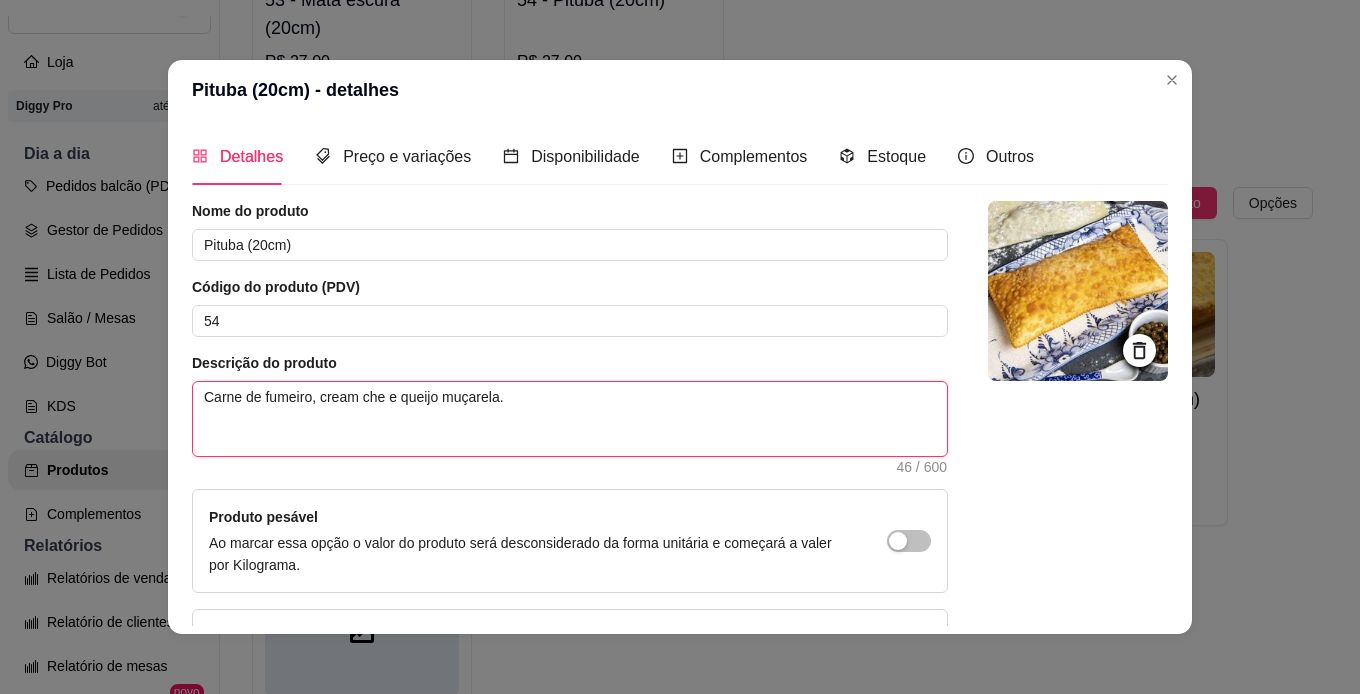 type 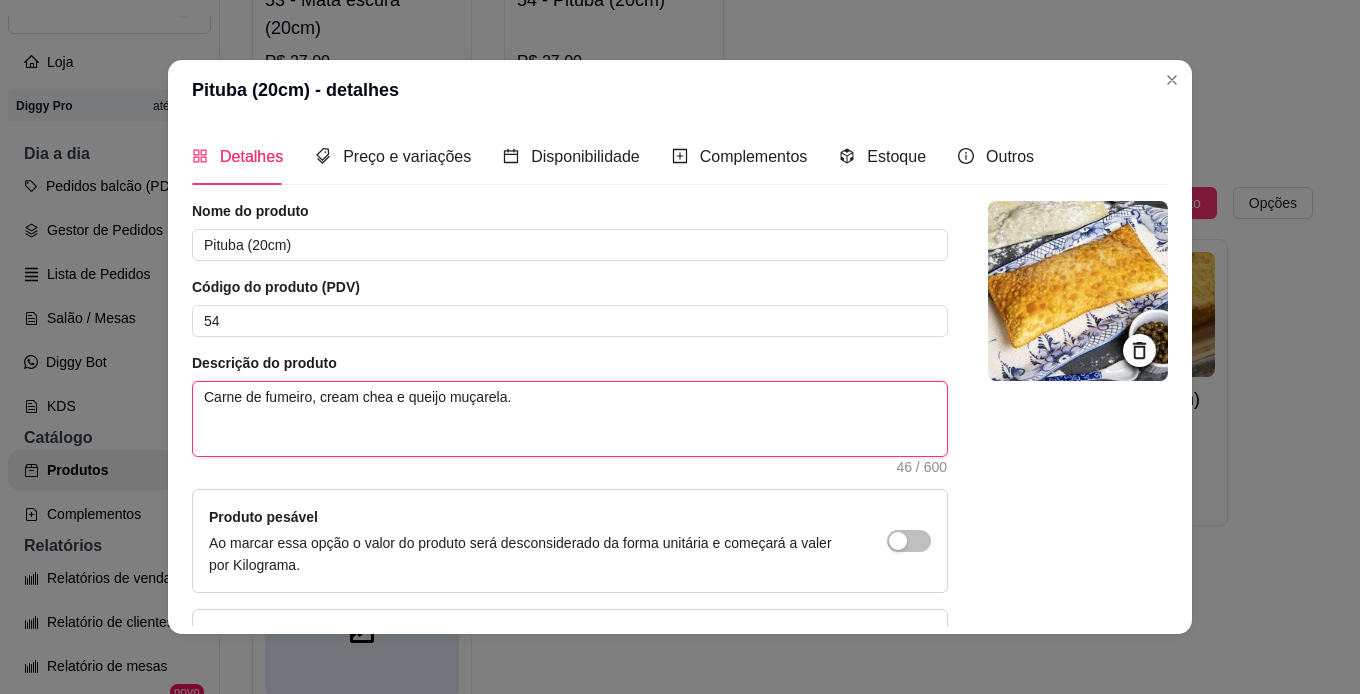 type 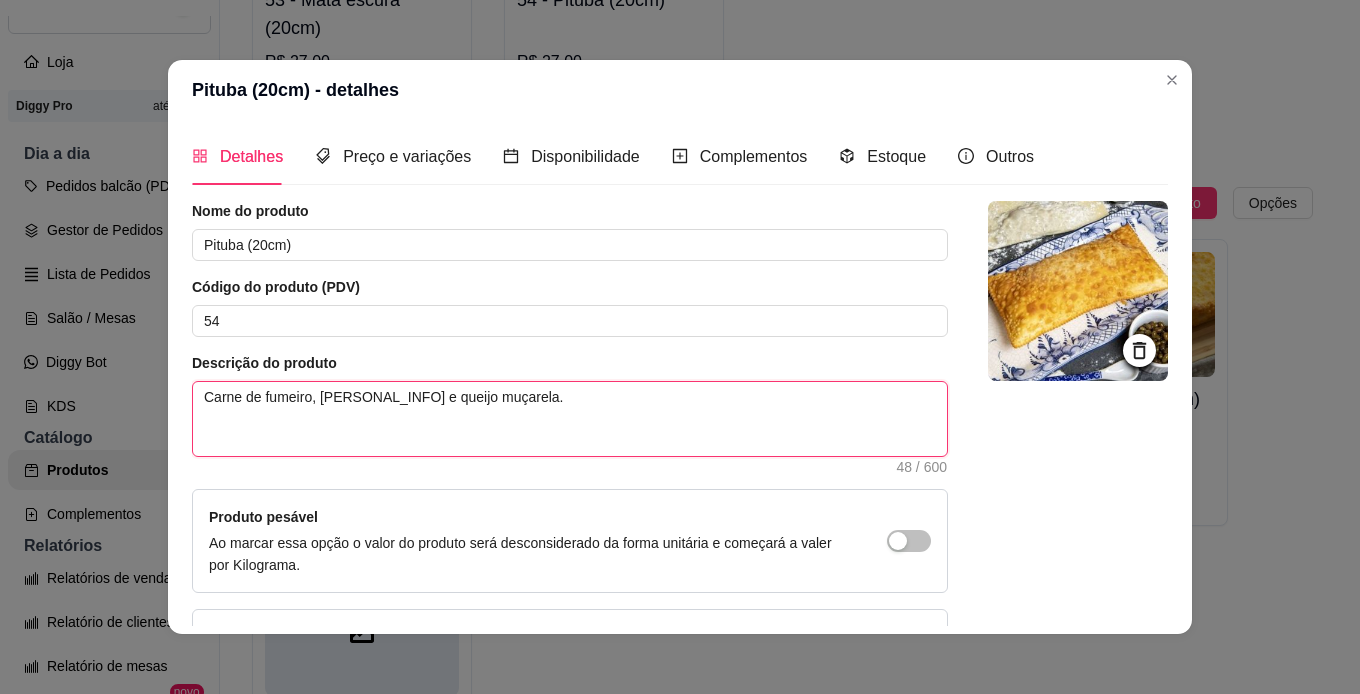 type 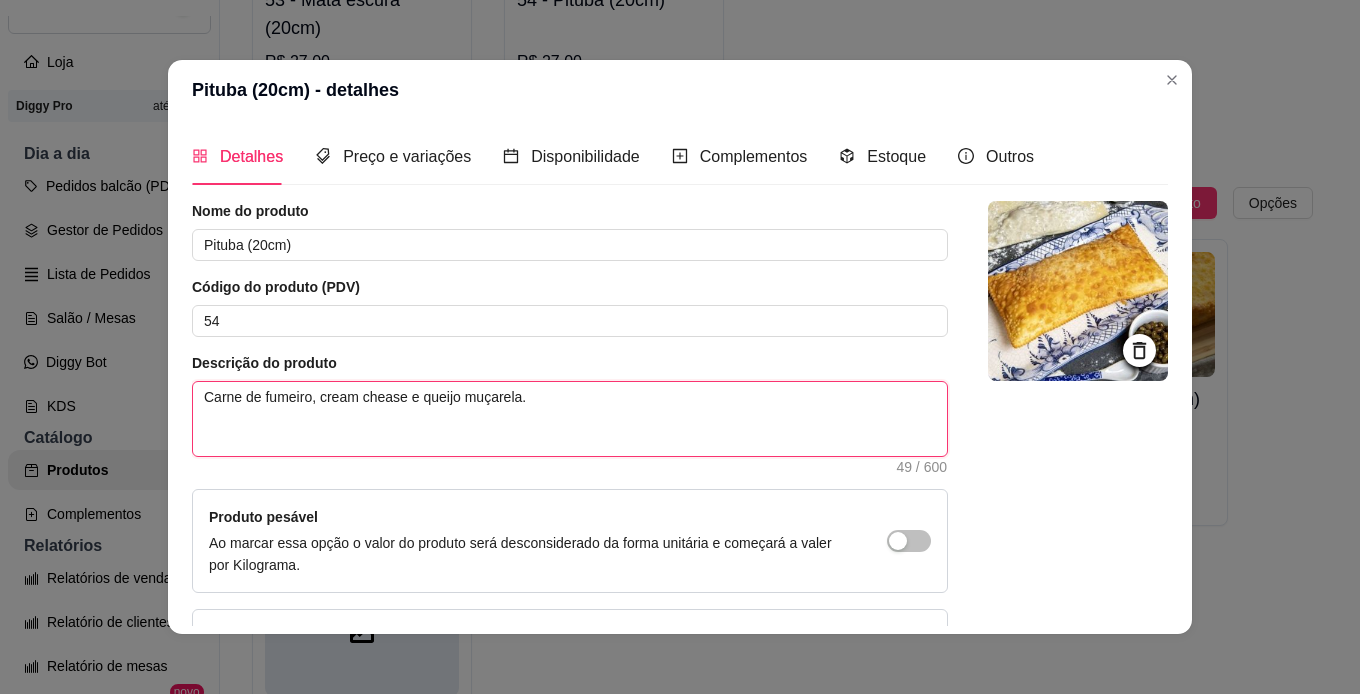 type on "Carne de fumeiro, cream chease e queijo muçarela." 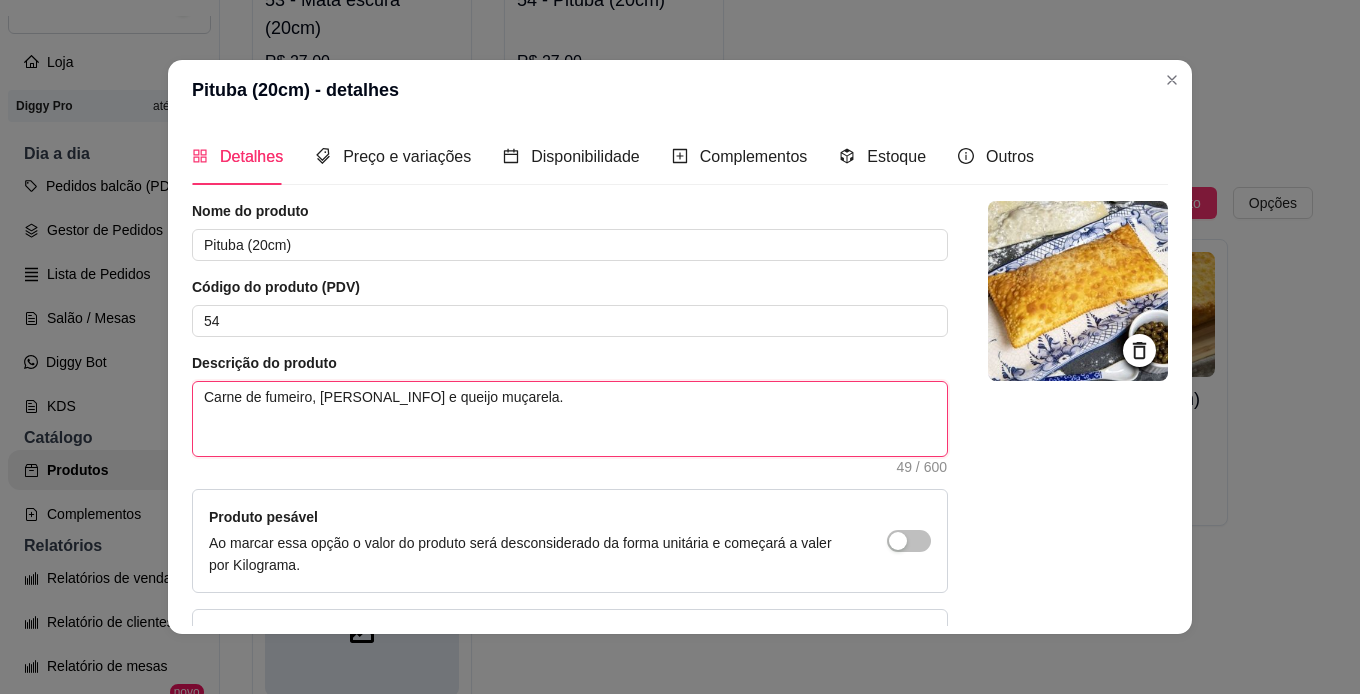 type 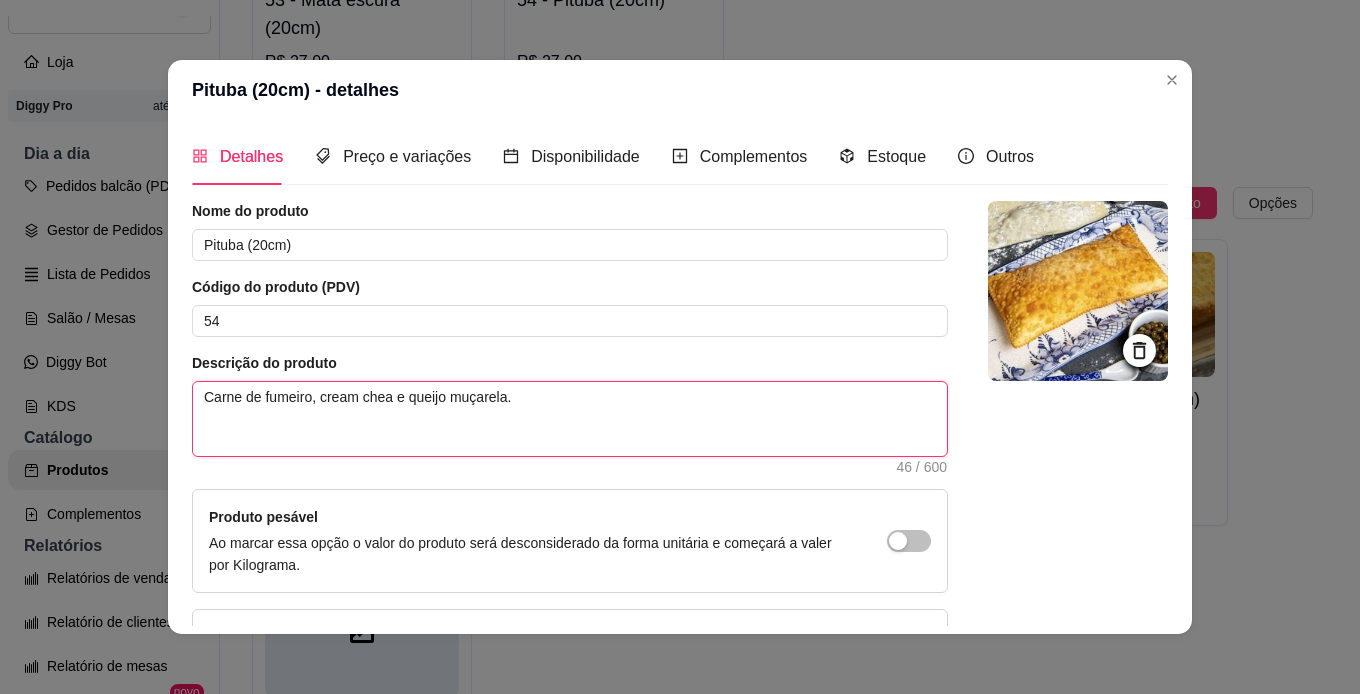 type 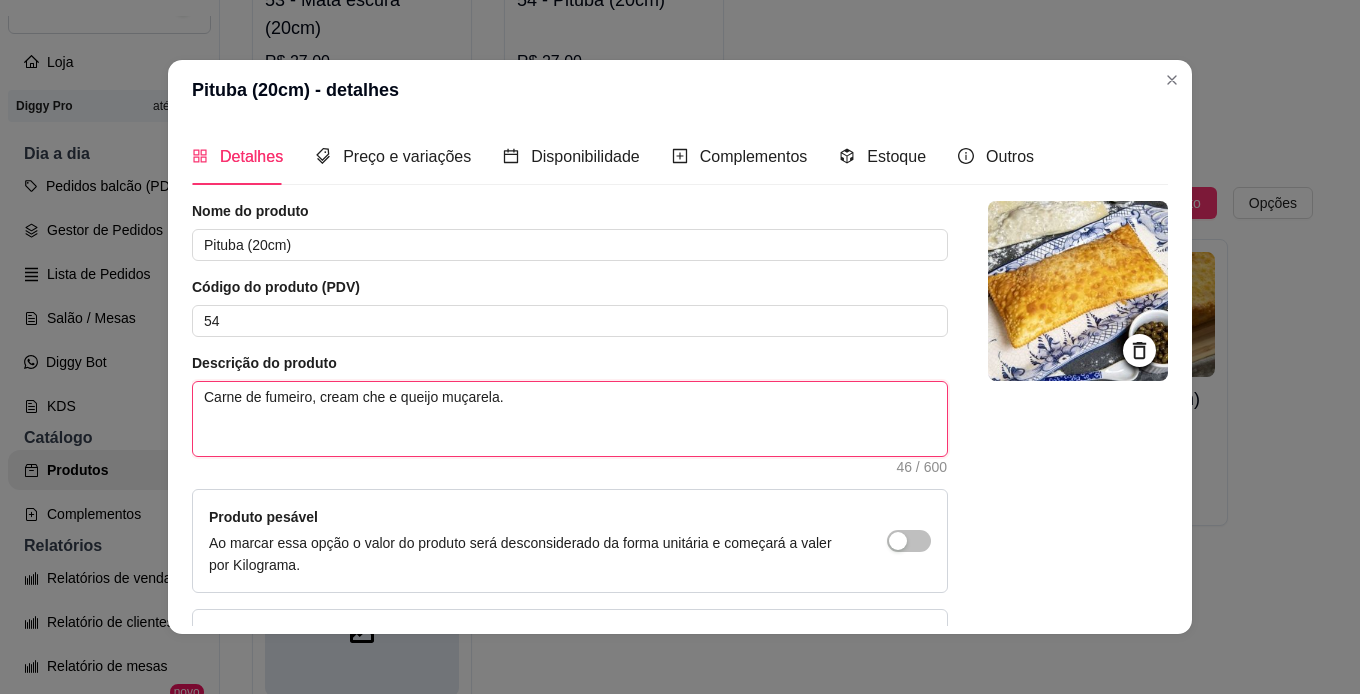 type 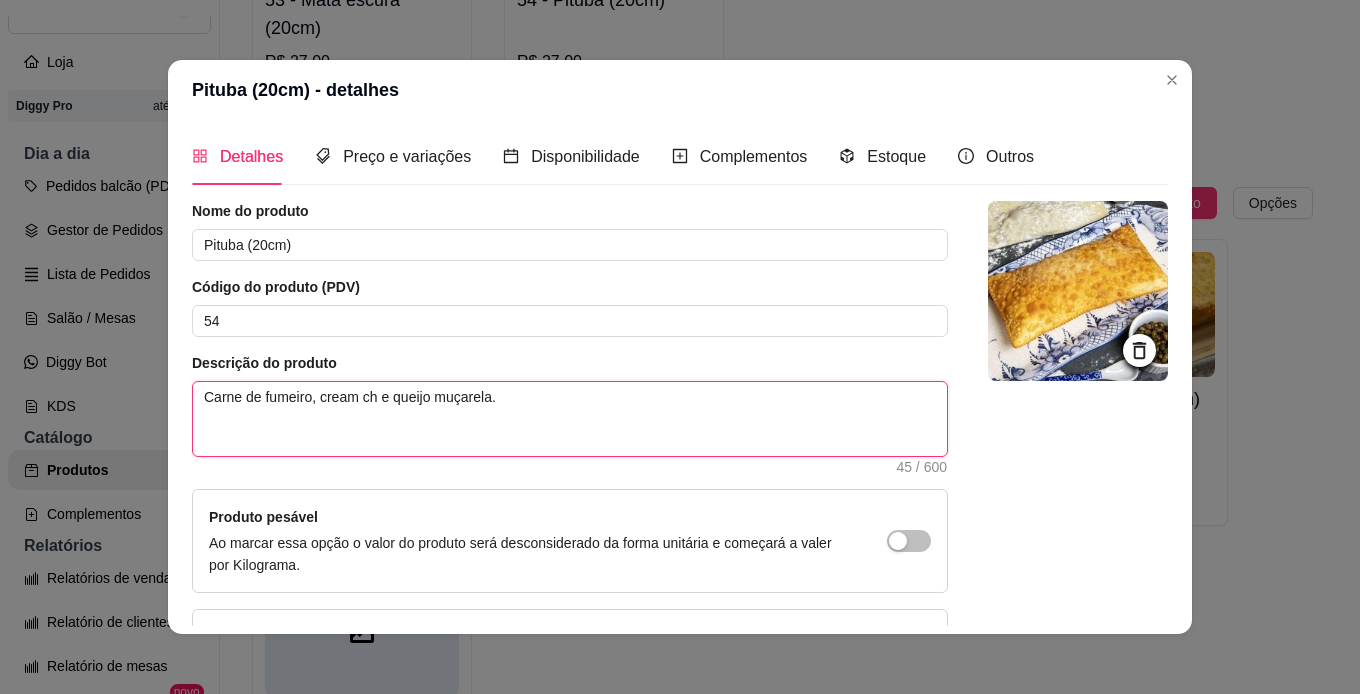 type 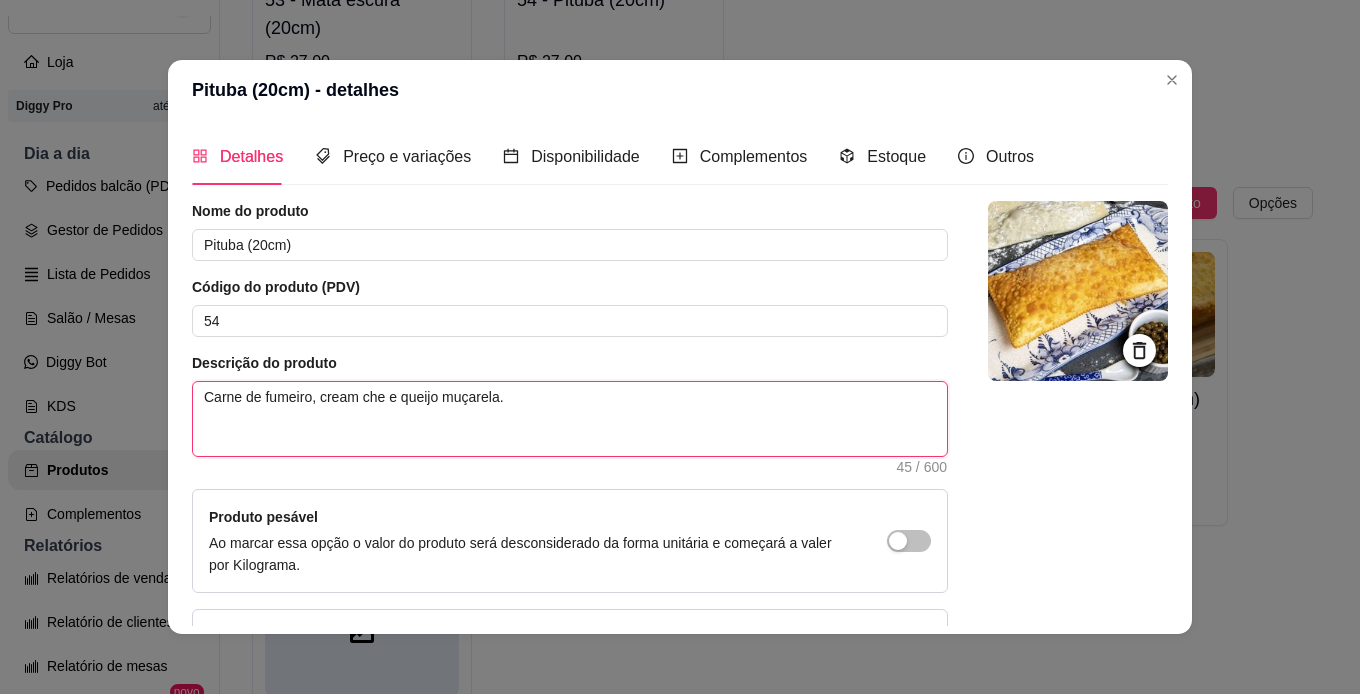 type 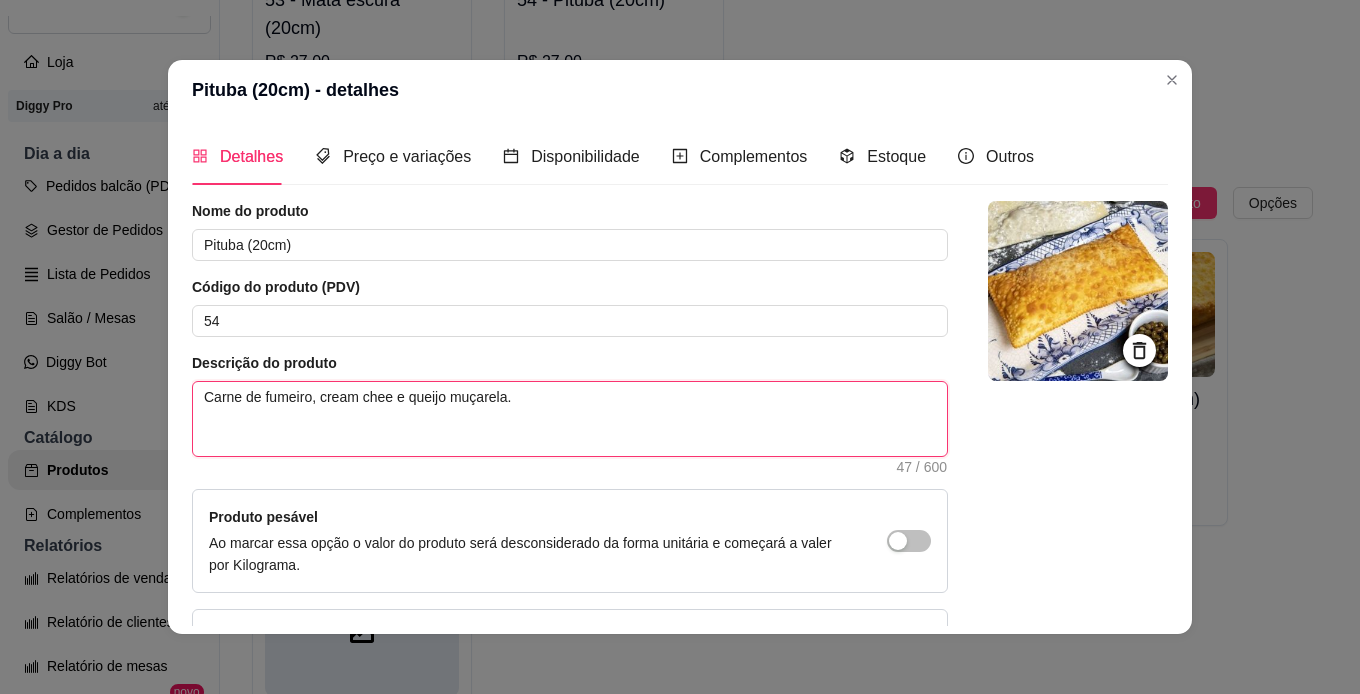 type 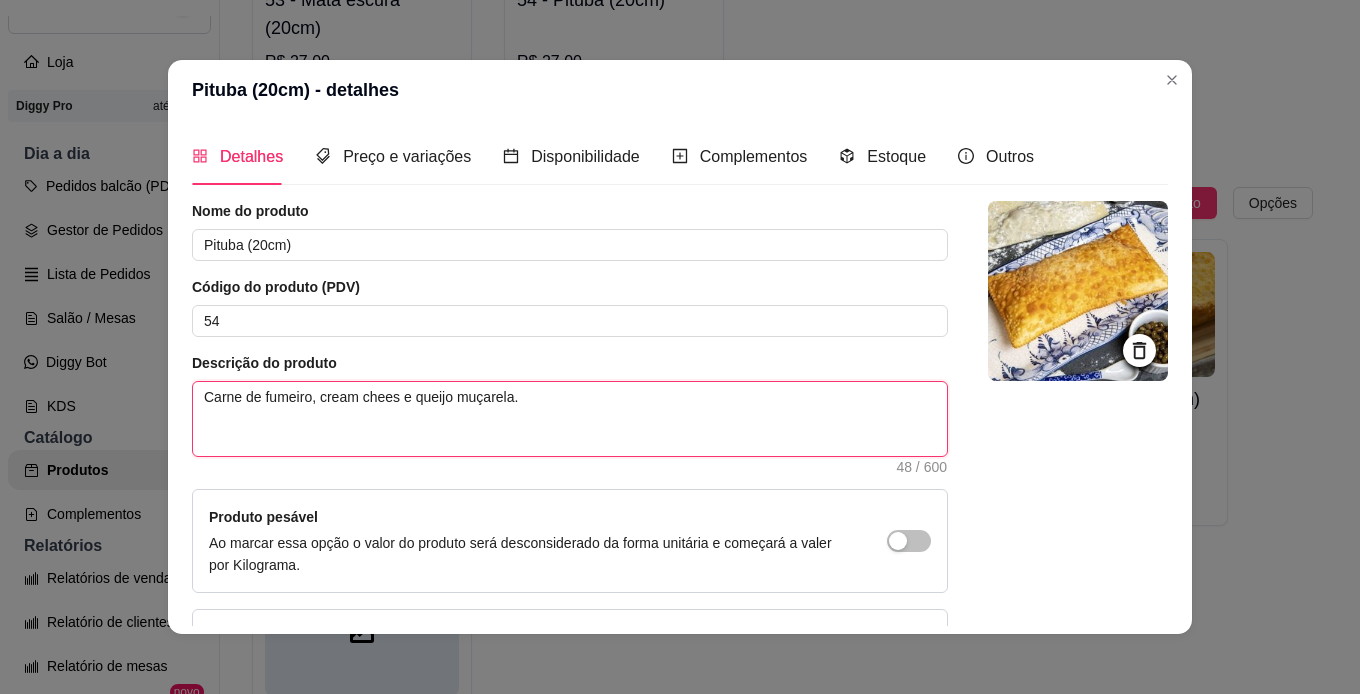 type 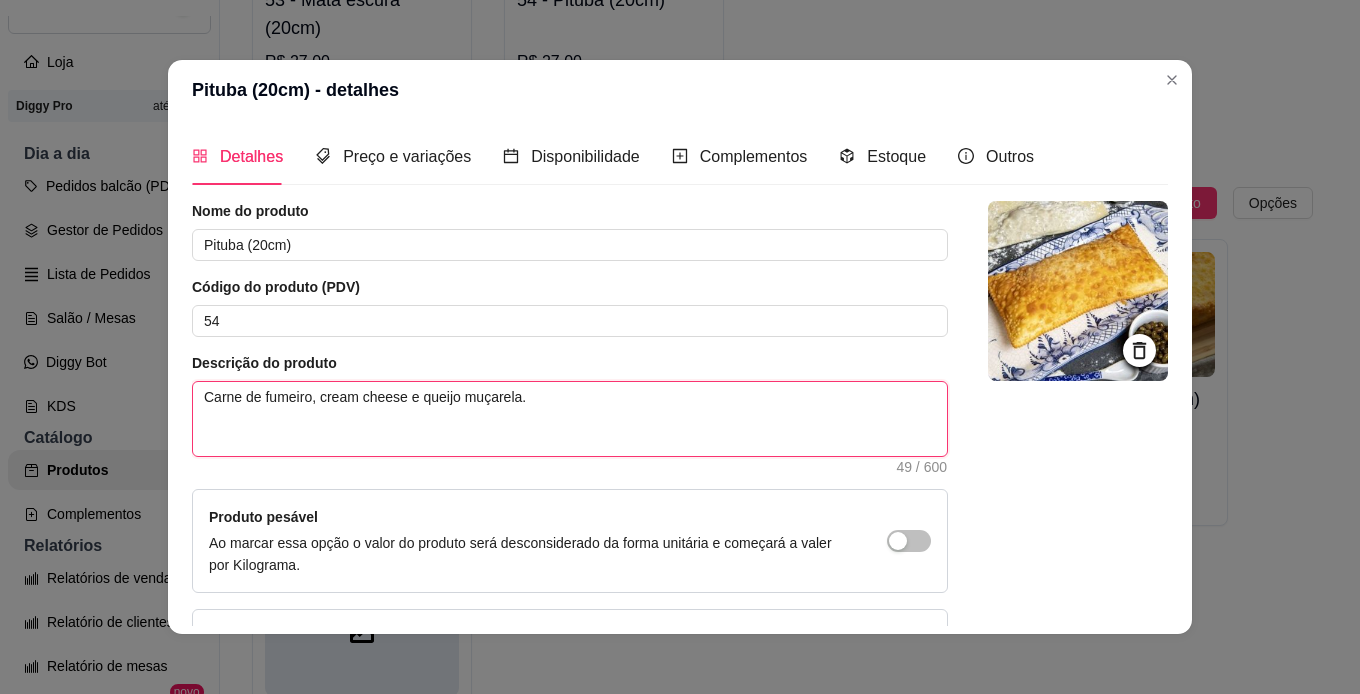 type on "Carne de fumeiro, cream cheese e queijo muçarela." 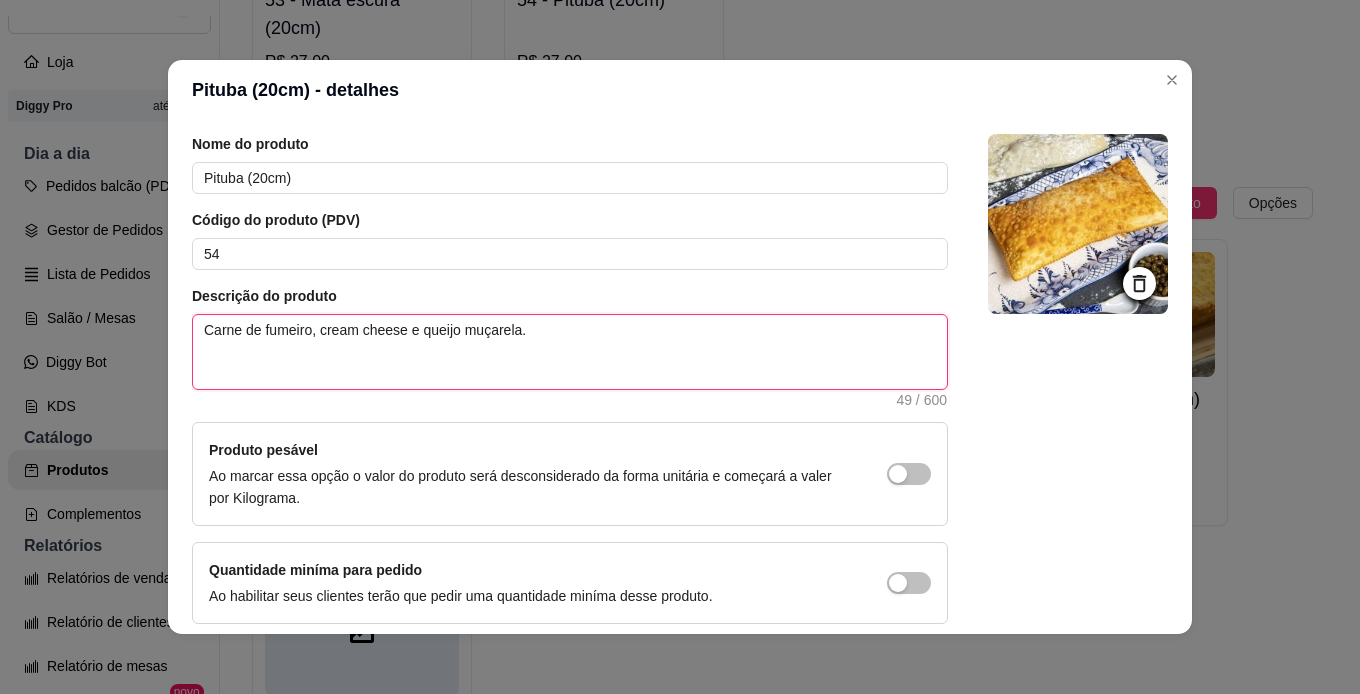 scroll, scrollTop: 154, scrollLeft: 0, axis: vertical 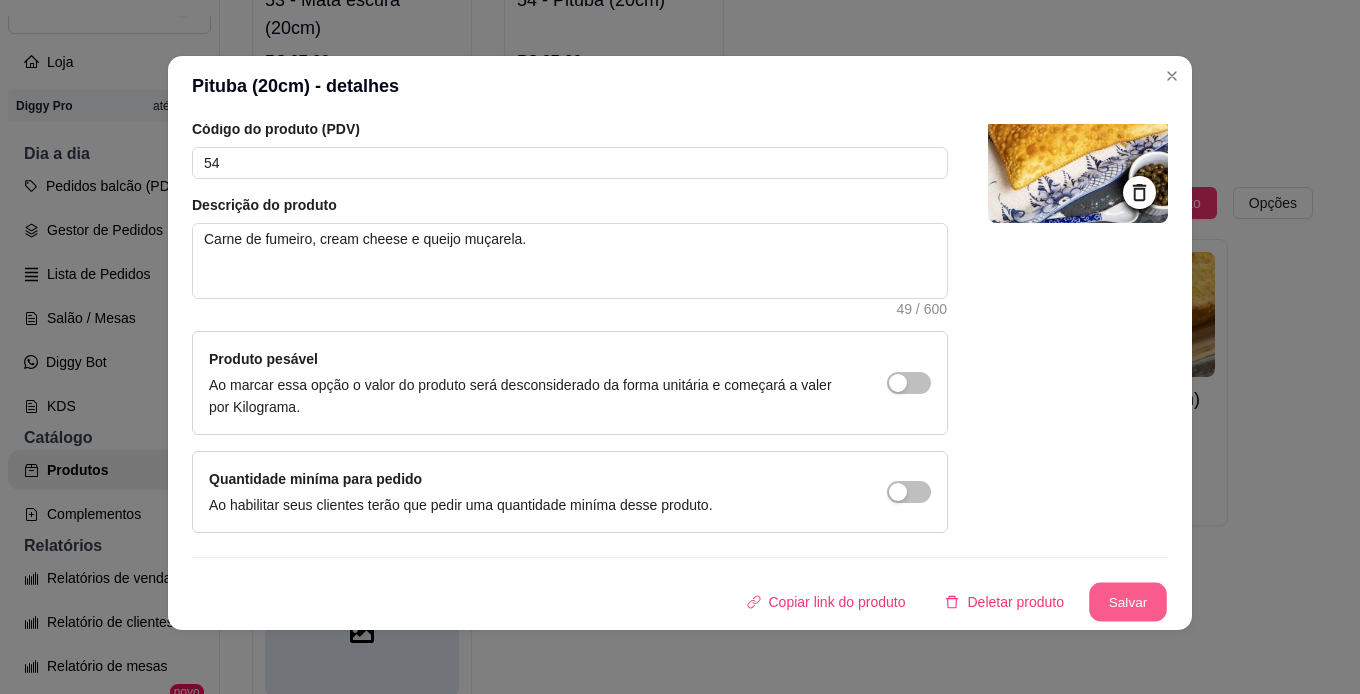 click on "Salvar" at bounding box center (1128, 602) 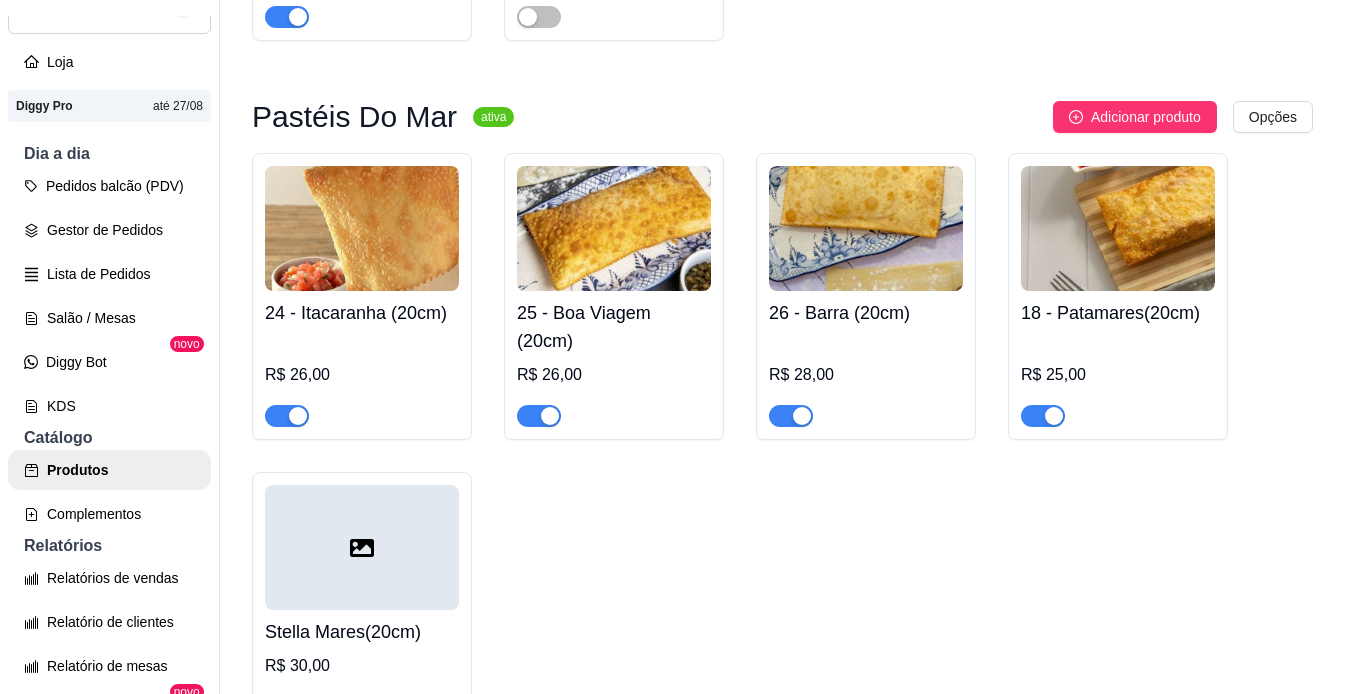 scroll, scrollTop: 4300, scrollLeft: 0, axis: vertical 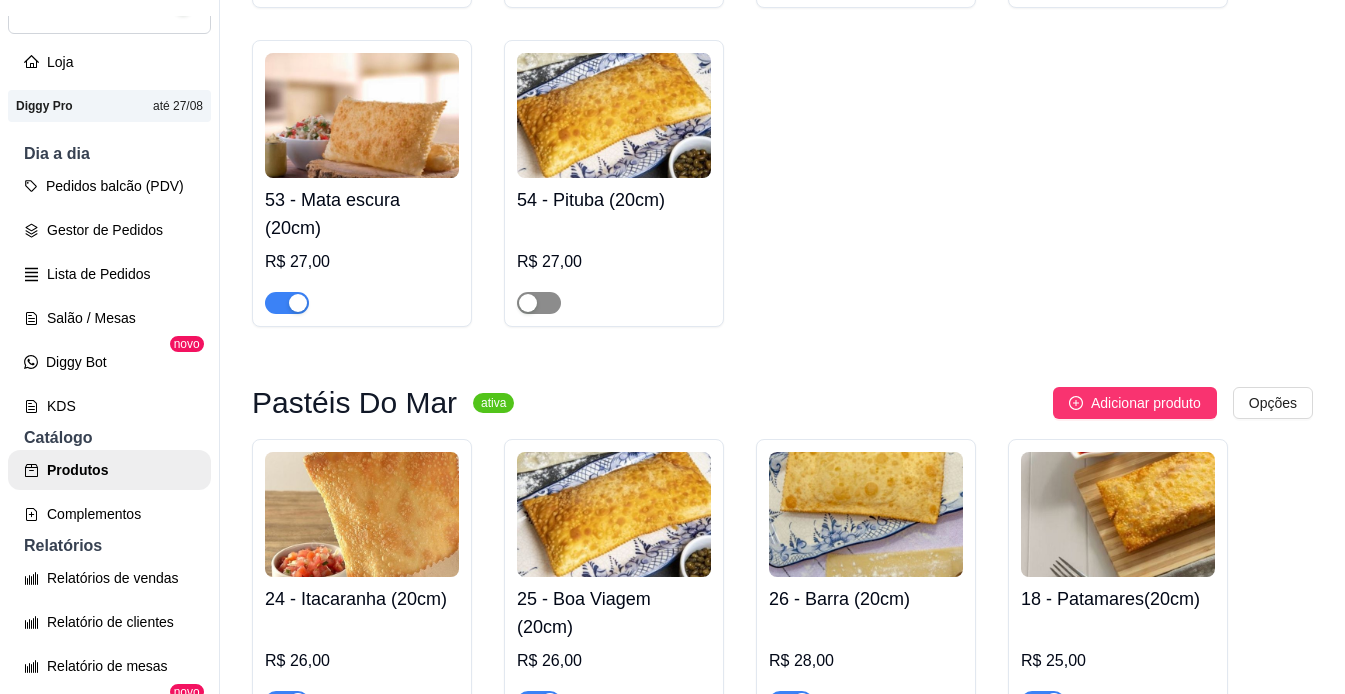 click at bounding box center [528, 303] 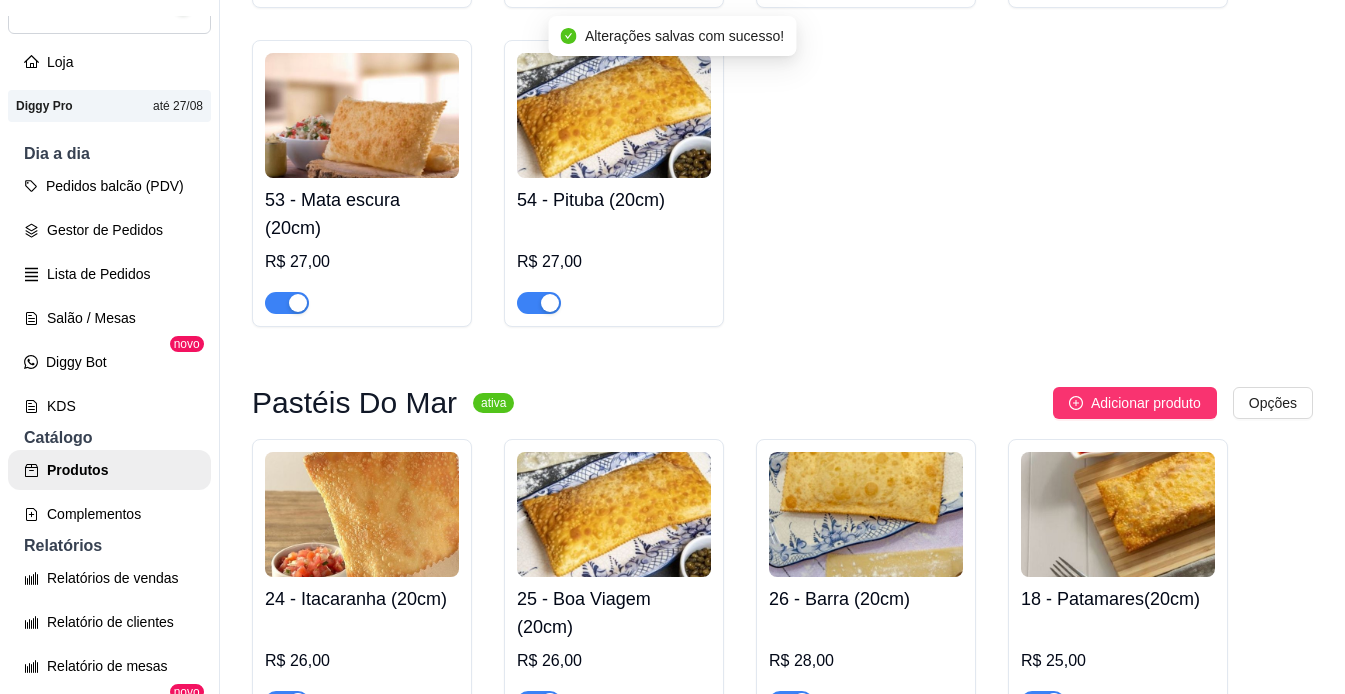 click on "54 - Pituba (20cm)" at bounding box center (614, 200) 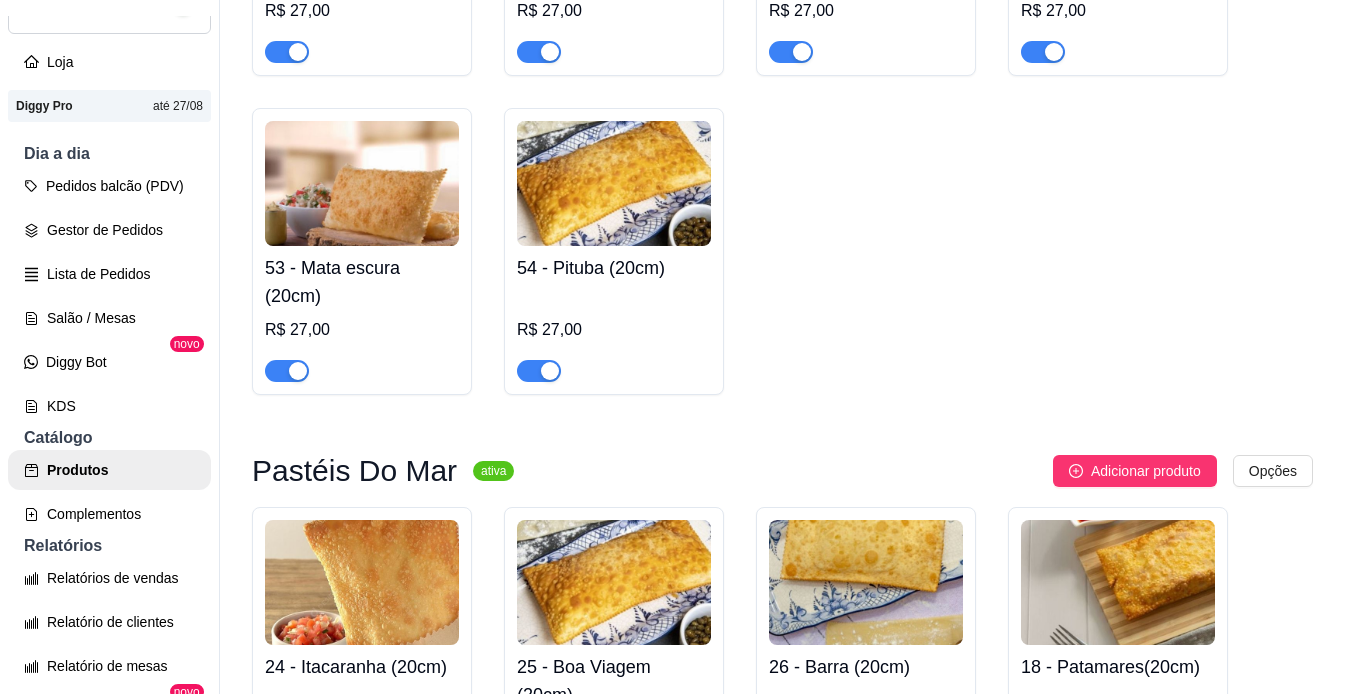 scroll, scrollTop: 4200, scrollLeft: 0, axis: vertical 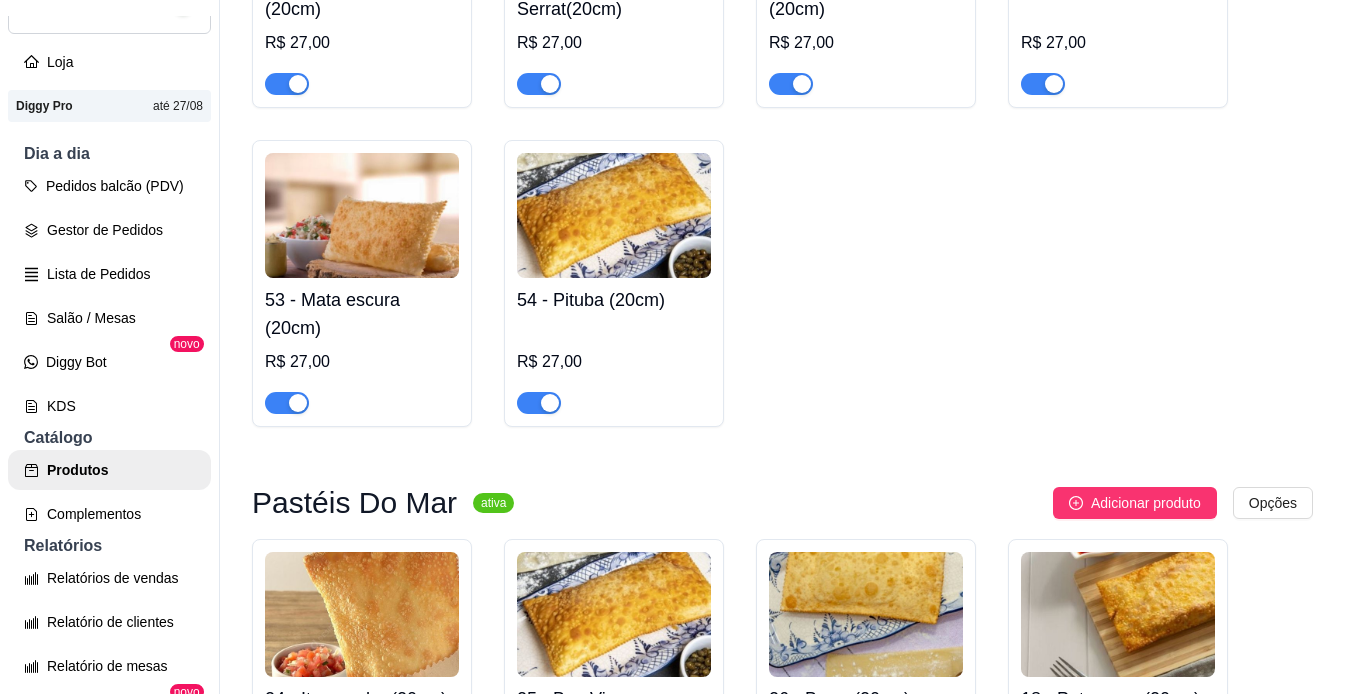 click at bounding box center (362, 215) 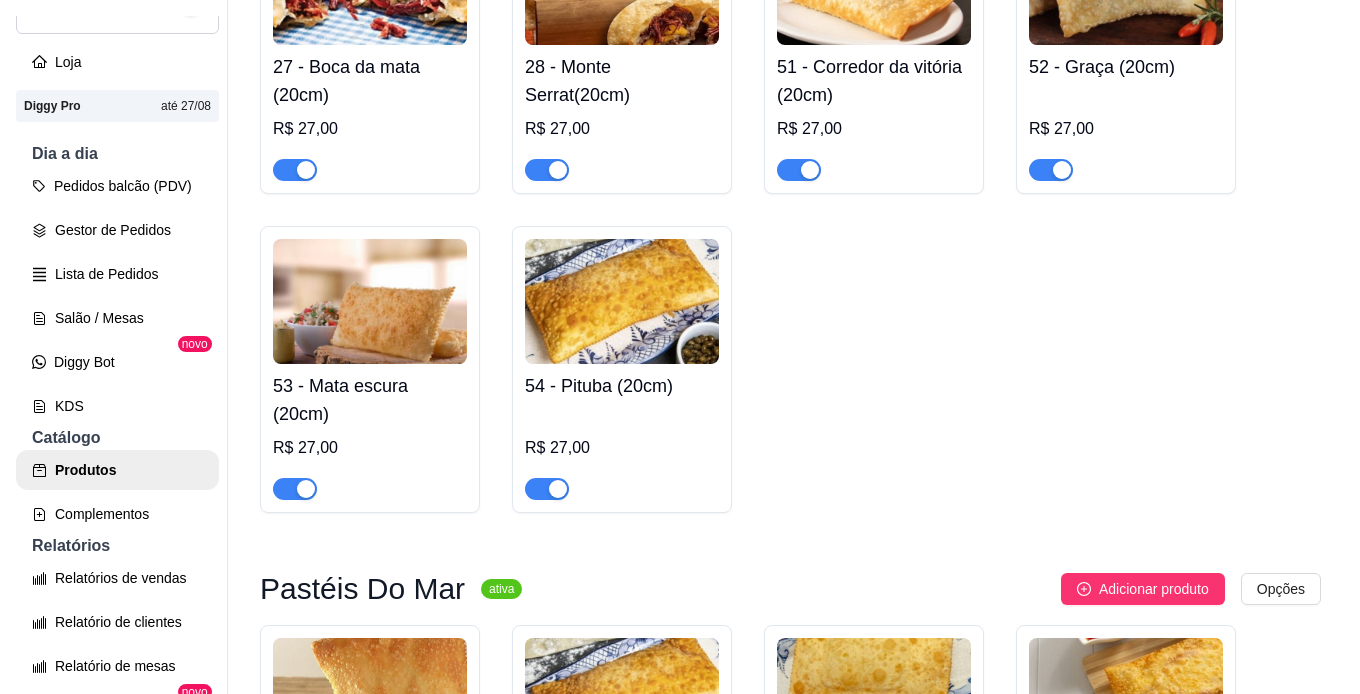 scroll, scrollTop: 3900, scrollLeft: 0, axis: vertical 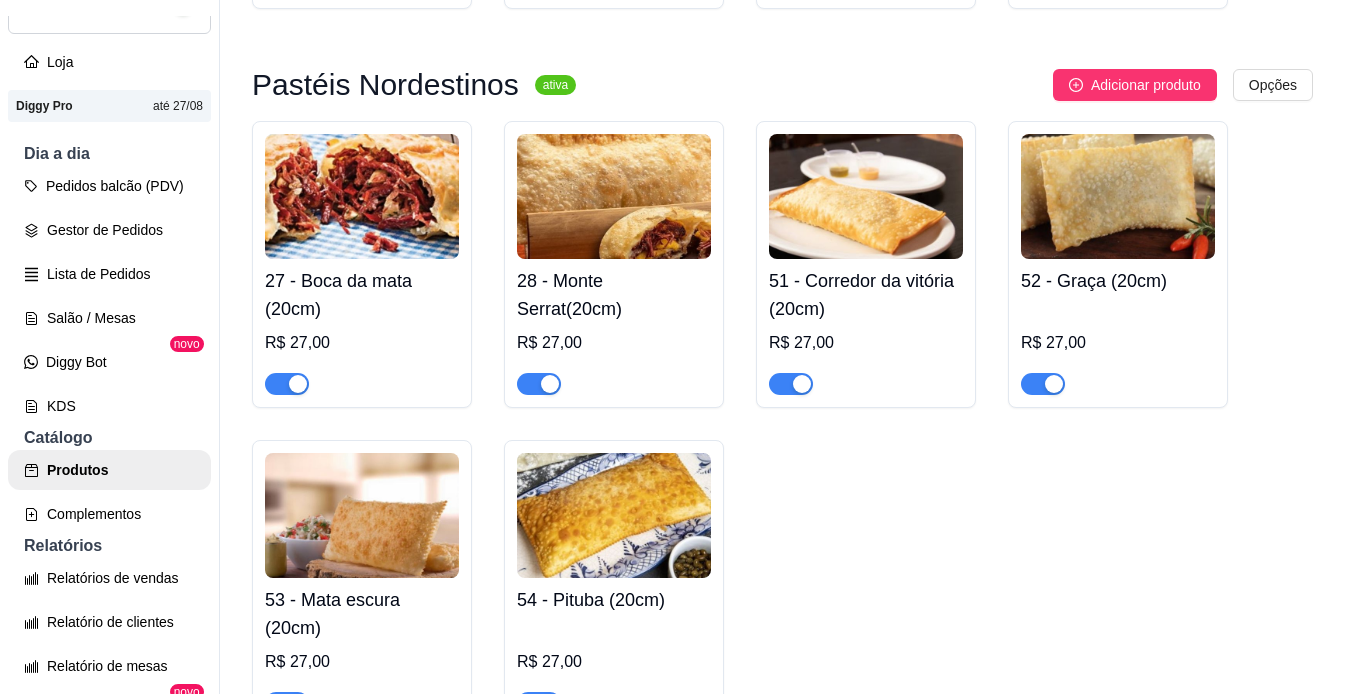 click on "27 - Boca da mata (20cm)" at bounding box center [362, 295] 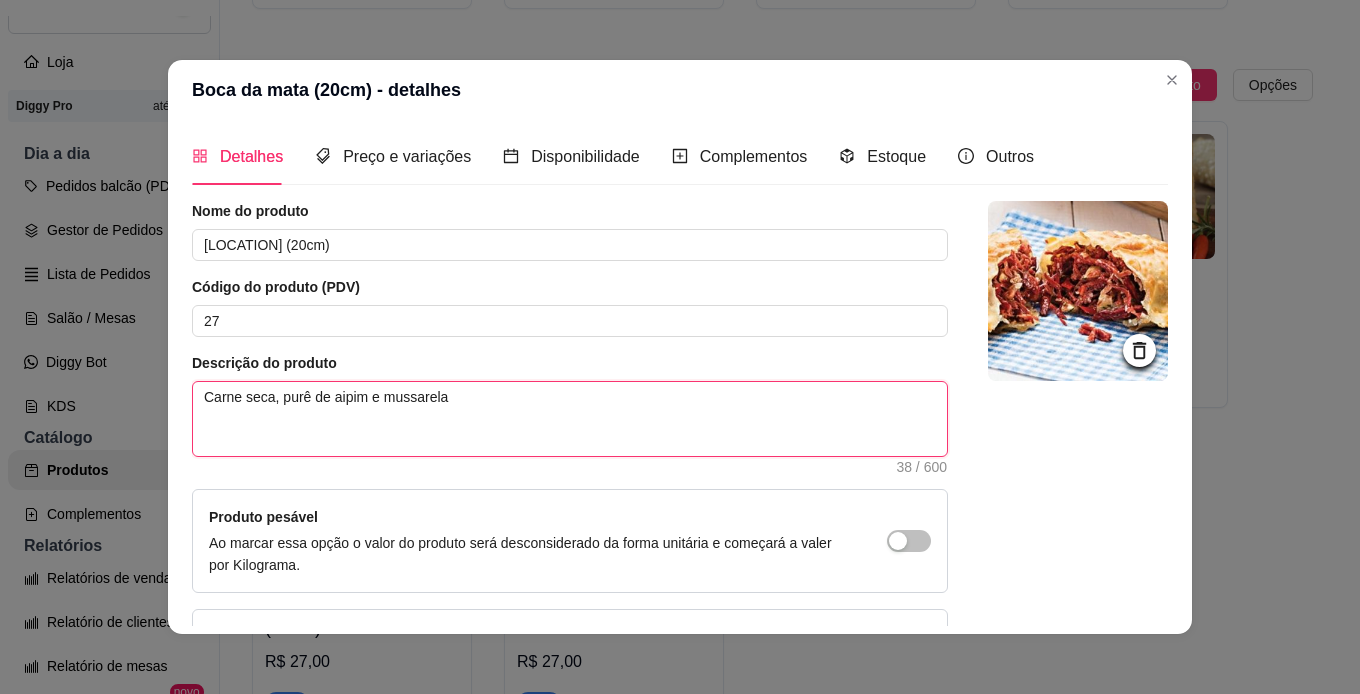 click on "Carne seca, purê de aipim e mussarela" at bounding box center [570, 419] 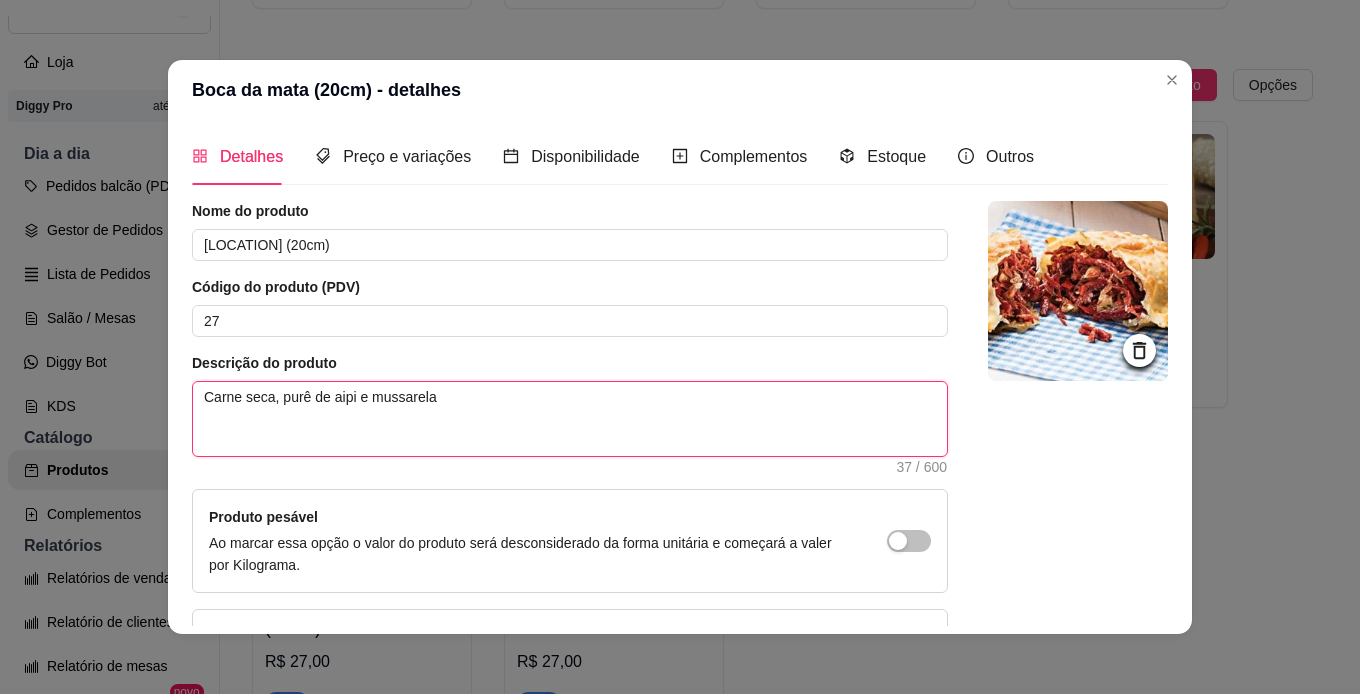 type 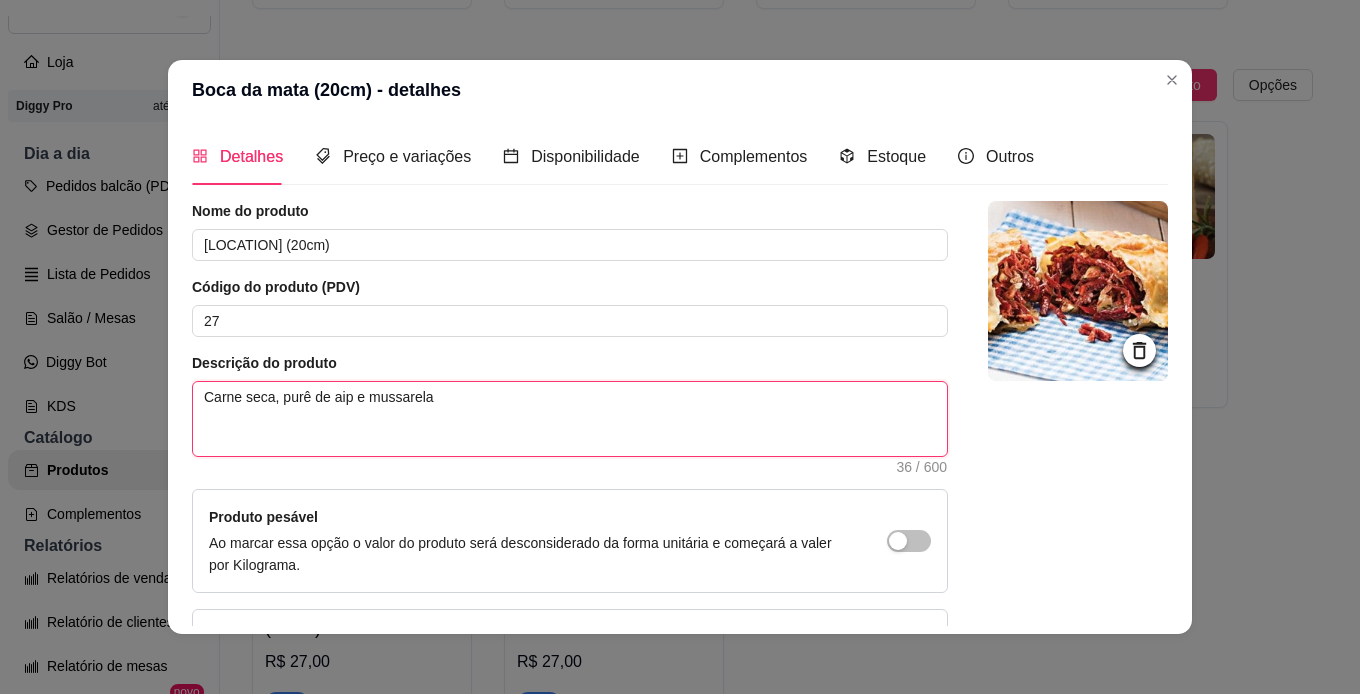 type 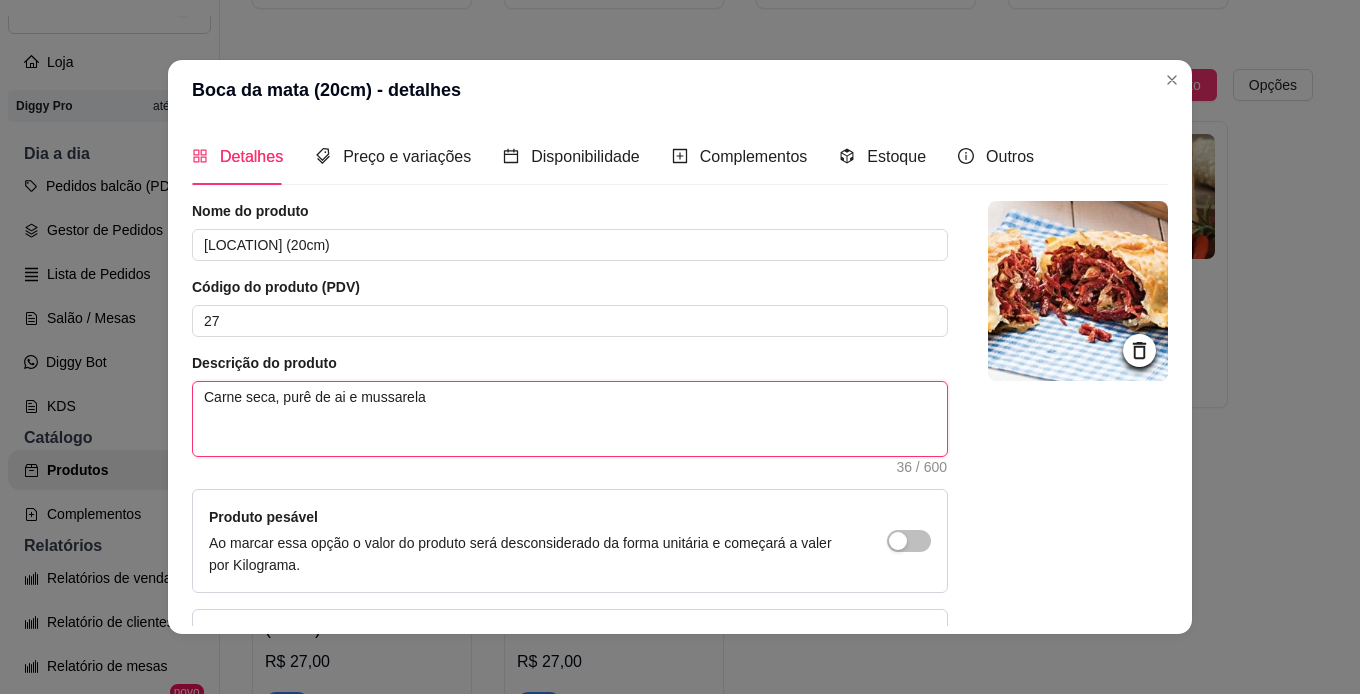 type 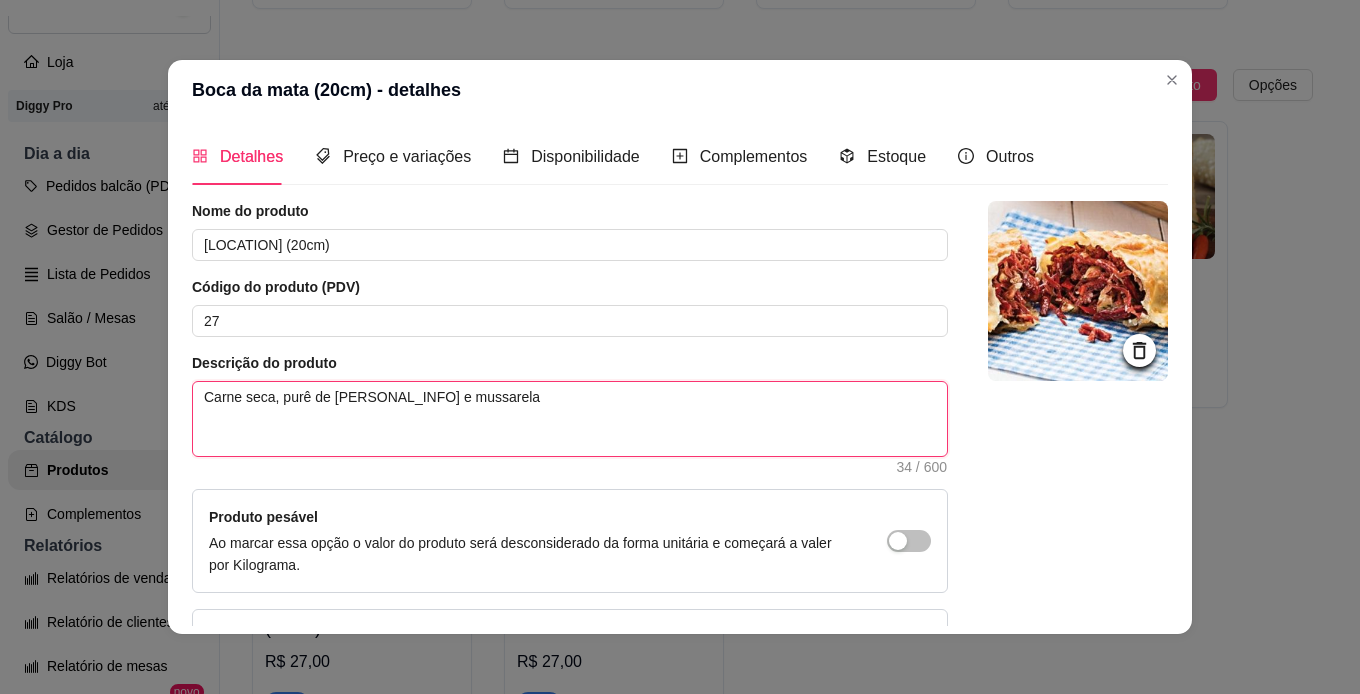 type 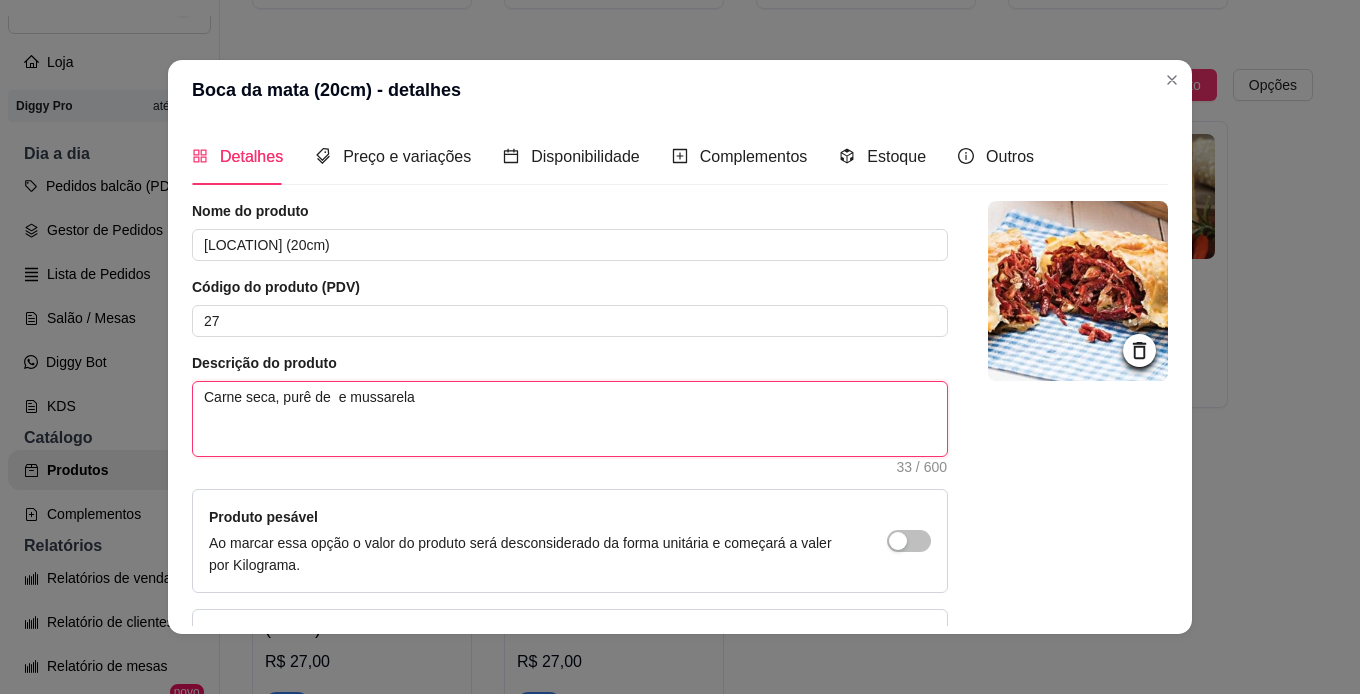 type 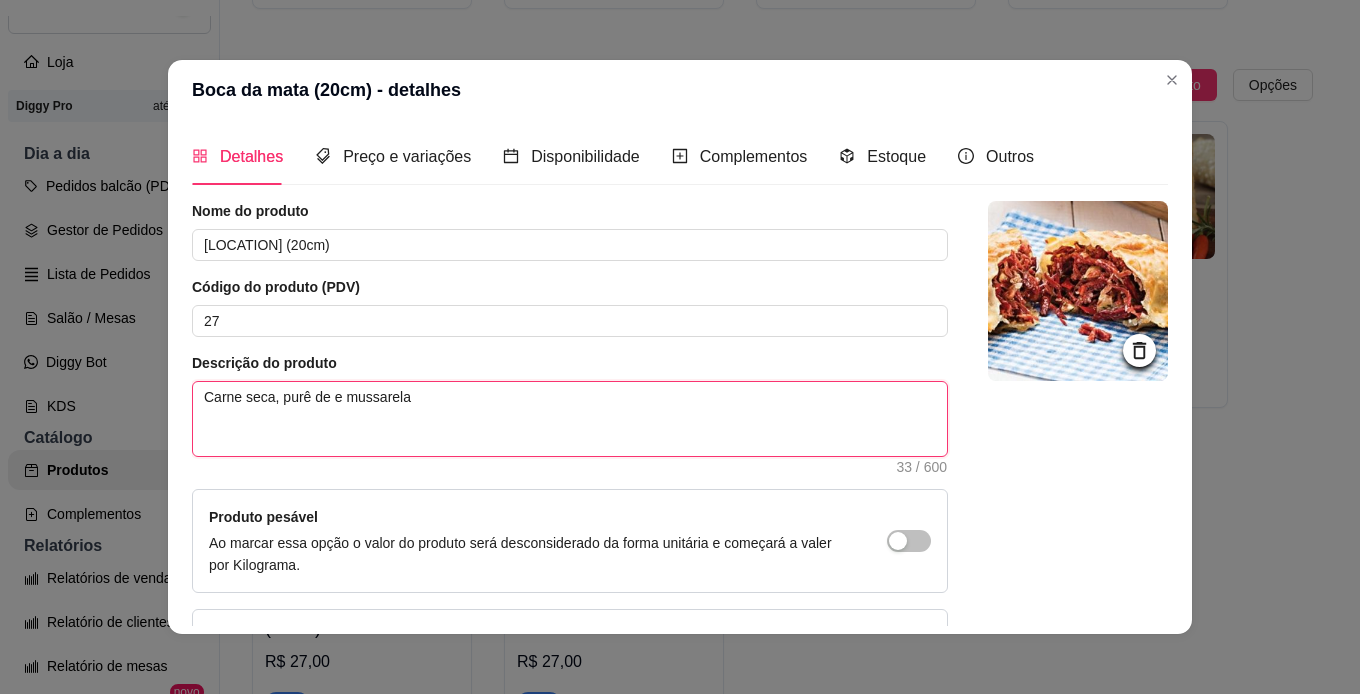 type 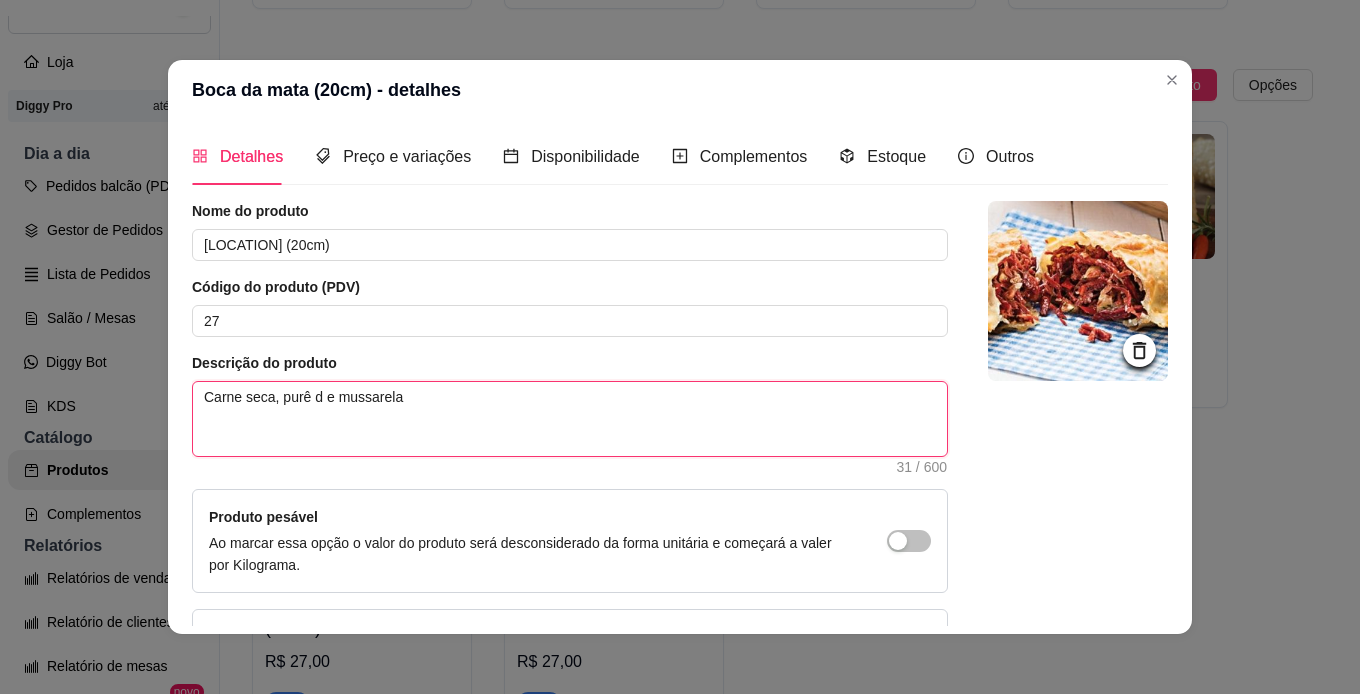 type 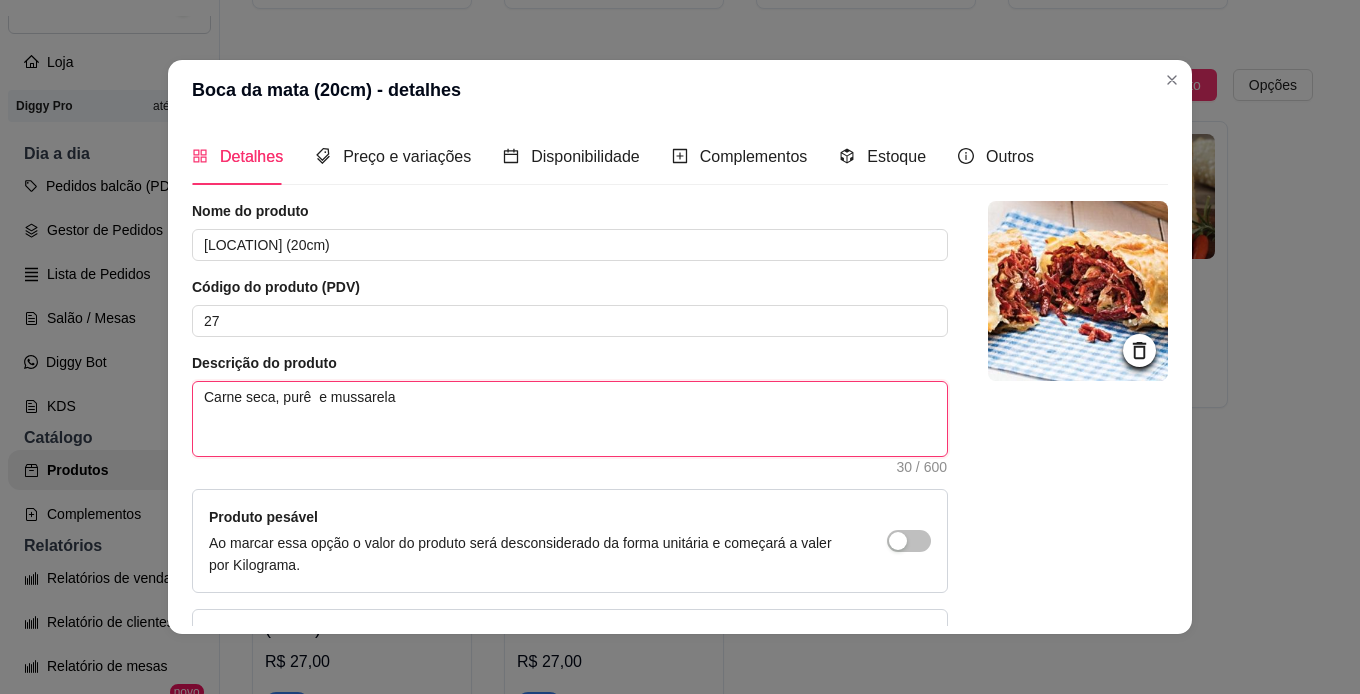 type 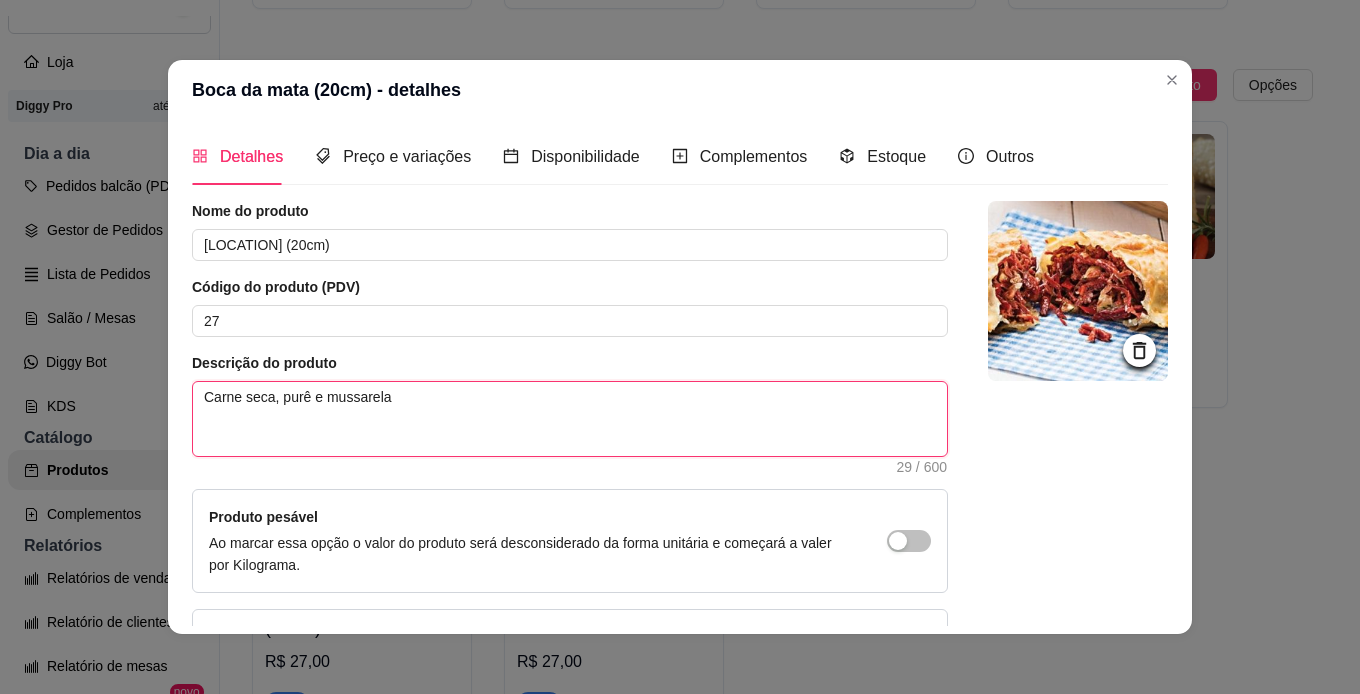 type 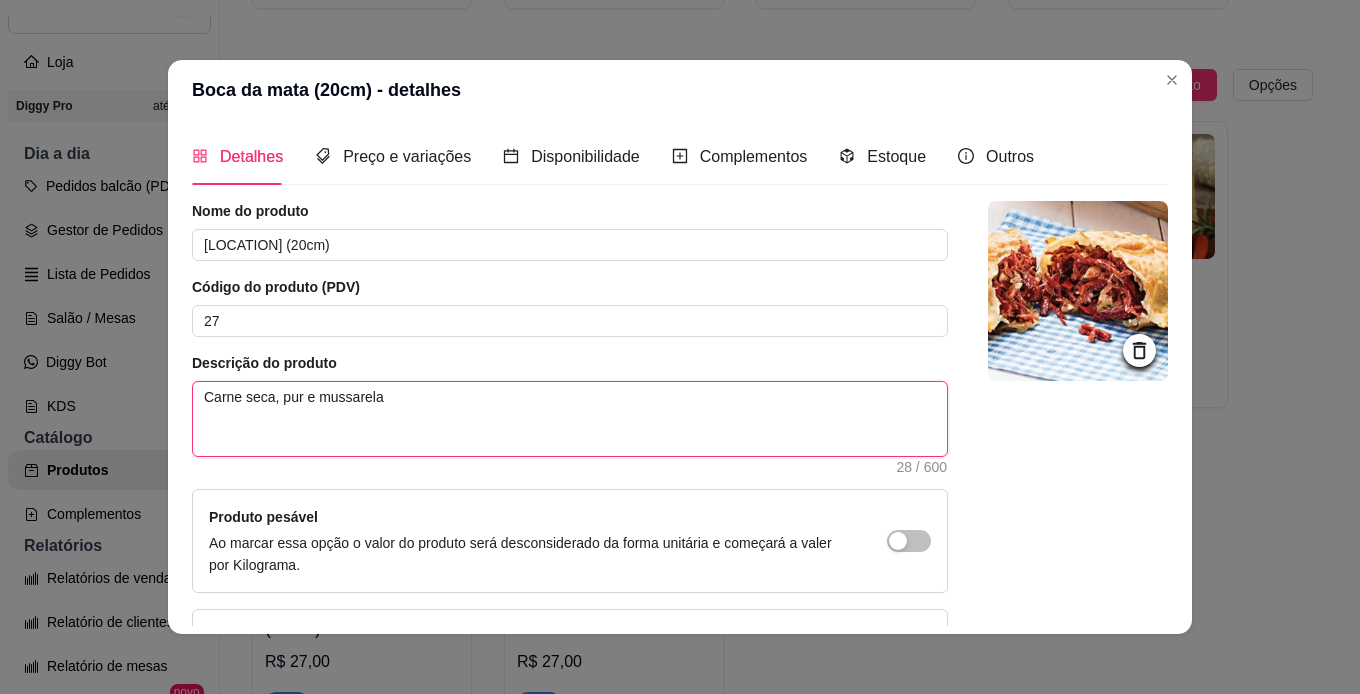 type 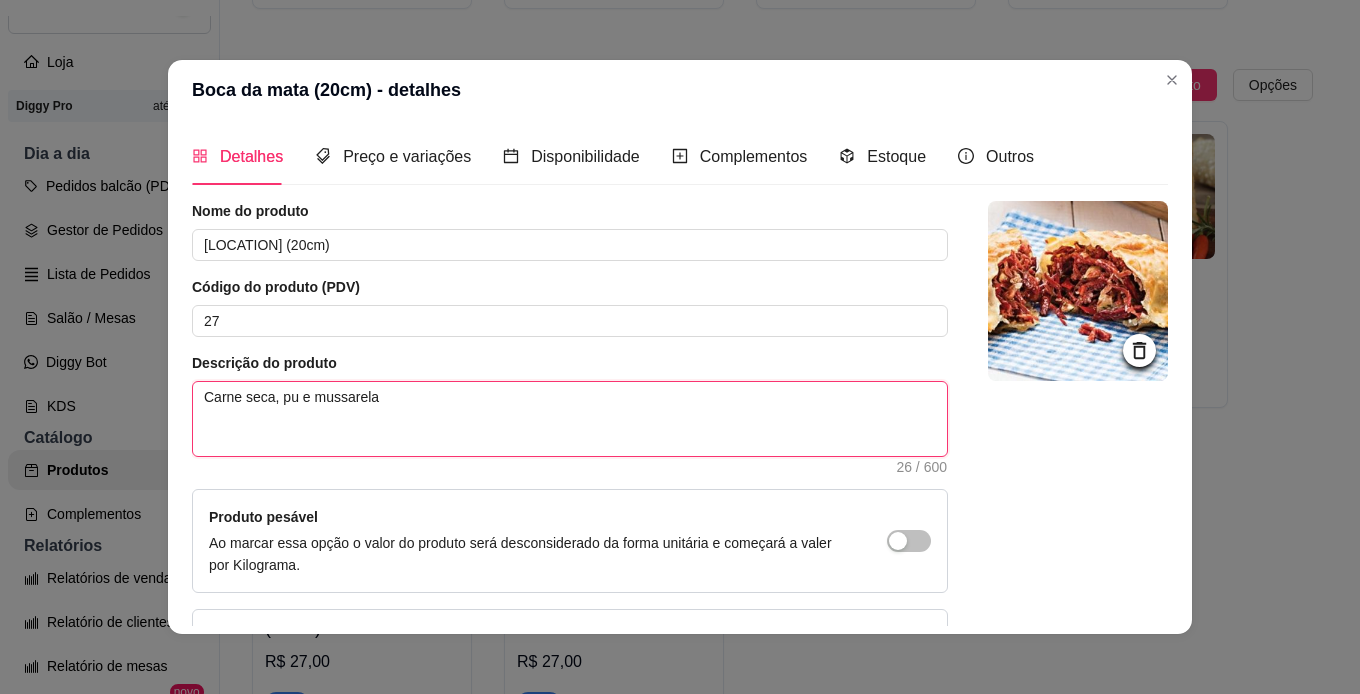 type 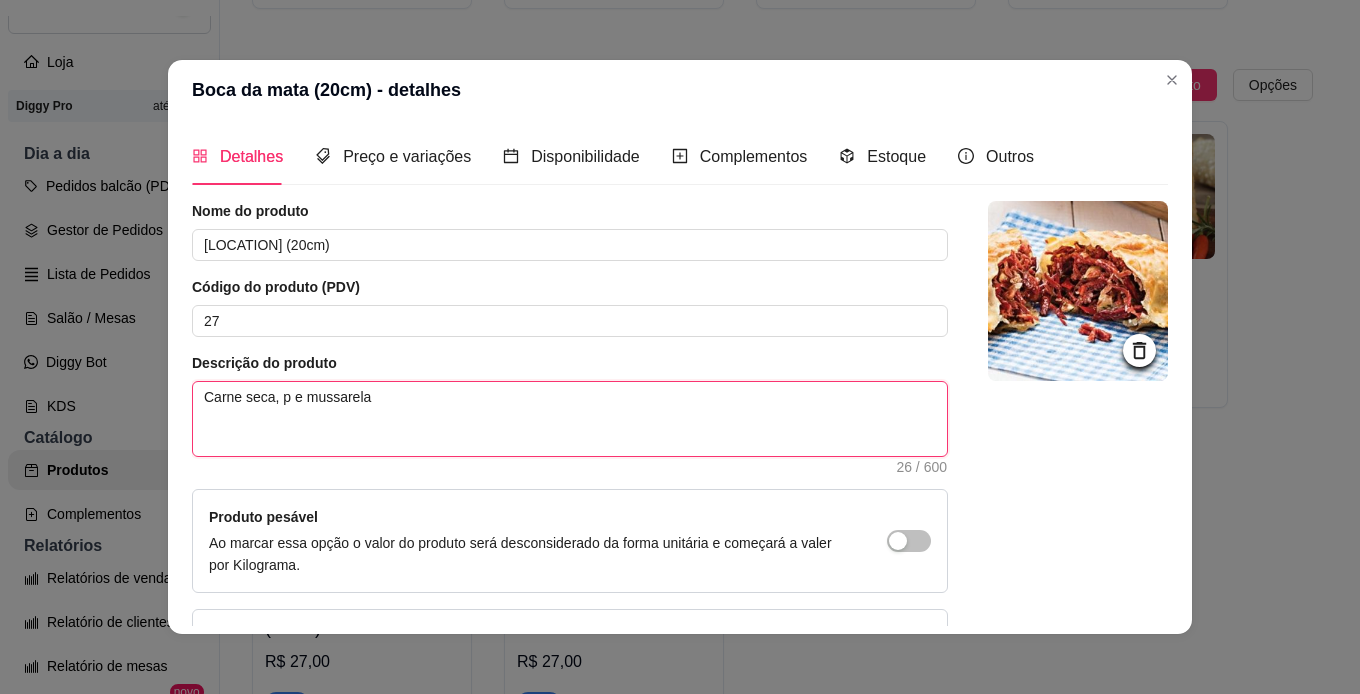 type 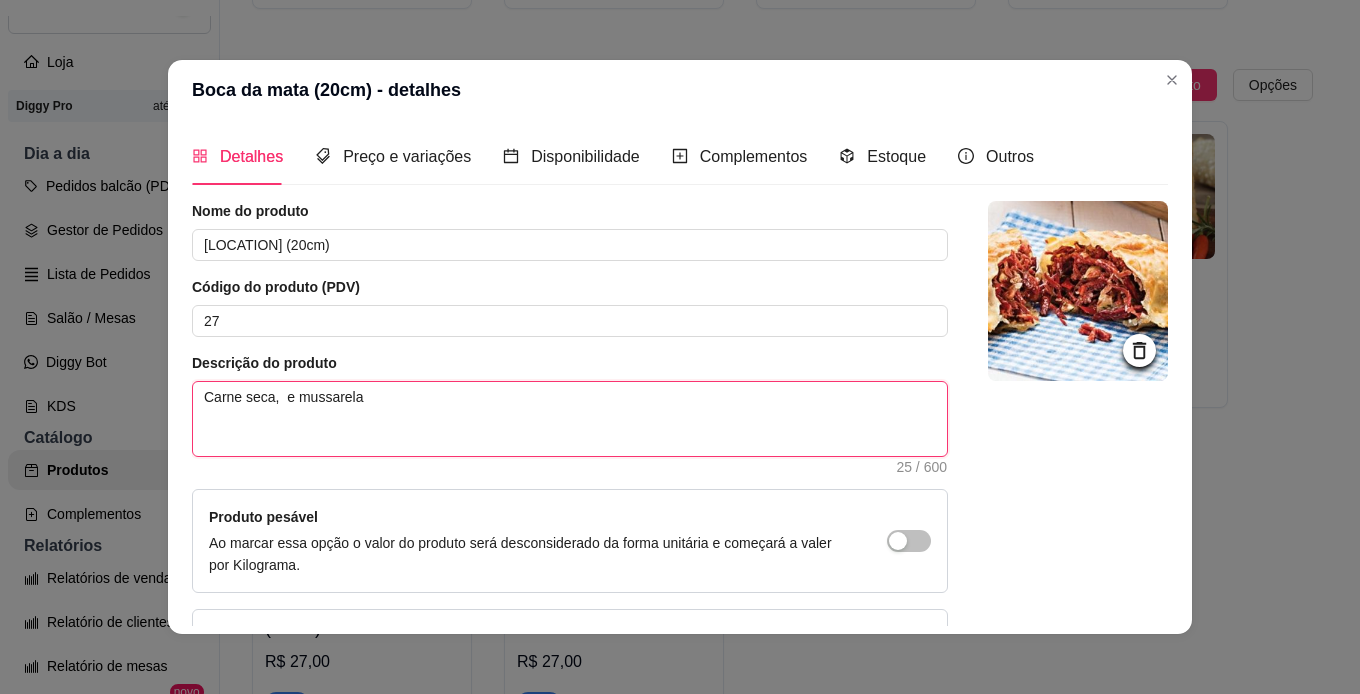 type 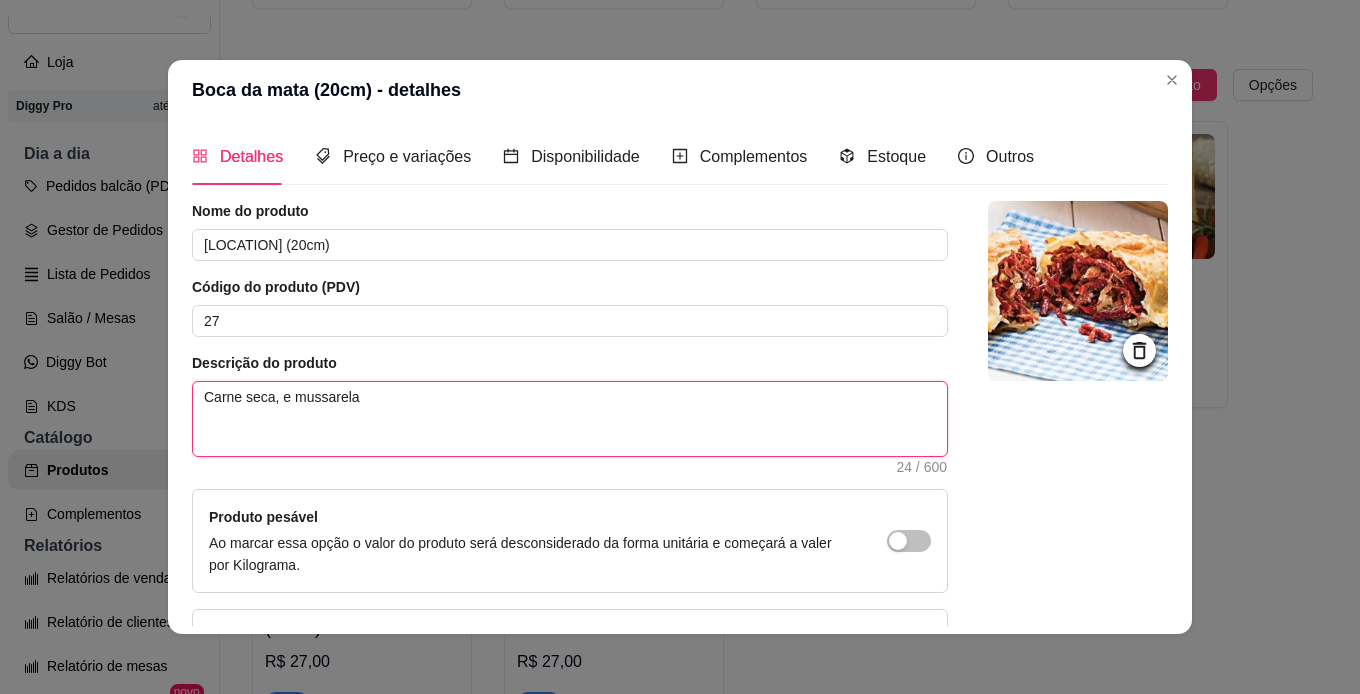 type 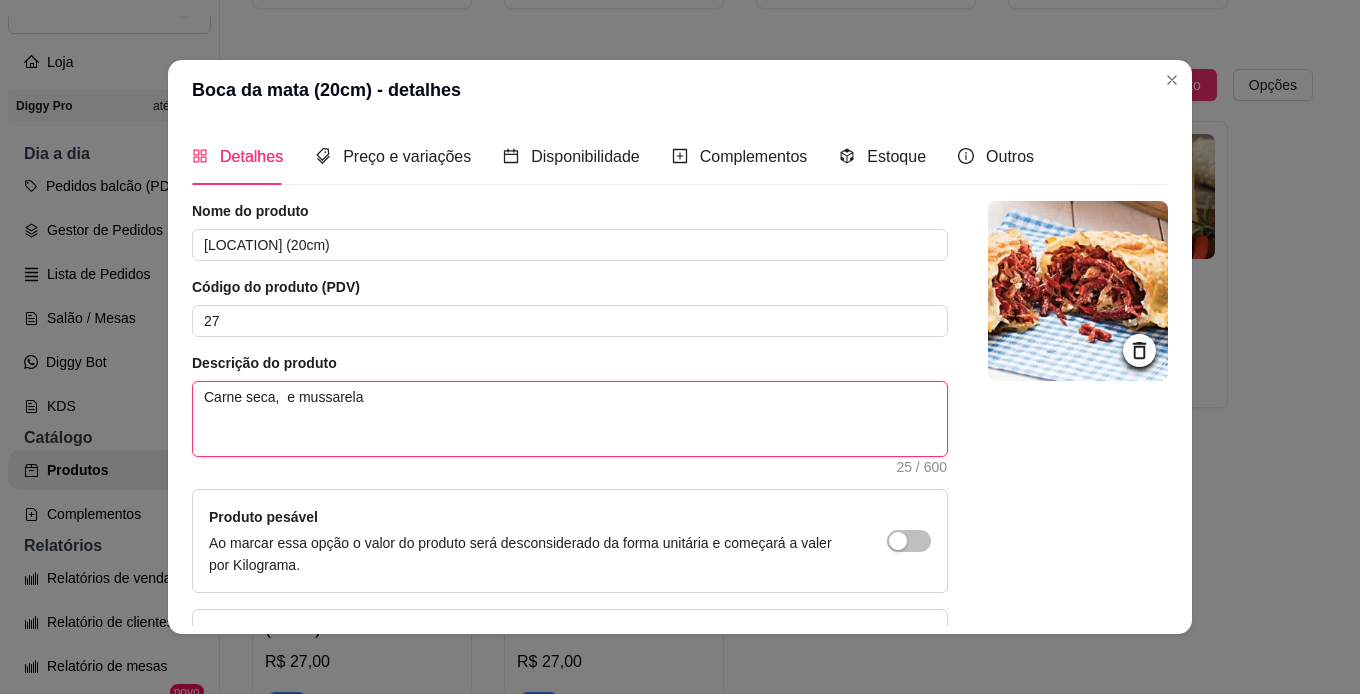 type 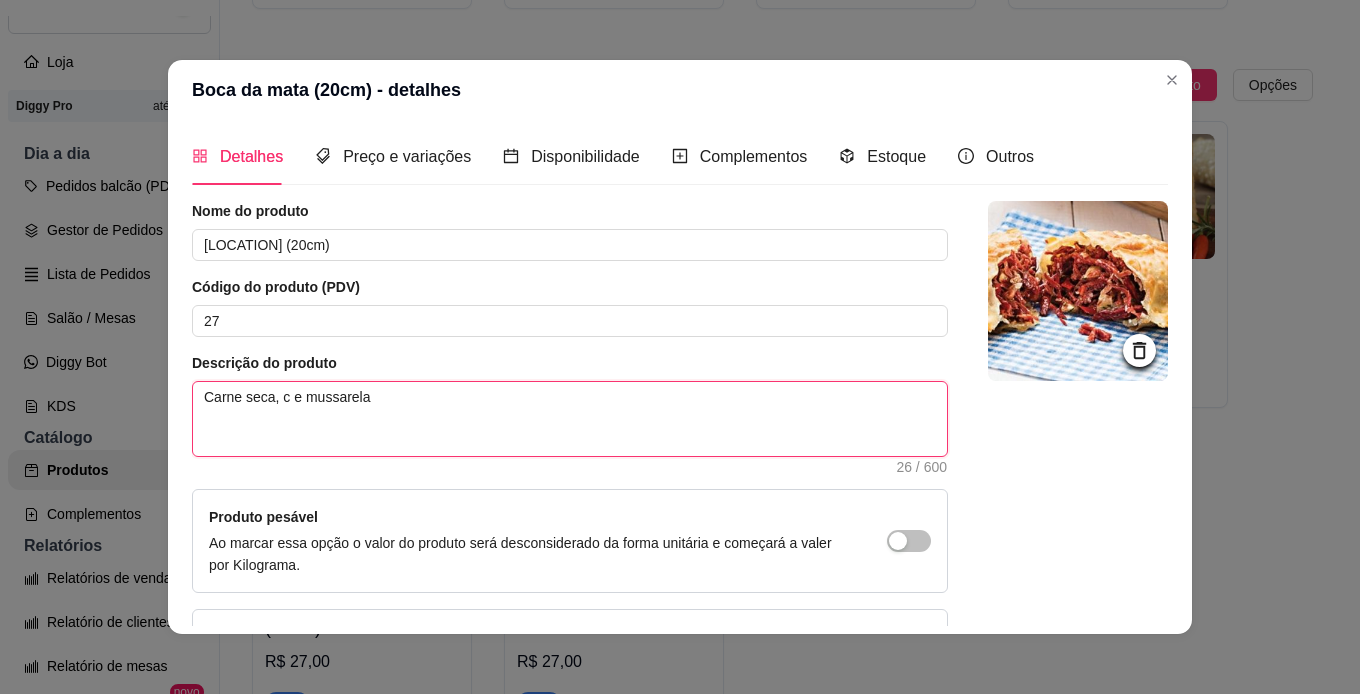type 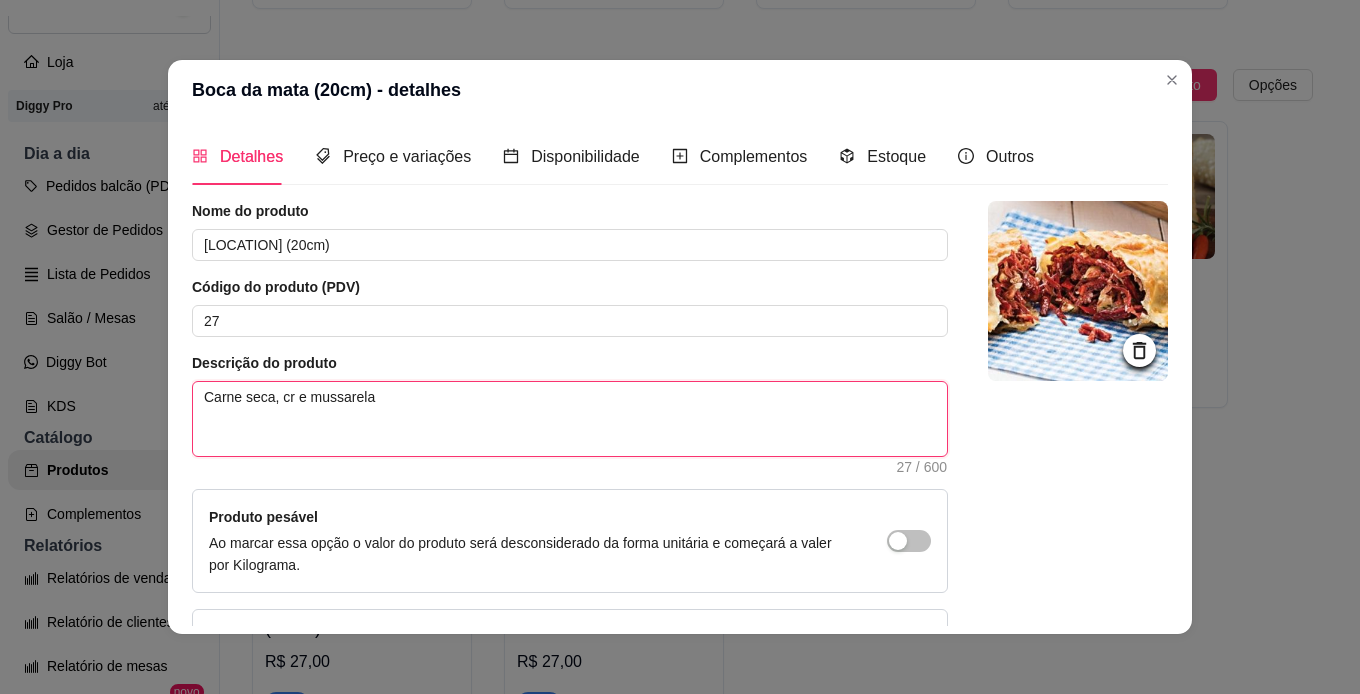 type 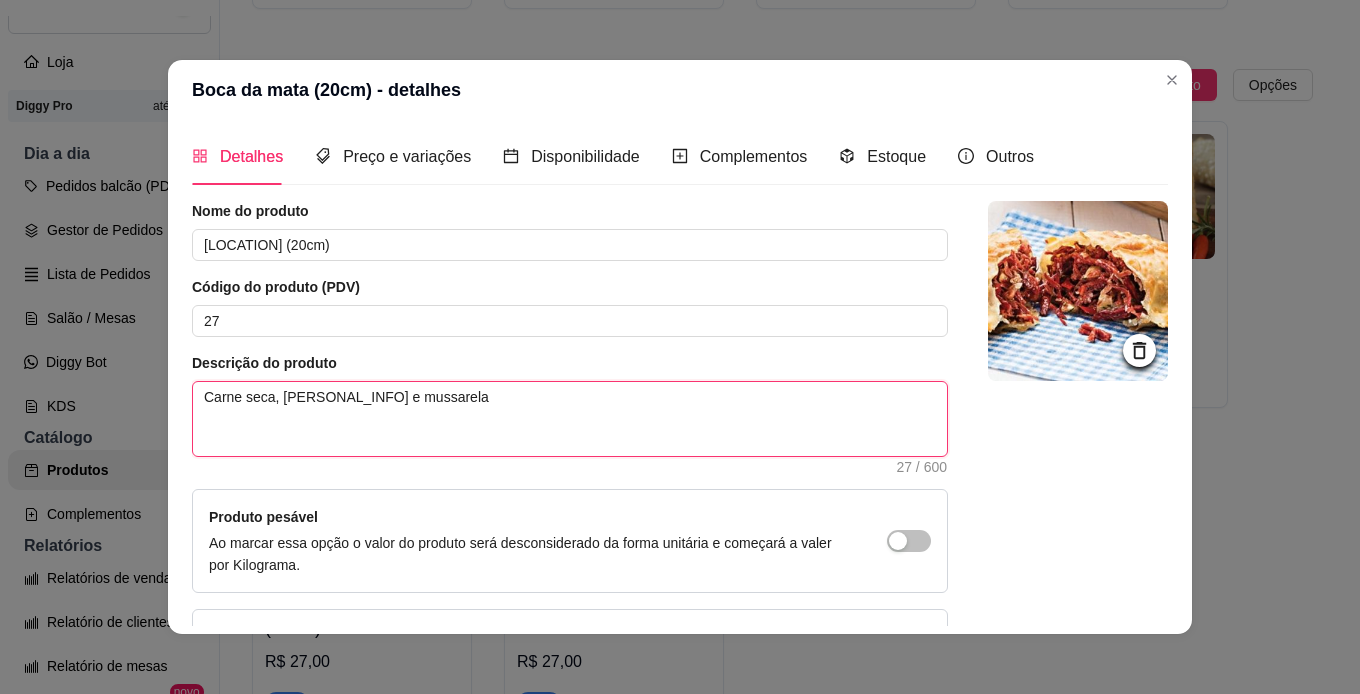 type 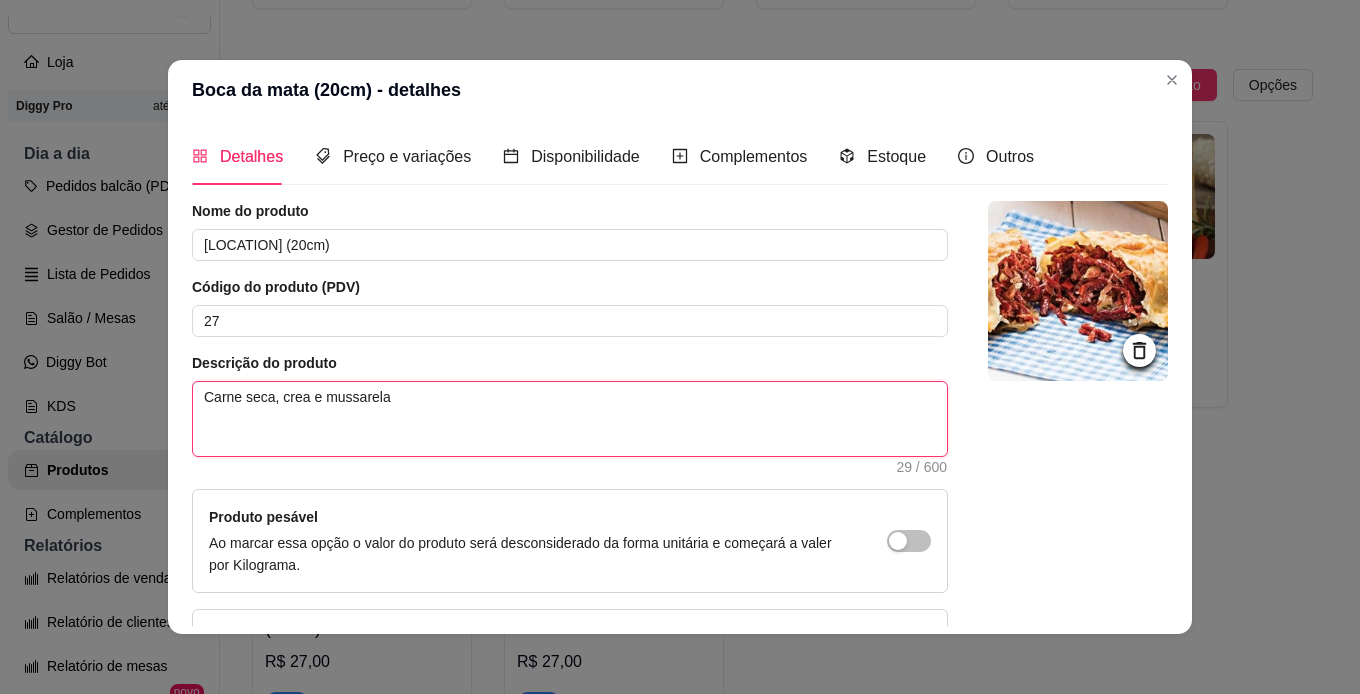 type 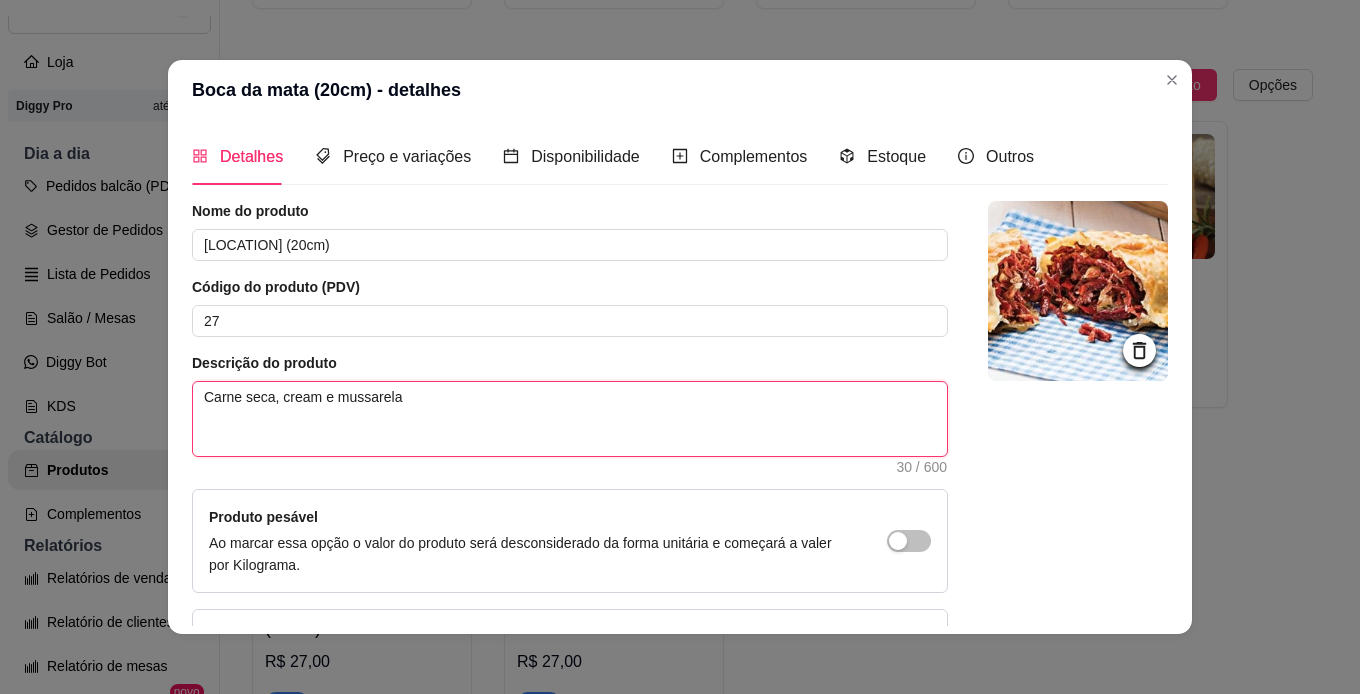 type 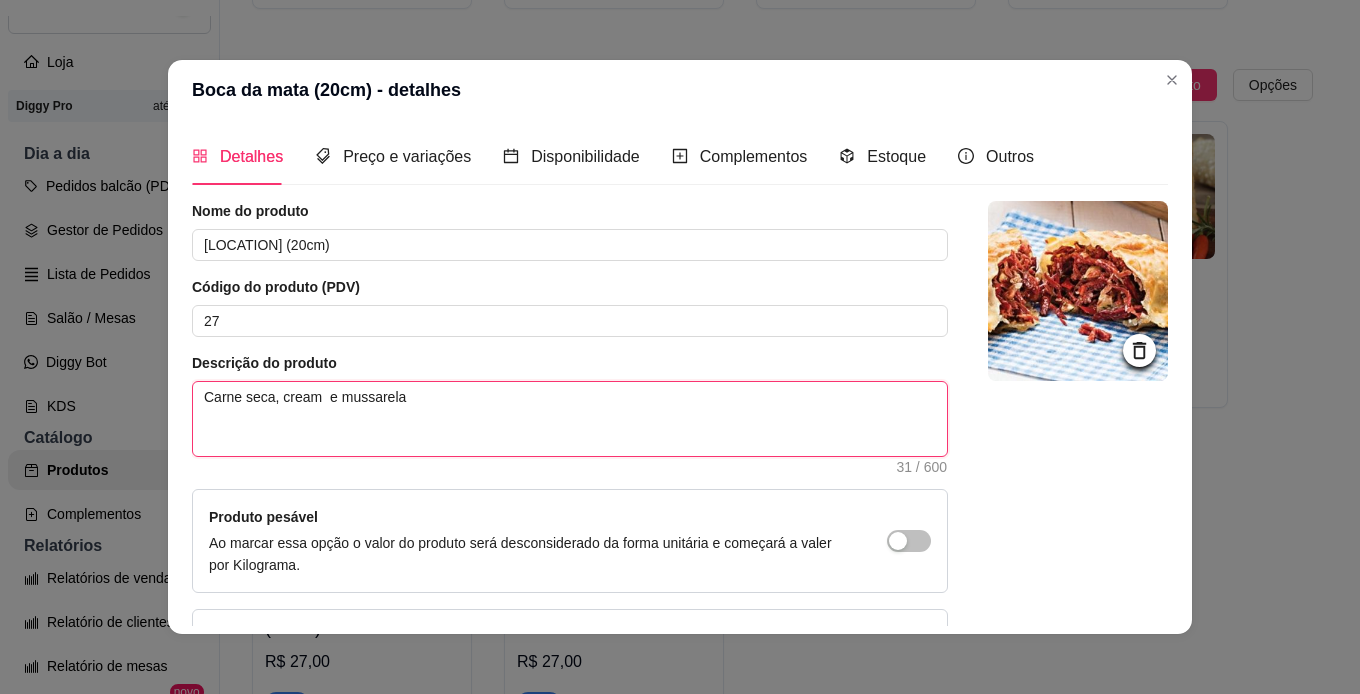 type 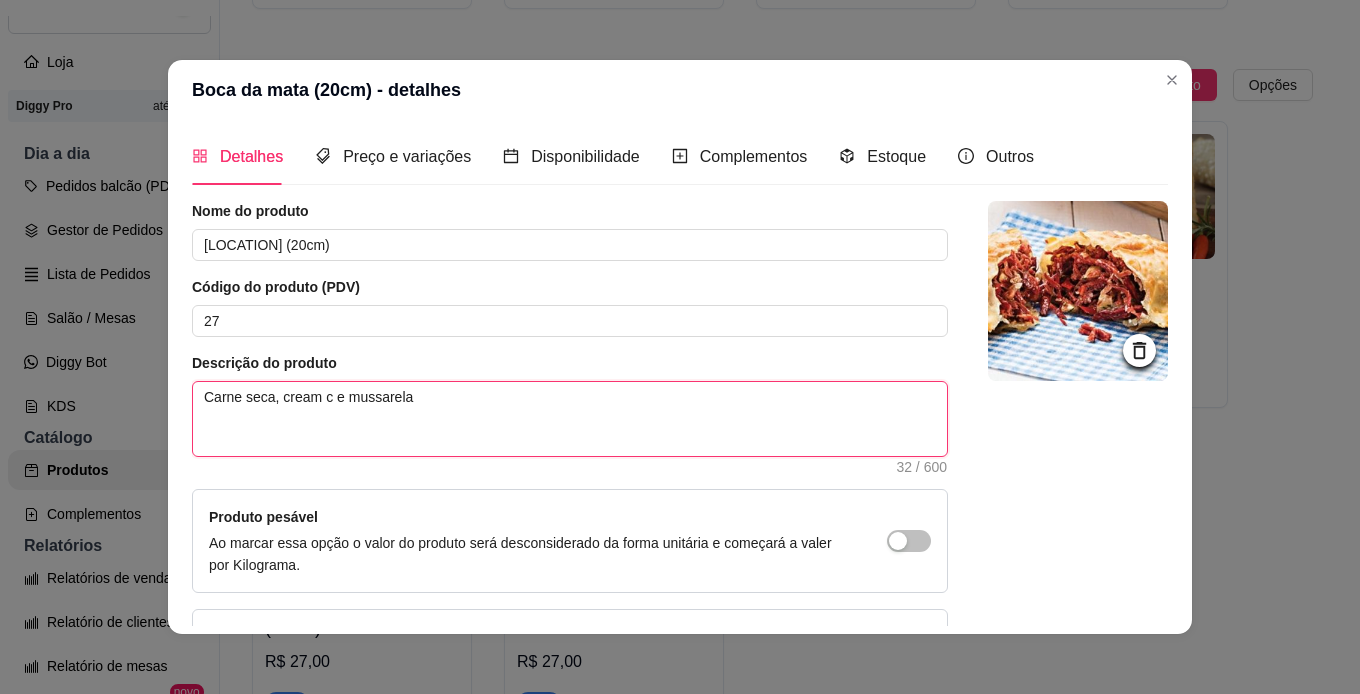 type 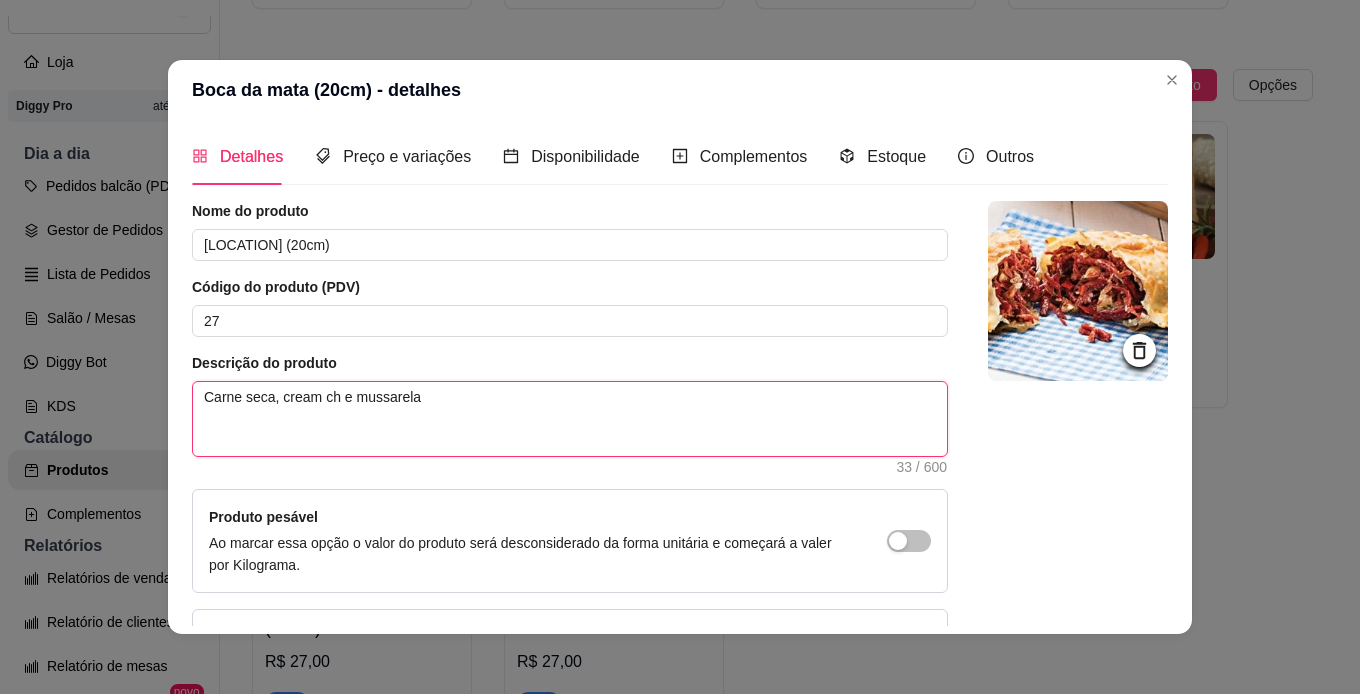 type 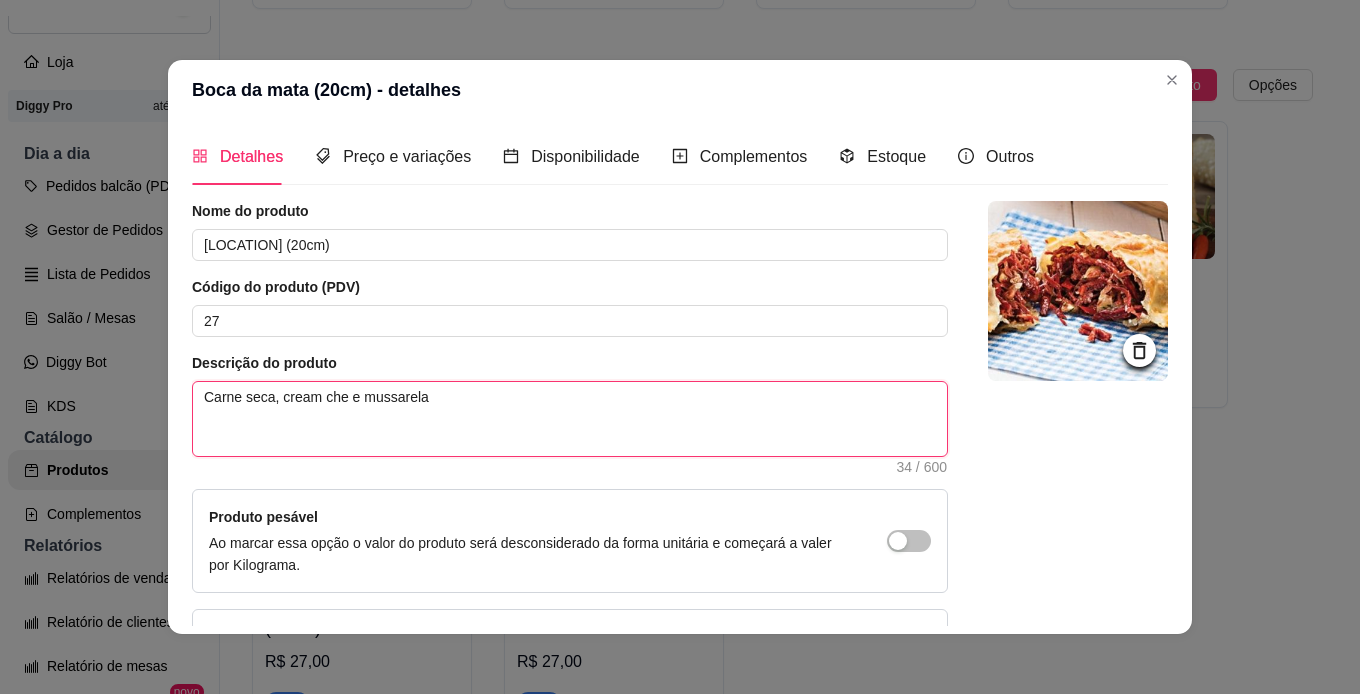 type 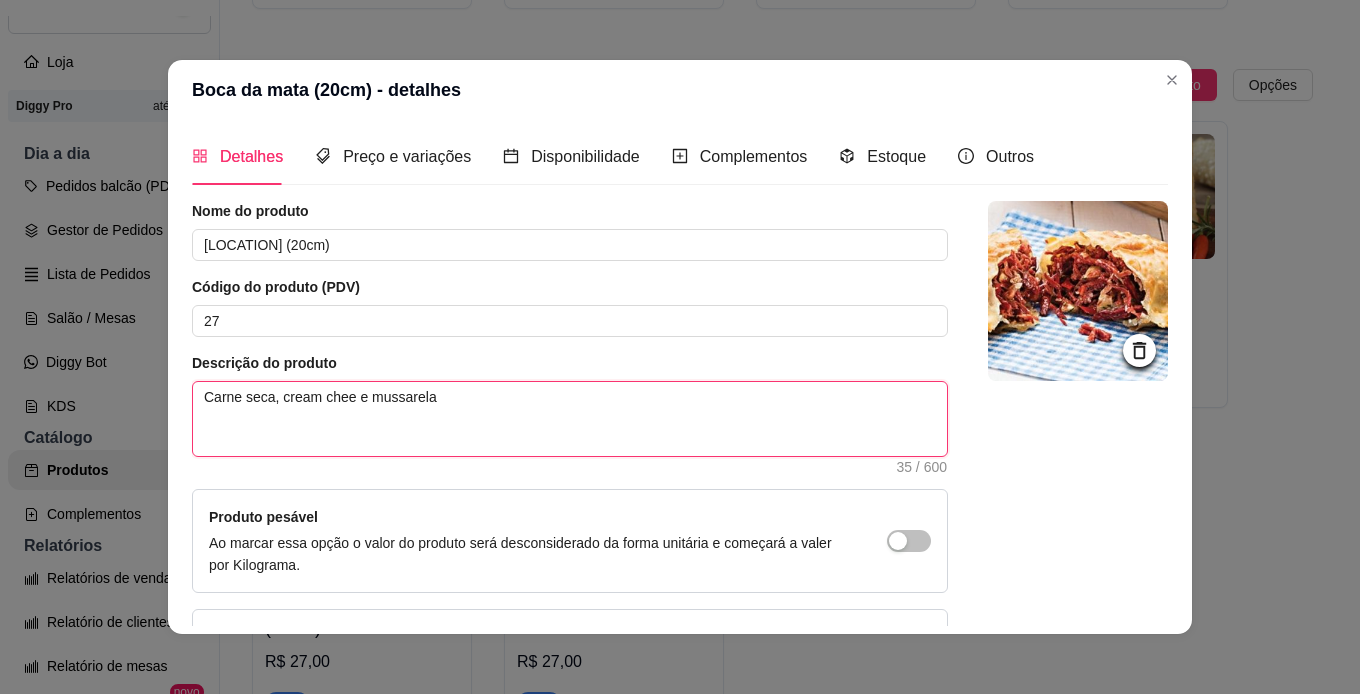type 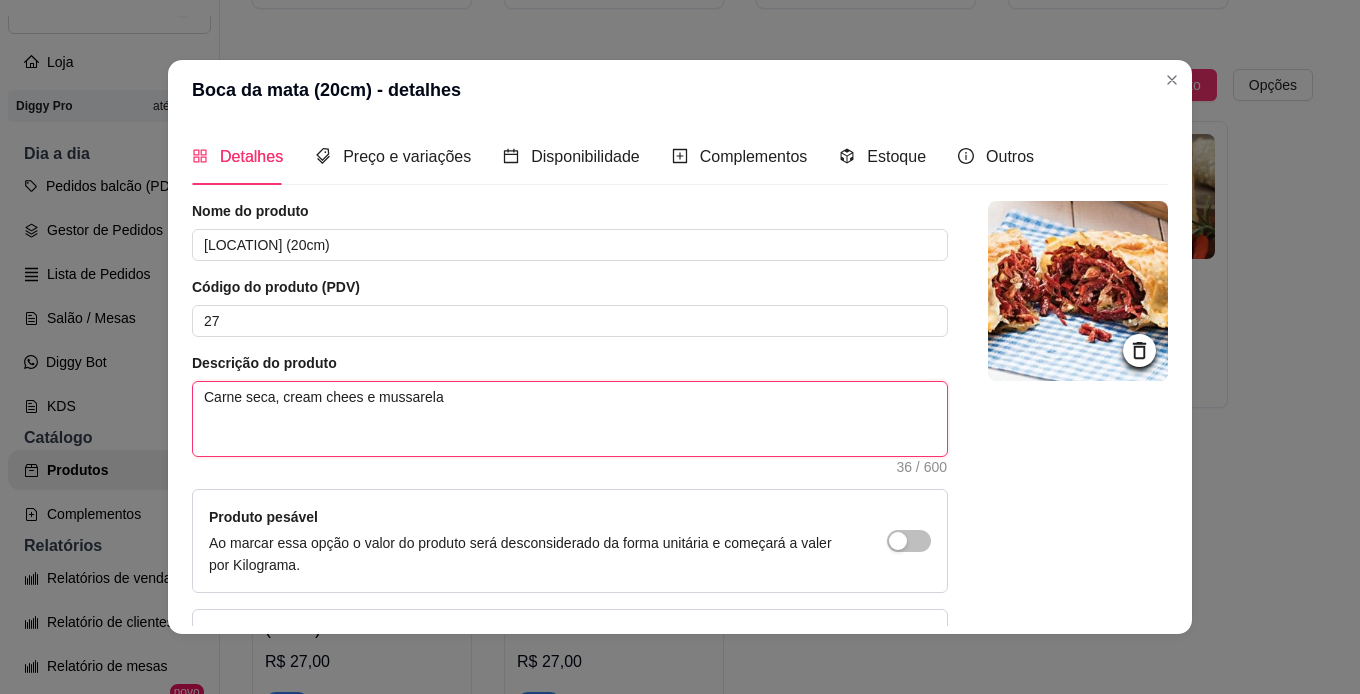 type 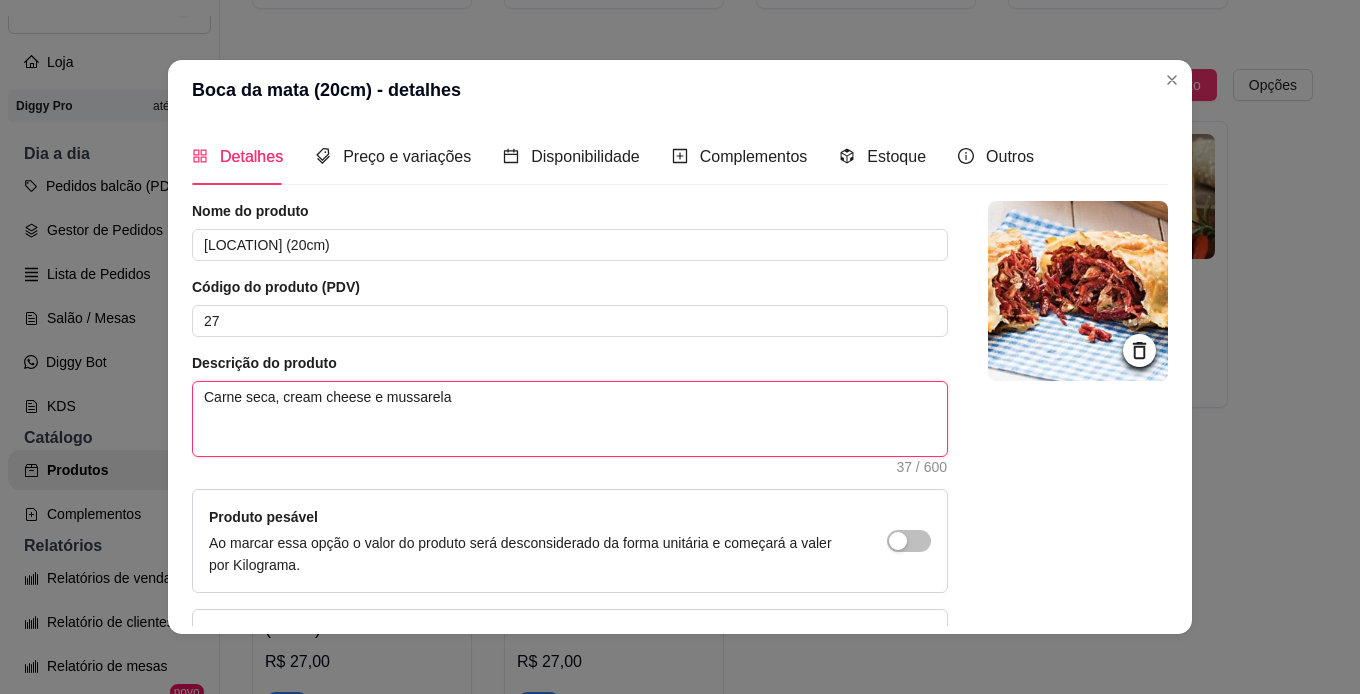 type 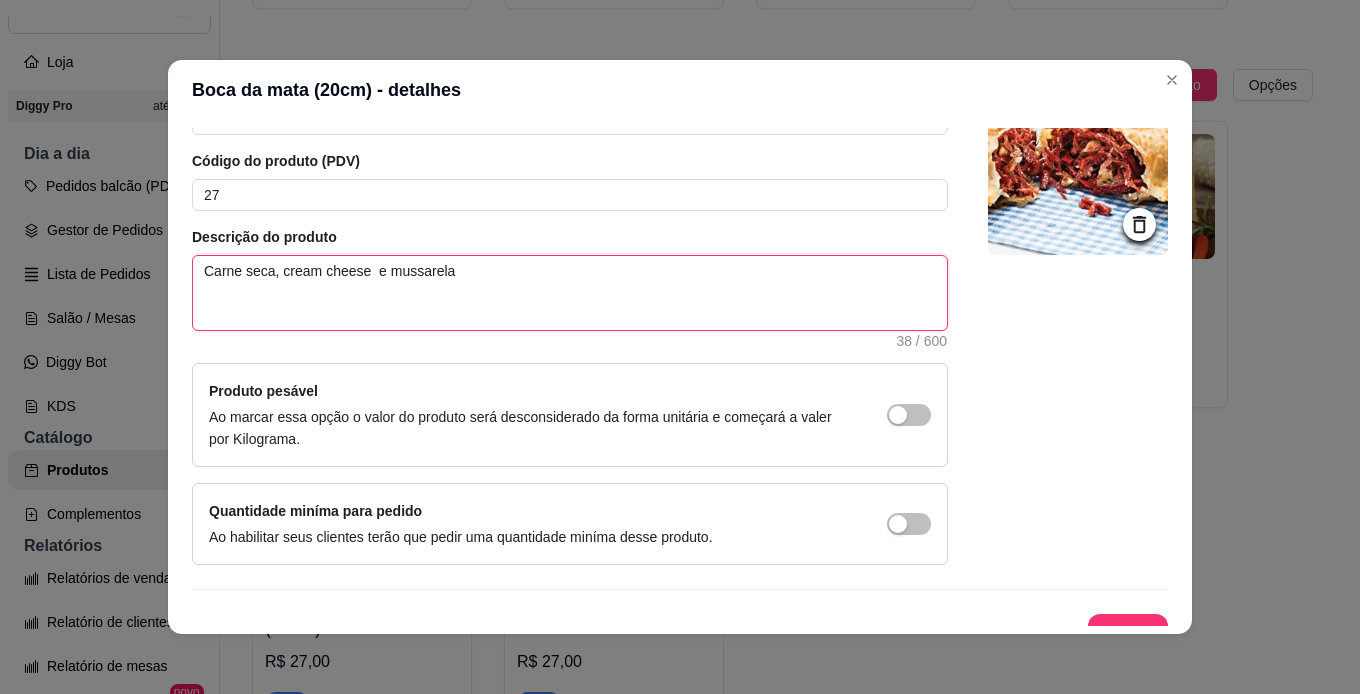 scroll, scrollTop: 154, scrollLeft: 0, axis: vertical 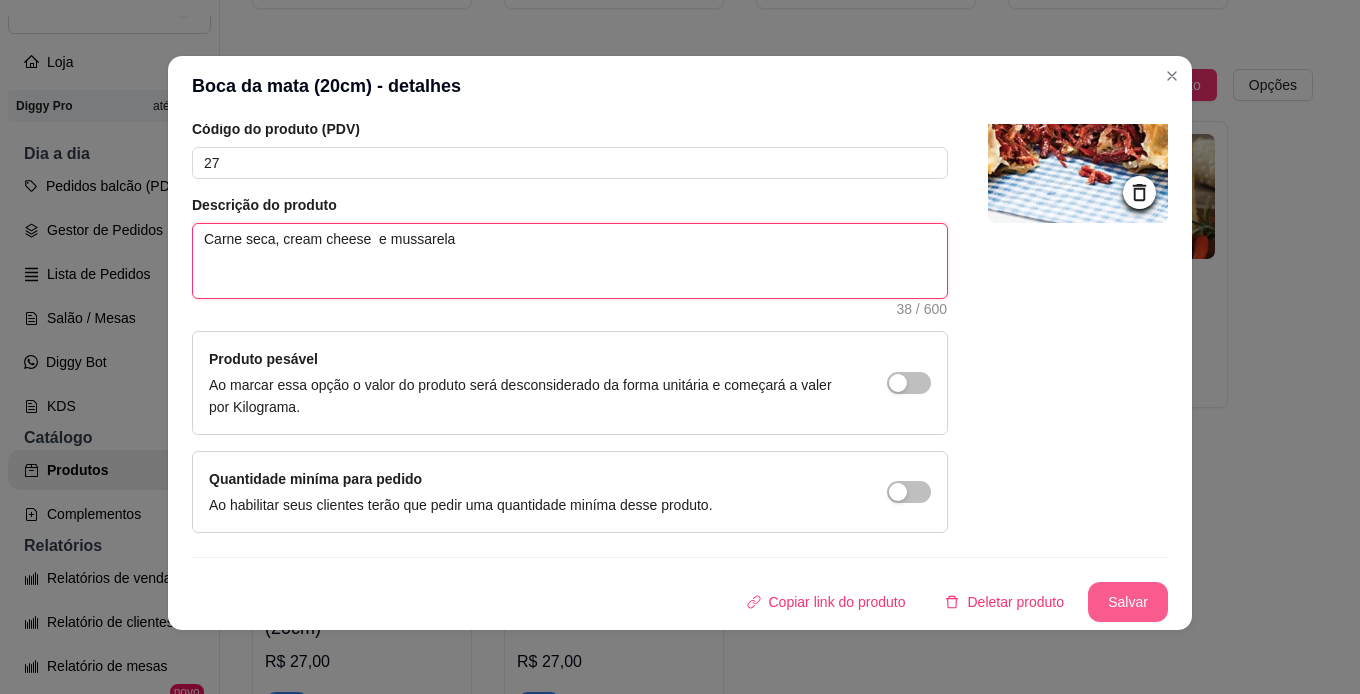type on "Carne seca, cream cheese  e mussarela" 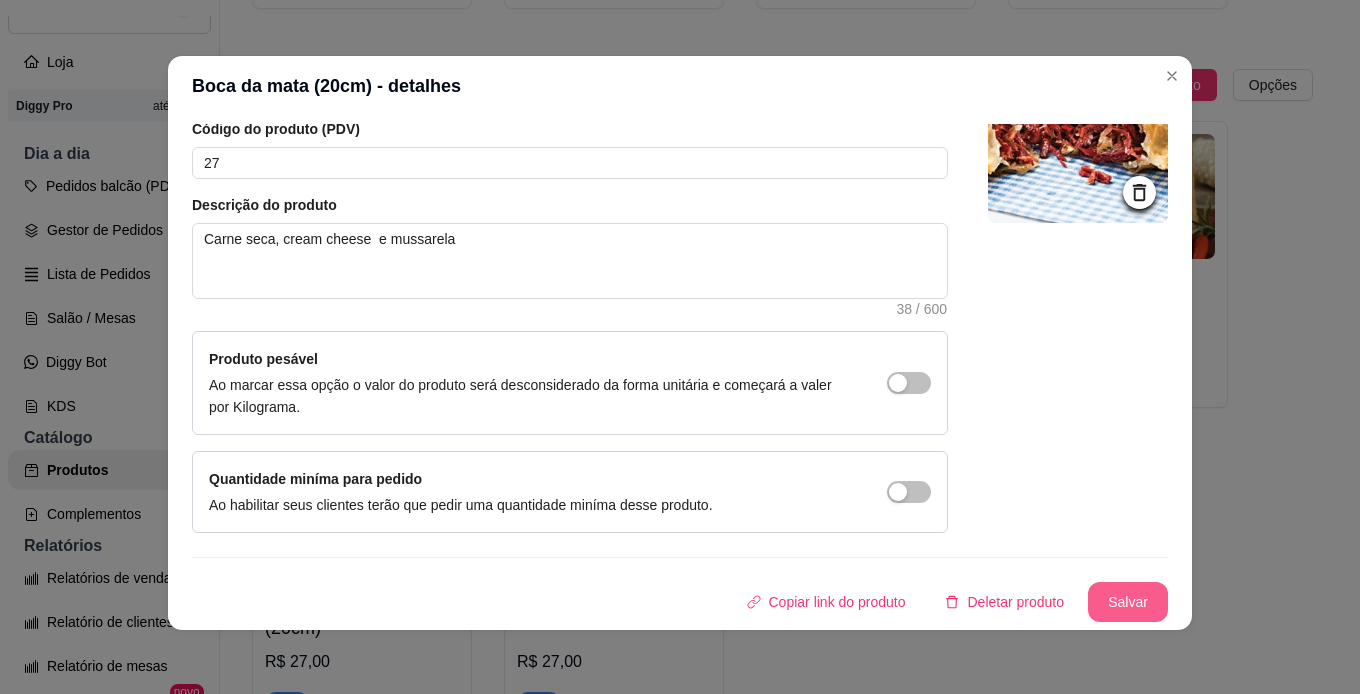 click on "Salvar" at bounding box center (1128, 602) 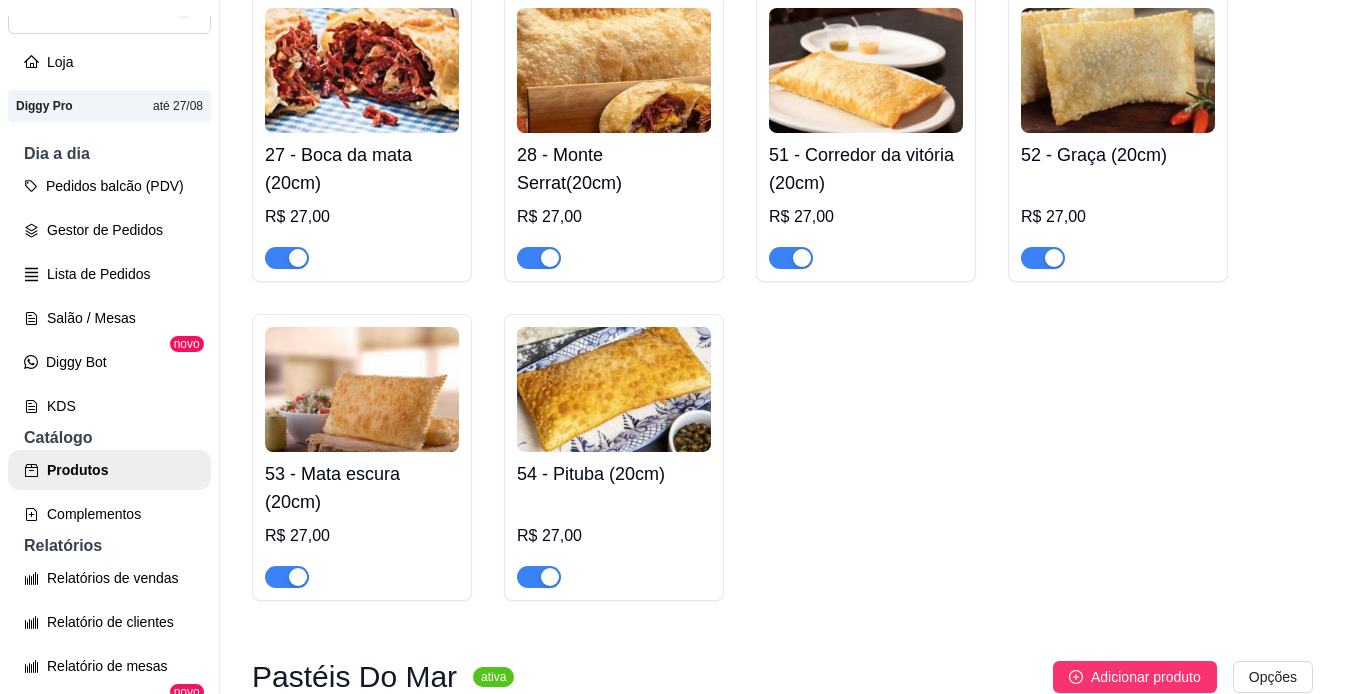 scroll, scrollTop: 3900, scrollLeft: 0, axis: vertical 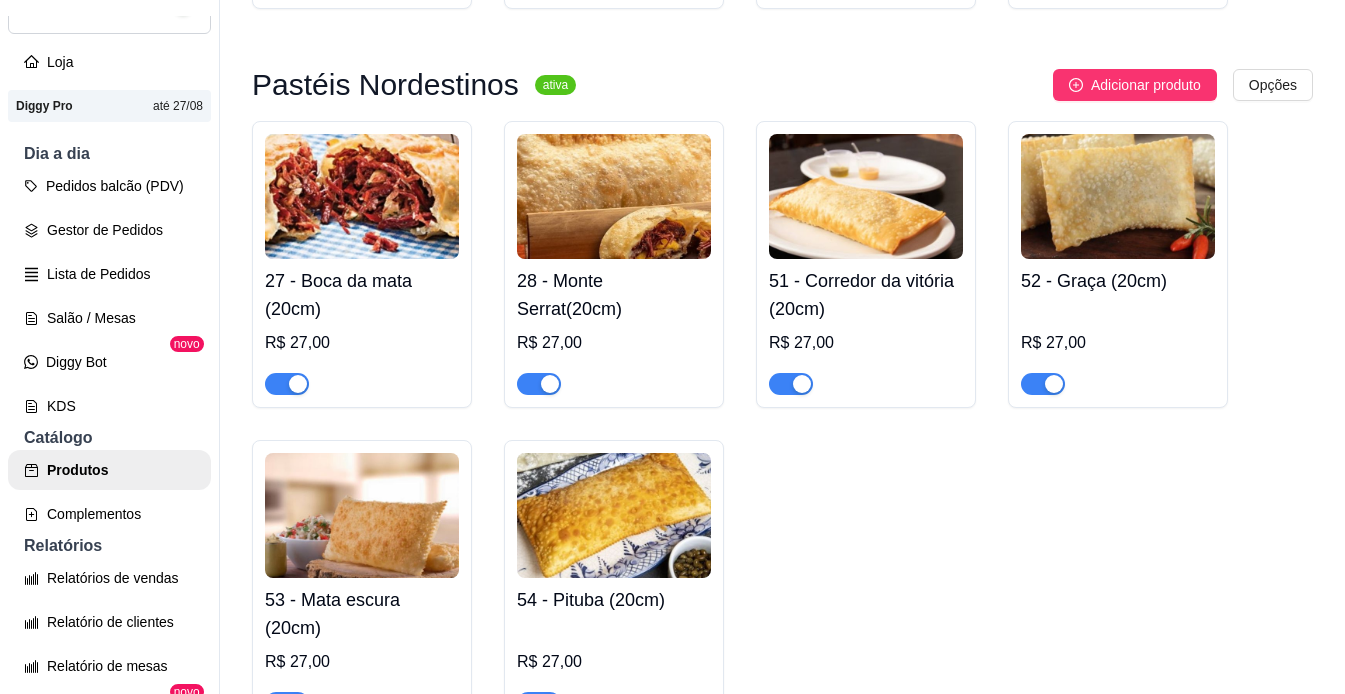 click on "52 - Graça (20cm)   R$ 27,00" at bounding box center (1118, 327) 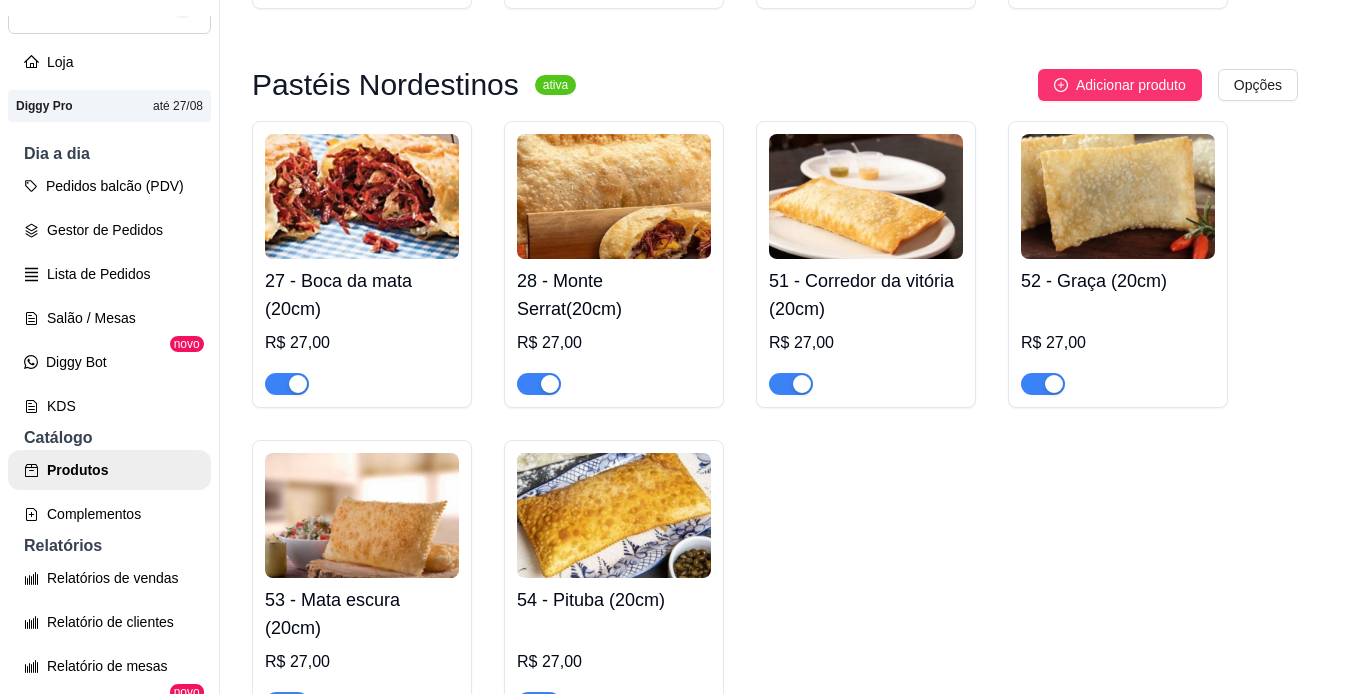 type 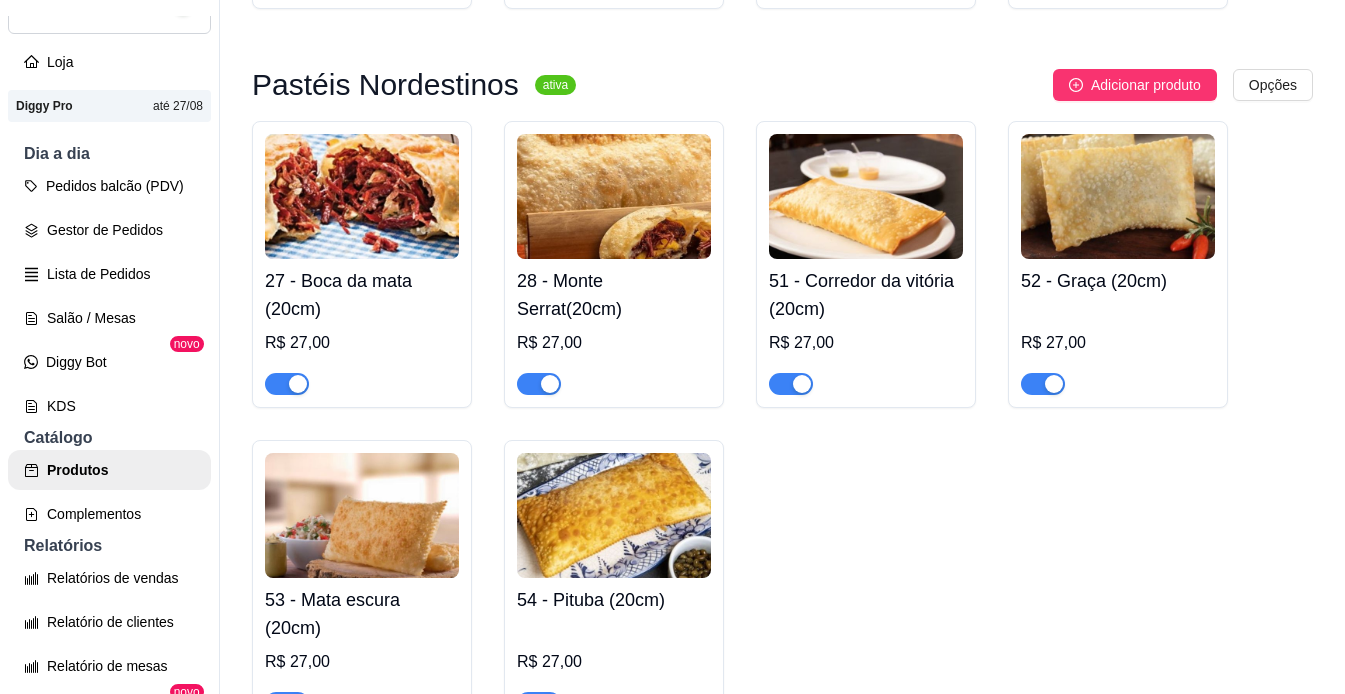drag, startPoint x: 829, startPoint y: 56, endPoint x: 751, endPoint y: 51, distance: 78.160095 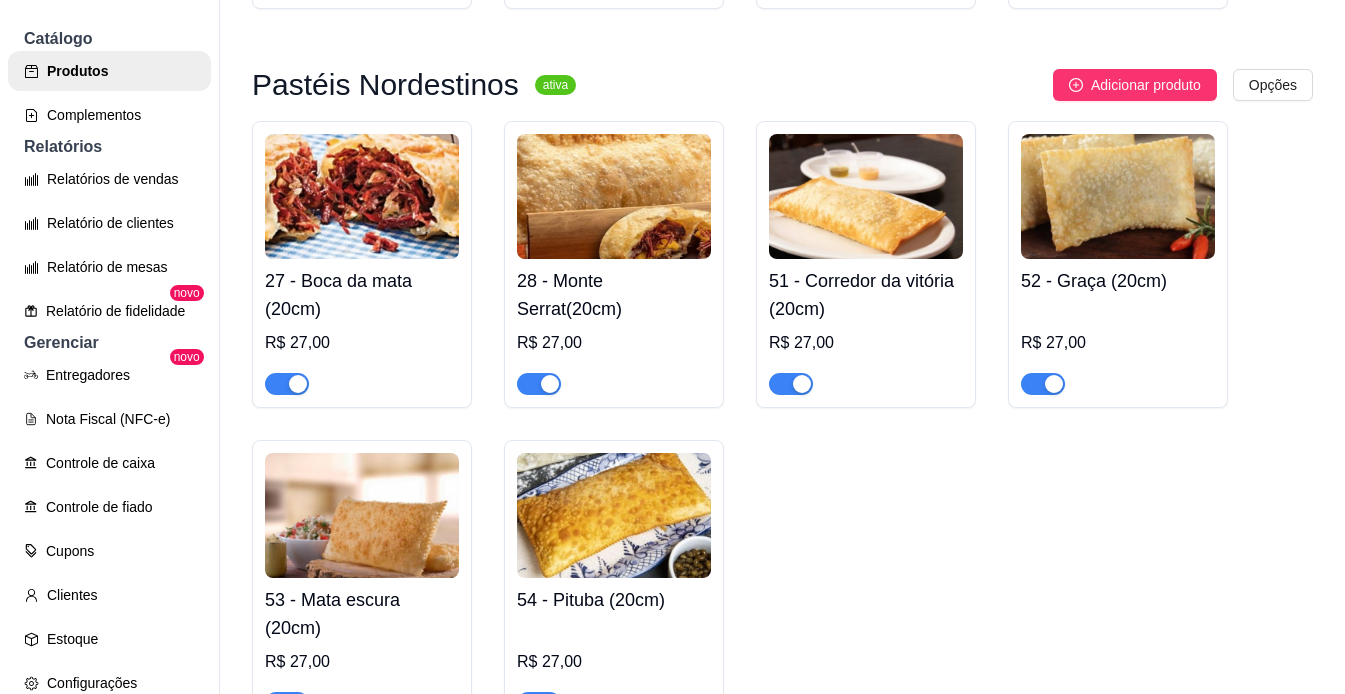 scroll, scrollTop: 500, scrollLeft: 0, axis: vertical 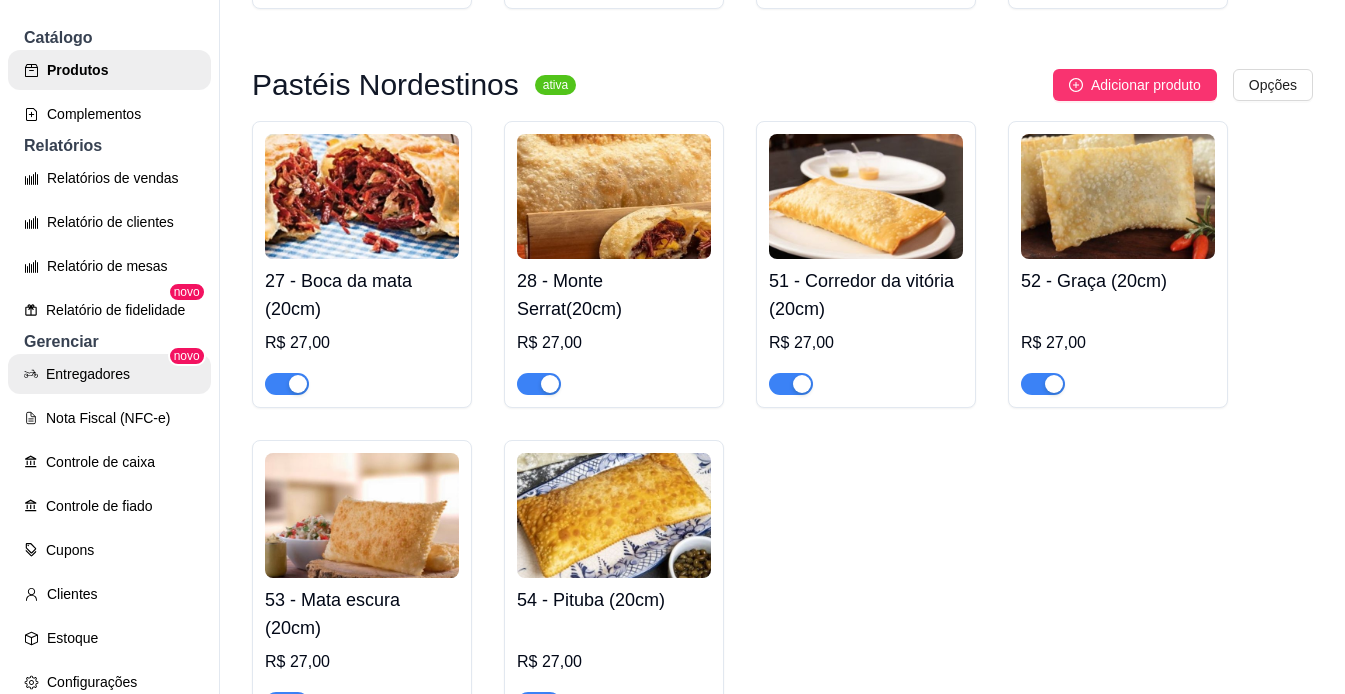 click on "Entregadores" at bounding box center (109, 374) 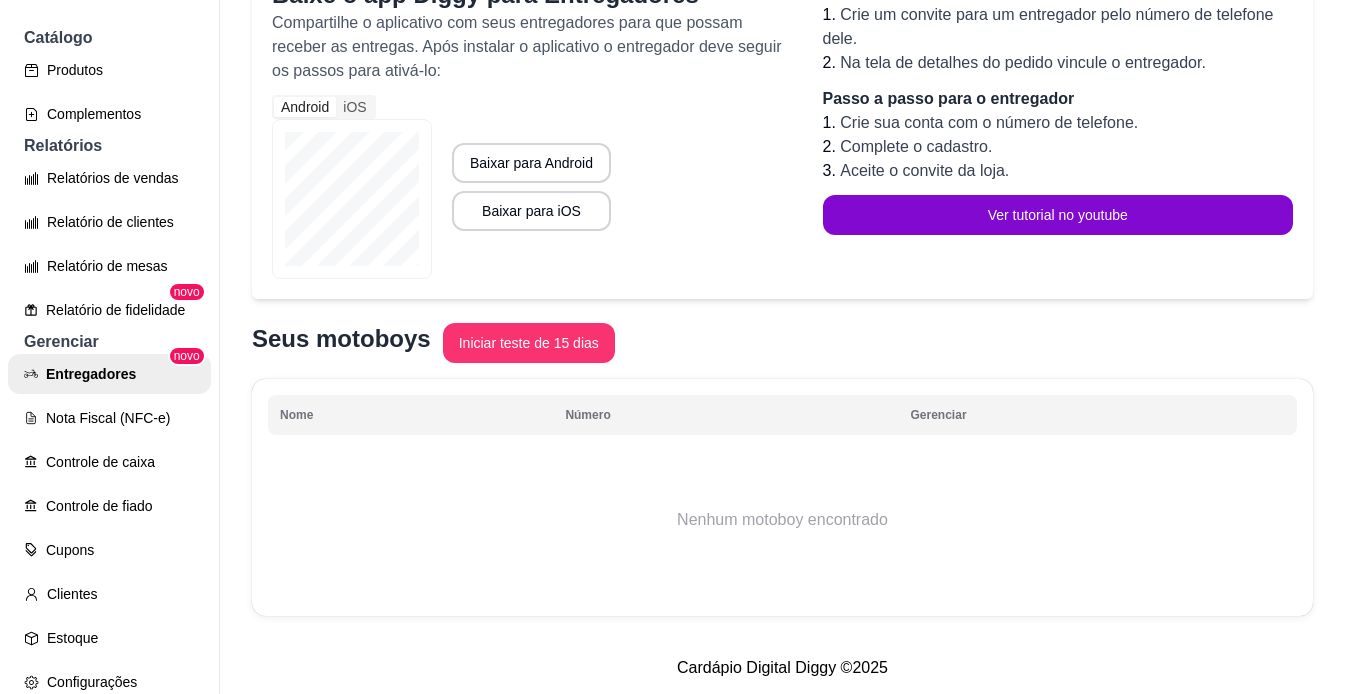 scroll, scrollTop: 439, scrollLeft: 0, axis: vertical 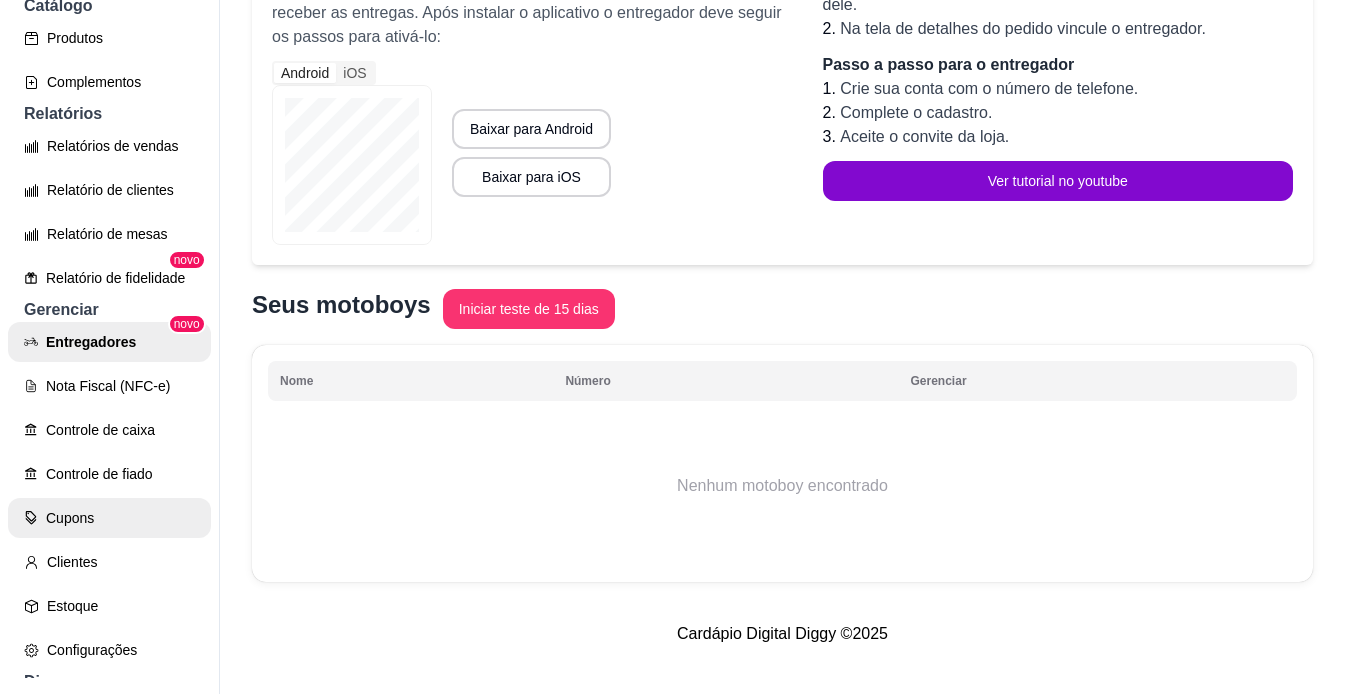 click on "Cupons" at bounding box center [109, 518] 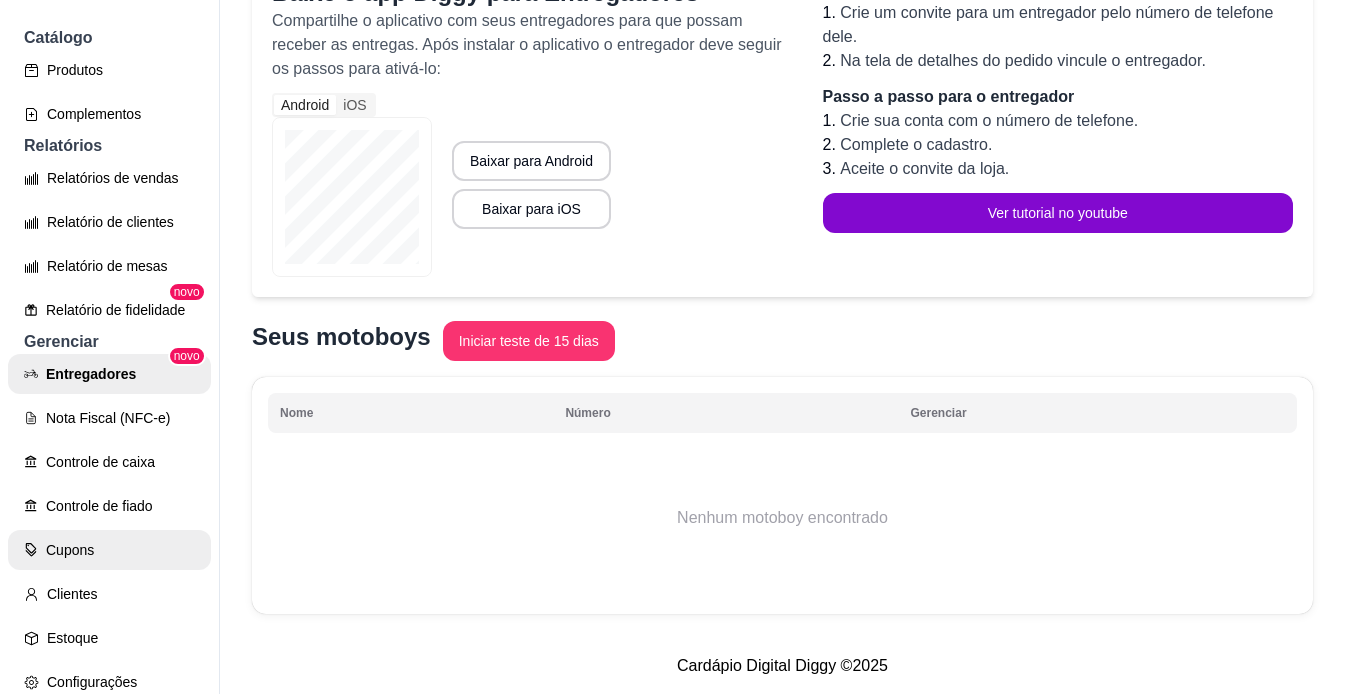 scroll, scrollTop: 0, scrollLeft: 0, axis: both 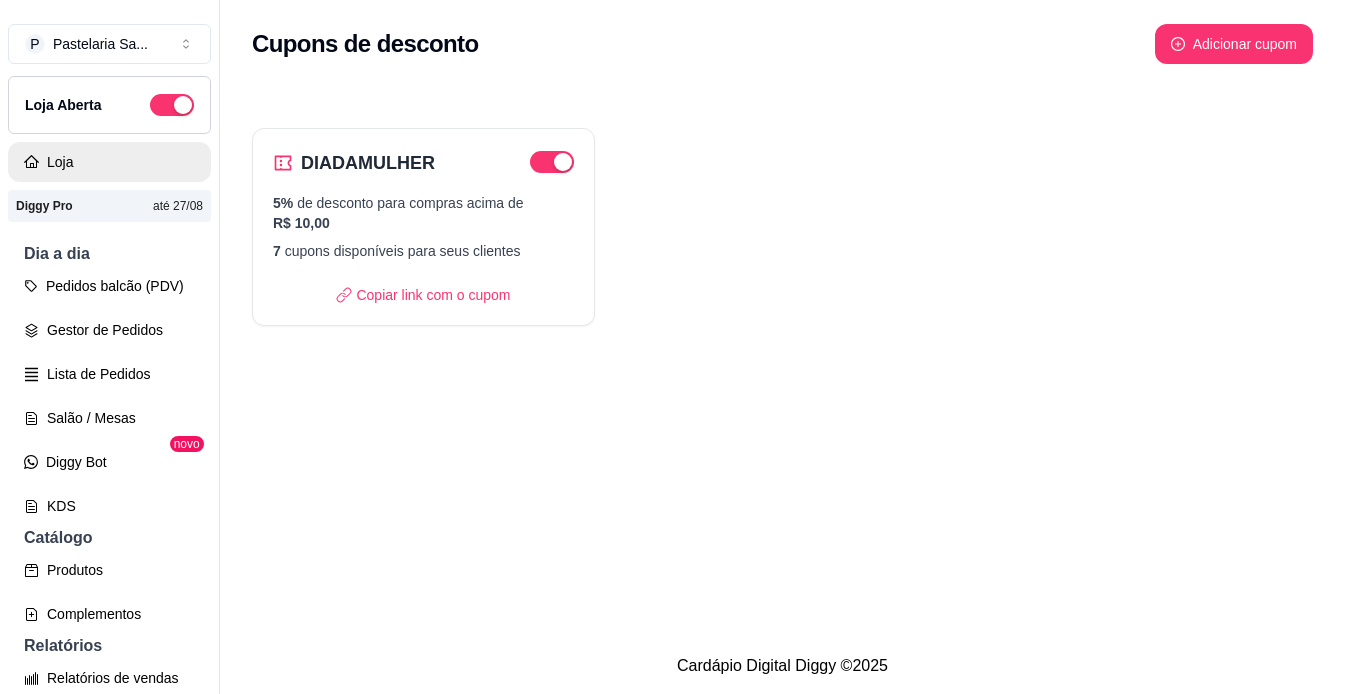 click on "Loja" at bounding box center [109, 162] 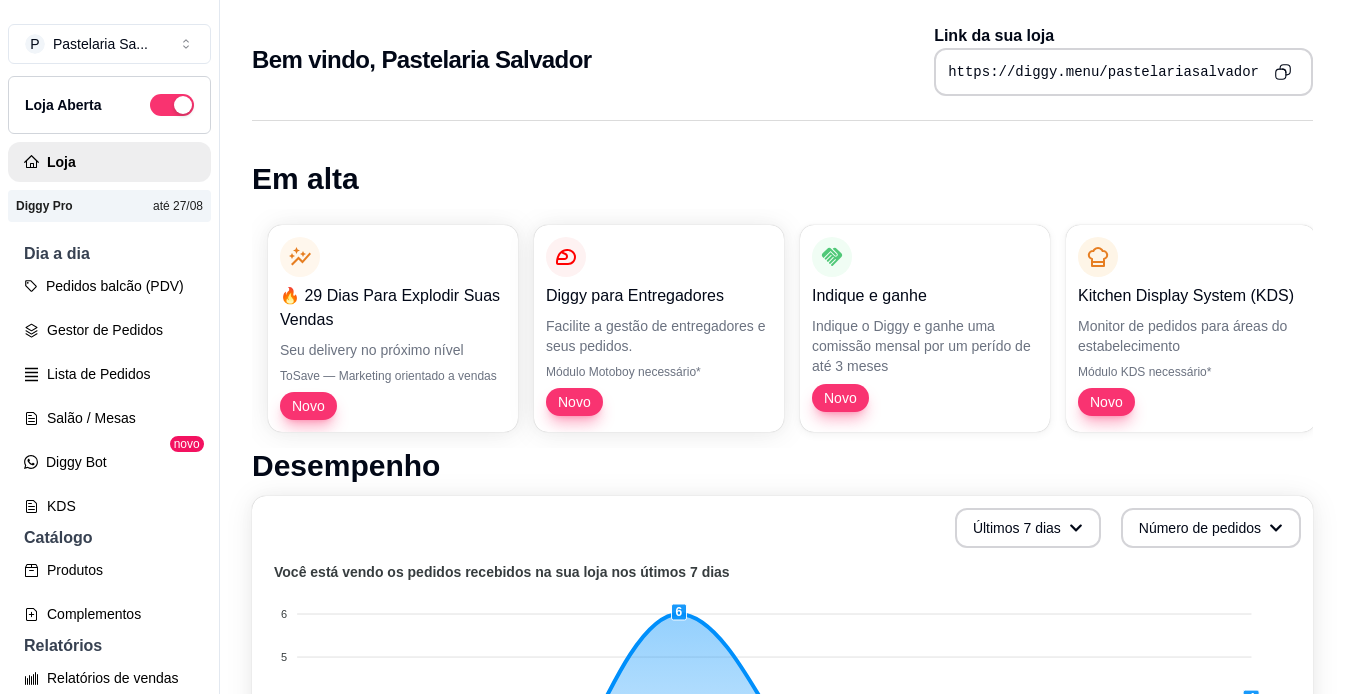 click 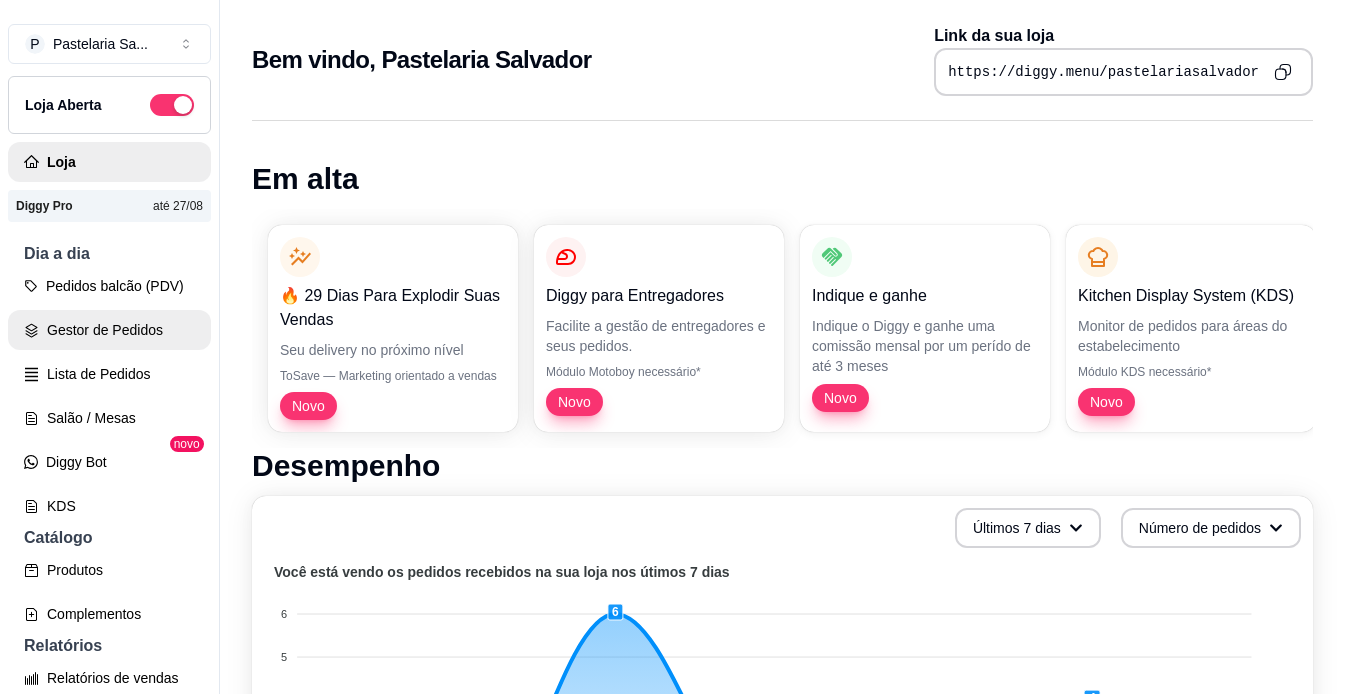 click on "Gestor de Pedidos" at bounding box center (109, 330) 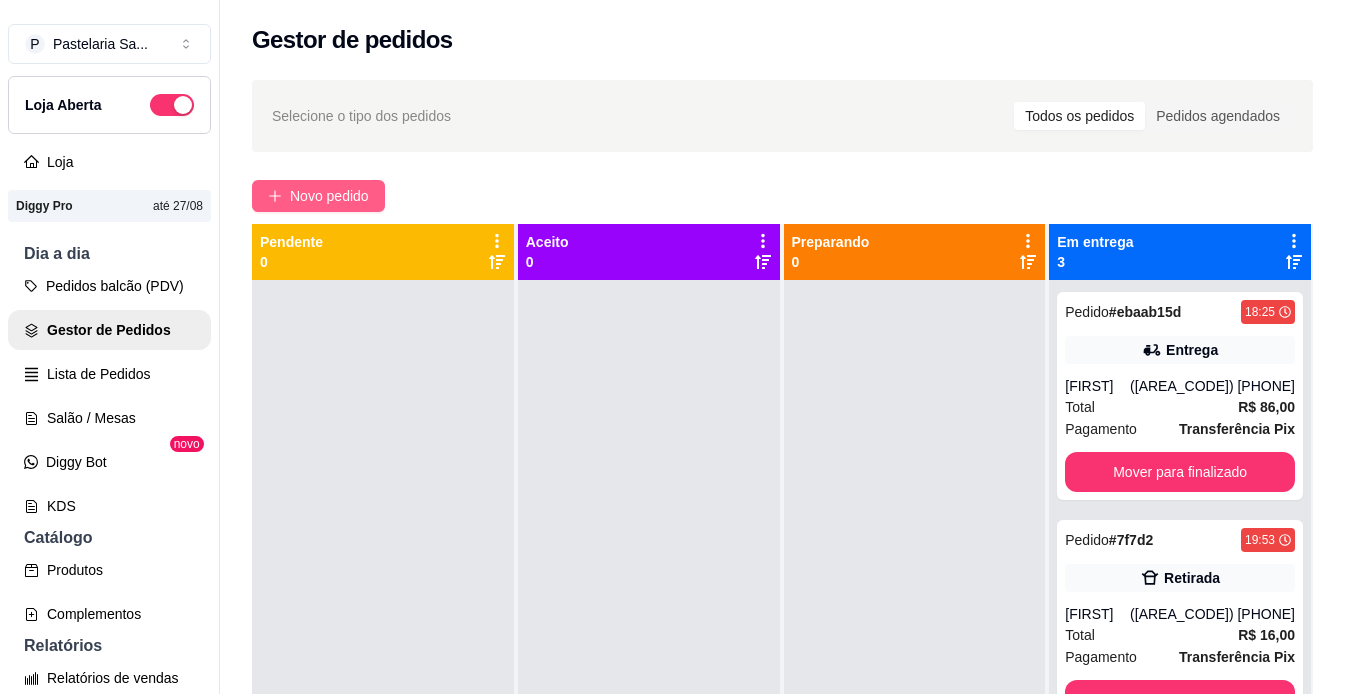 click on "Novo pedido" at bounding box center [329, 196] 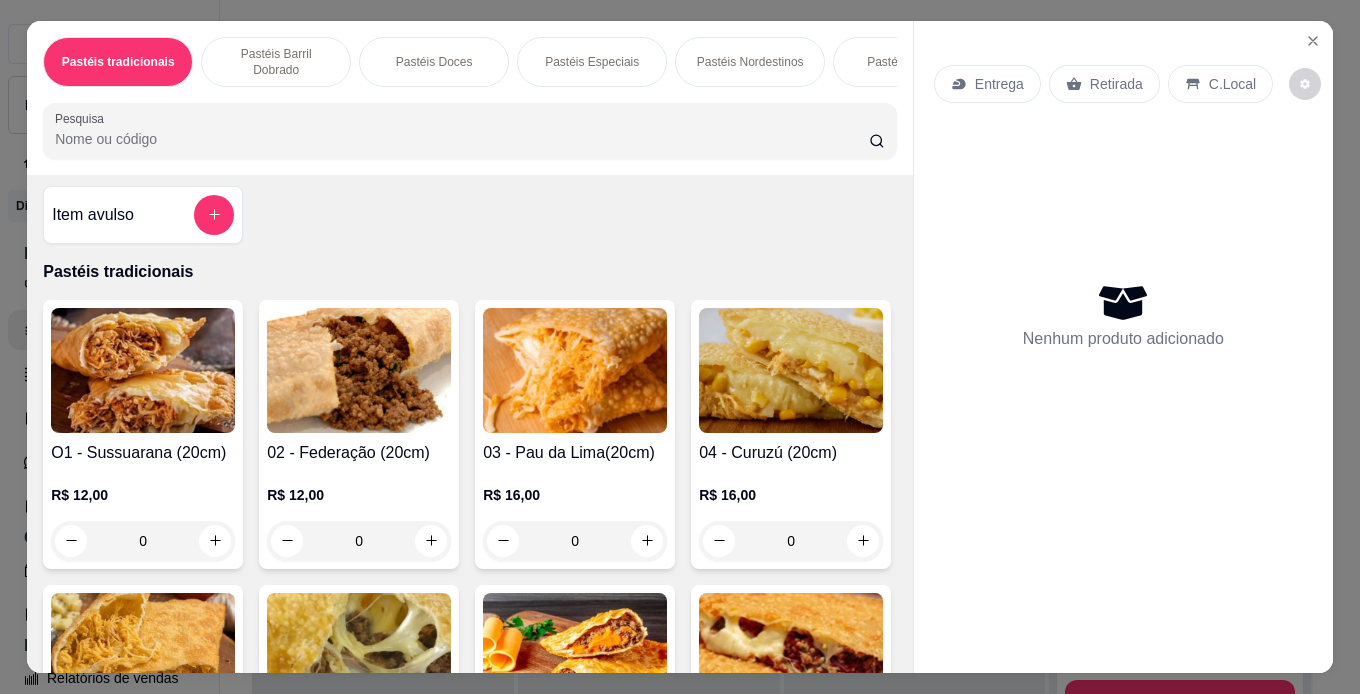 scroll, scrollTop: 0, scrollLeft: 0, axis: both 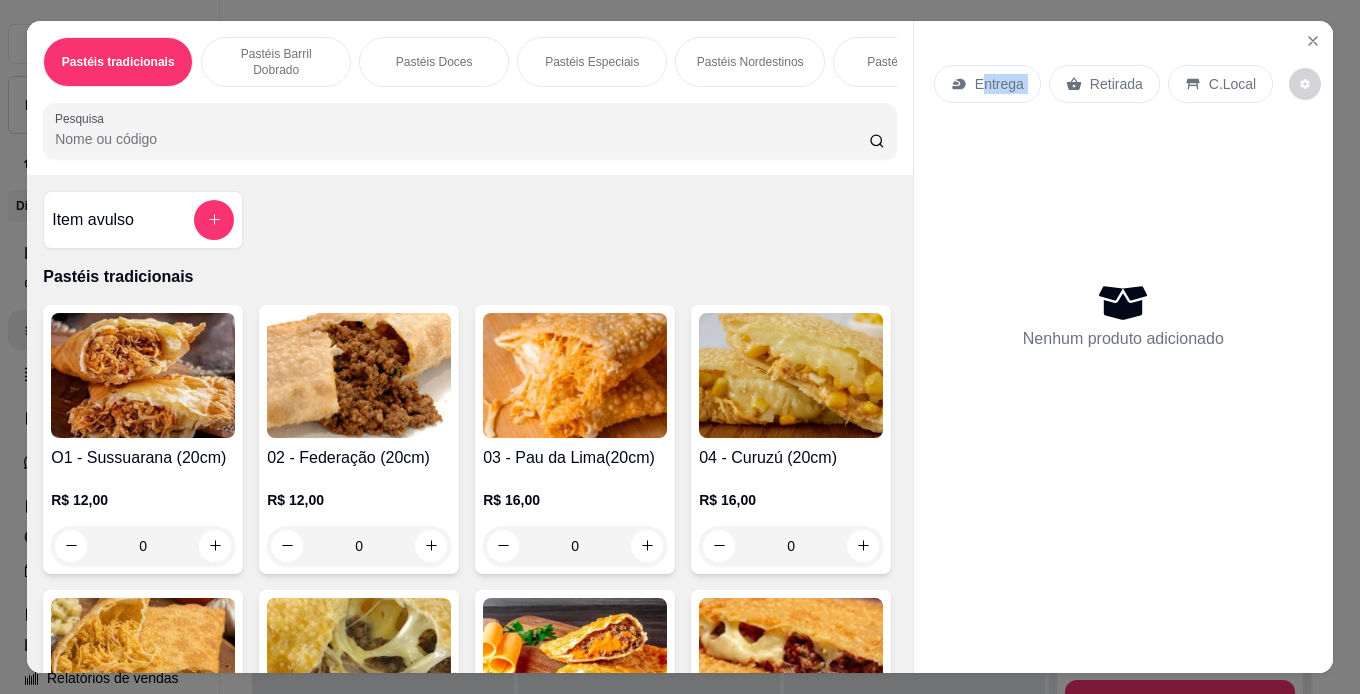 drag, startPoint x: 1049, startPoint y: 37, endPoint x: 975, endPoint y: 101, distance: 97.8366 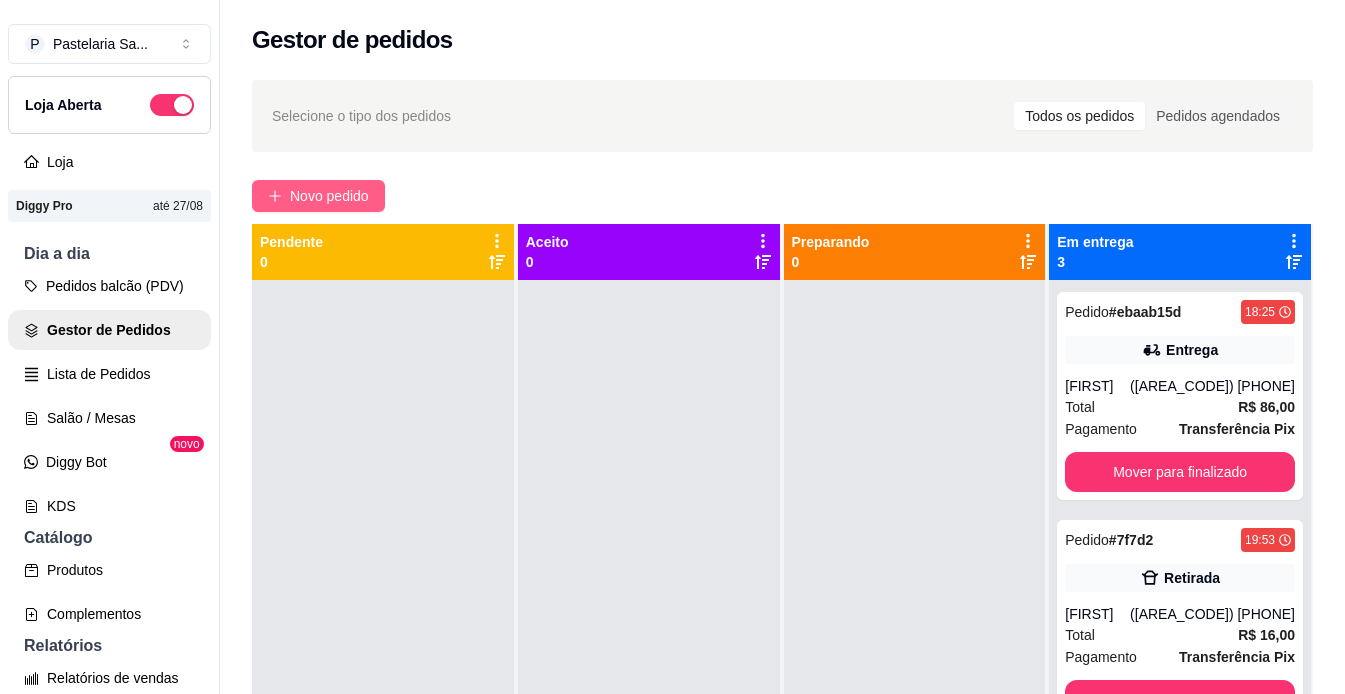 click on "Novo pedido" at bounding box center [318, 196] 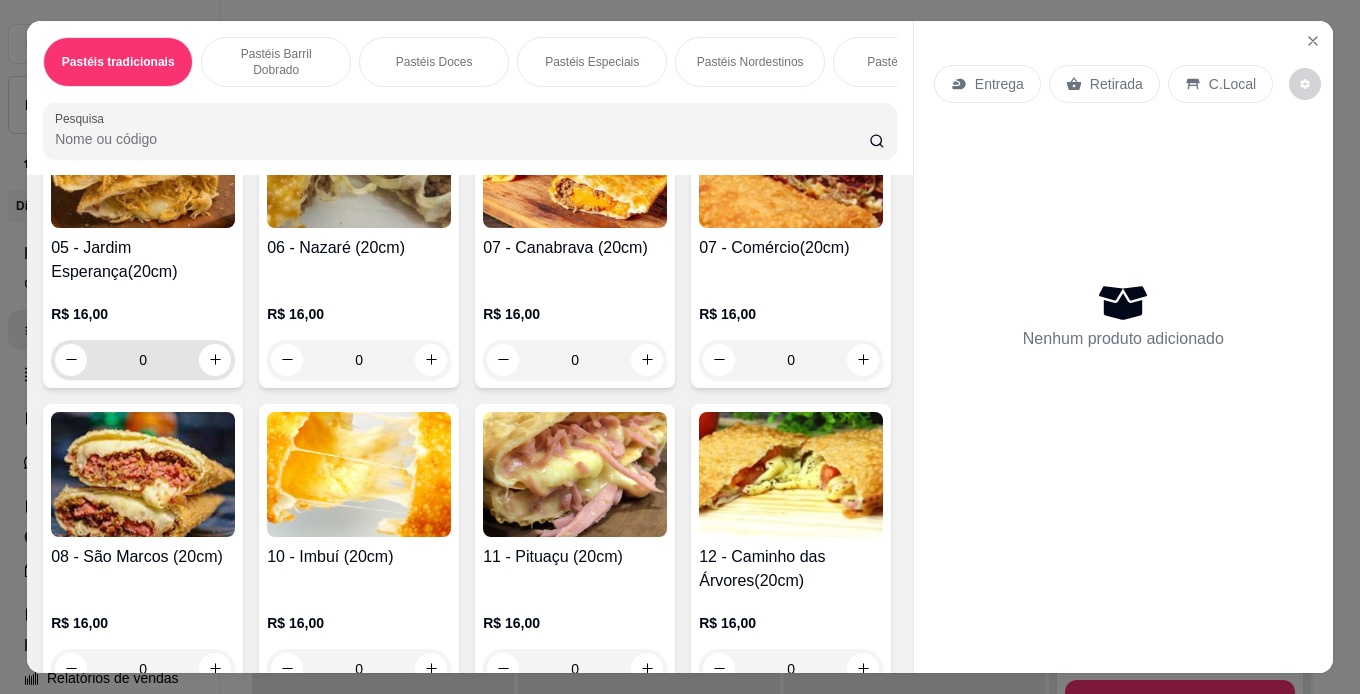 scroll, scrollTop: 500, scrollLeft: 0, axis: vertical 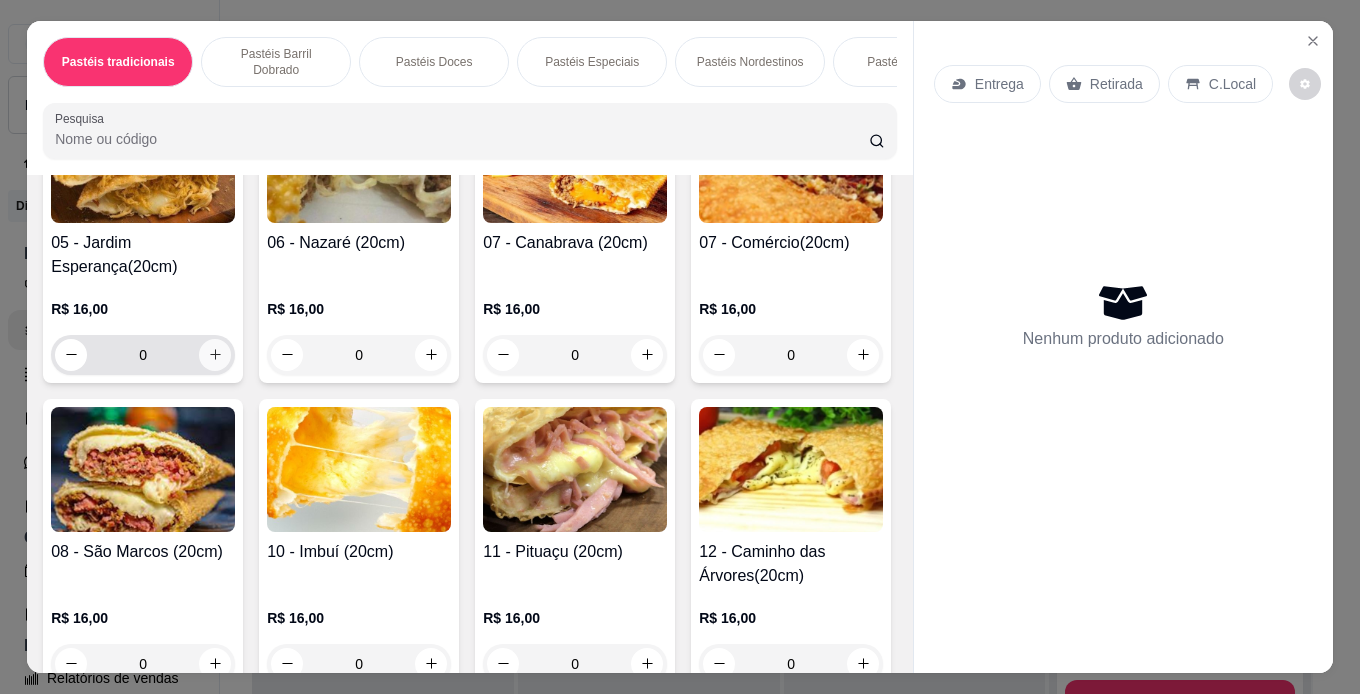 click 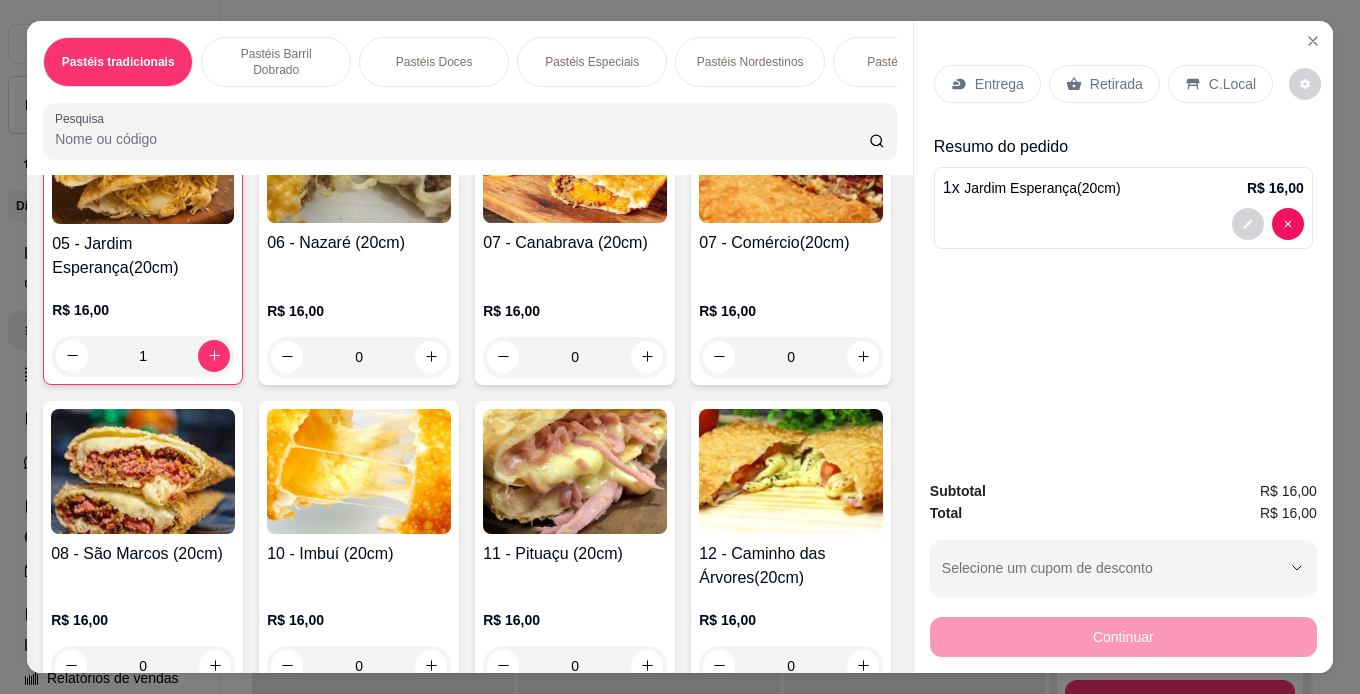 click on "Retirada" at bounding box center (1116, 84) 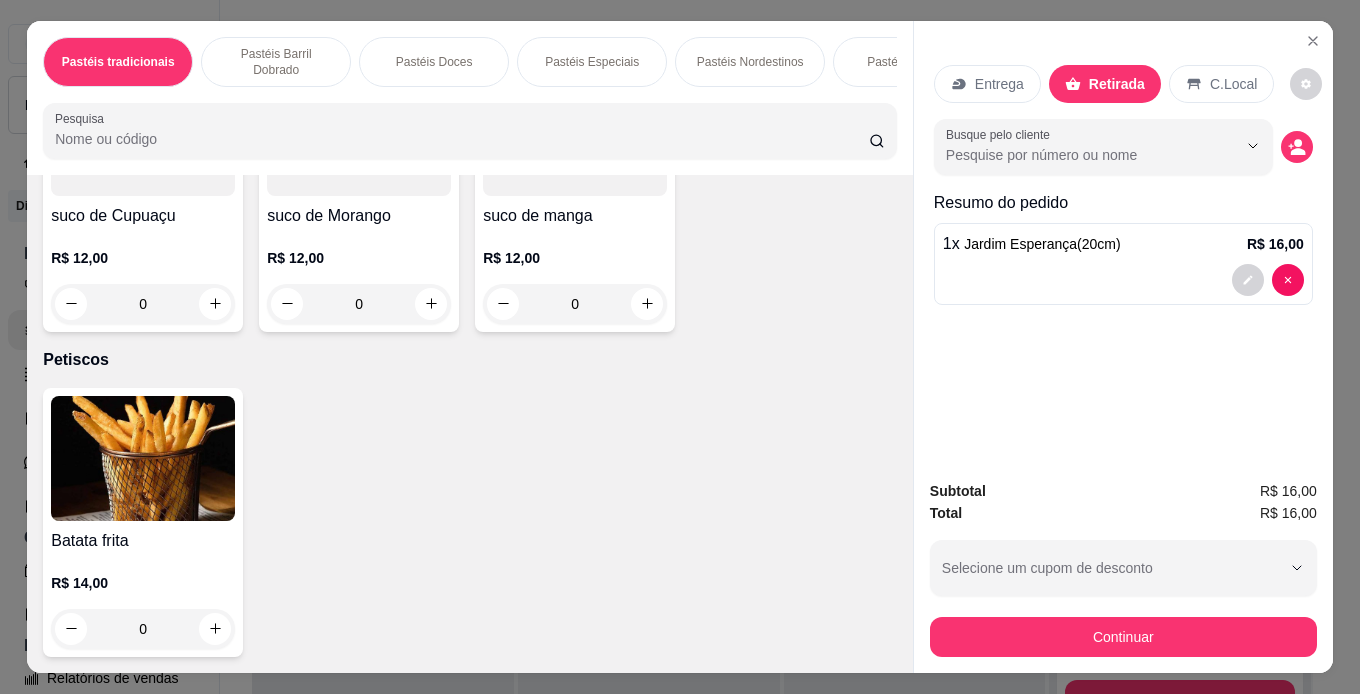 scroll, scrollTop: 7269, scrollLeft: 0, axis: vertical 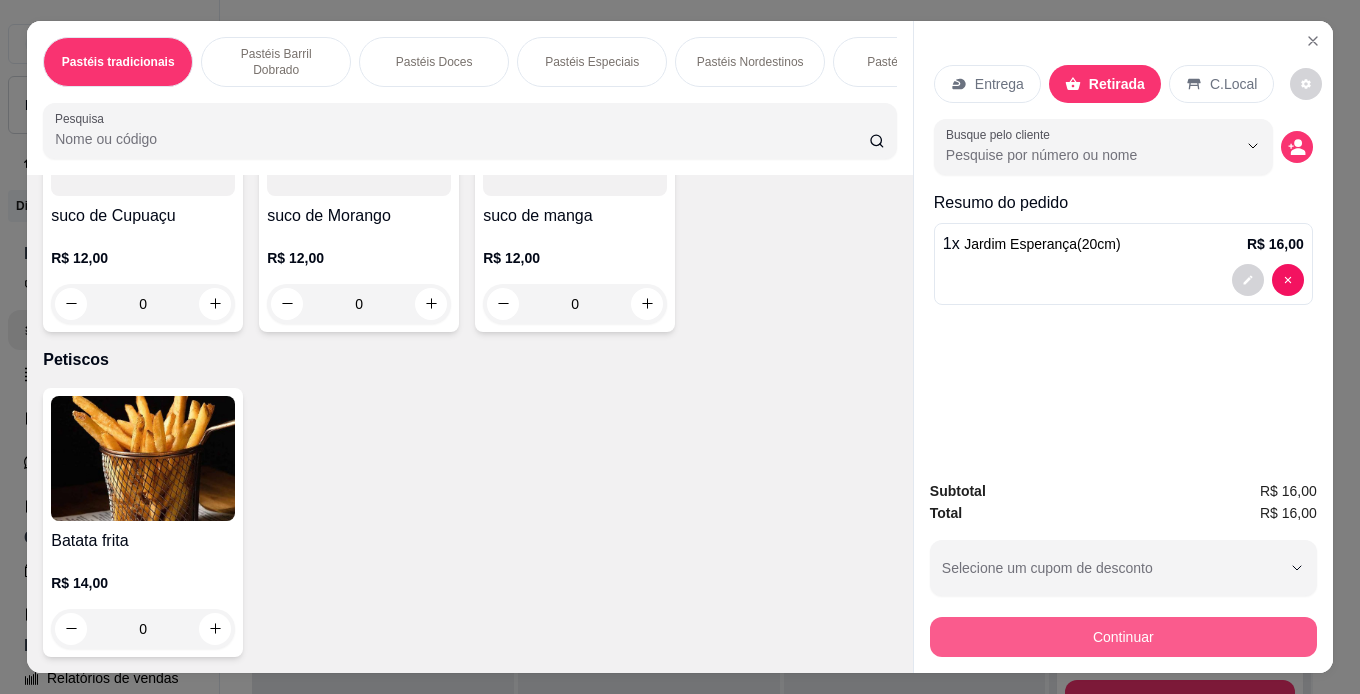 click on "Continuar" at bounding box center (1123, 637) 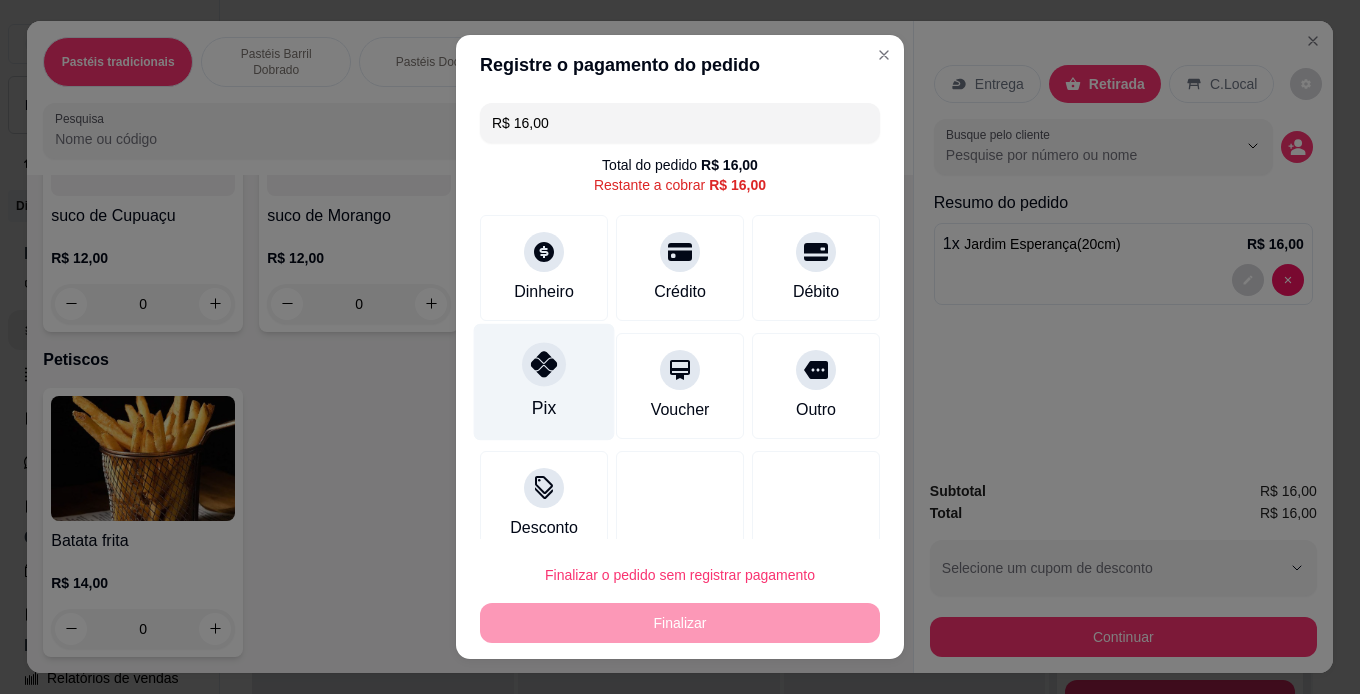 click on "Pix" at bounding box center [544, 381] 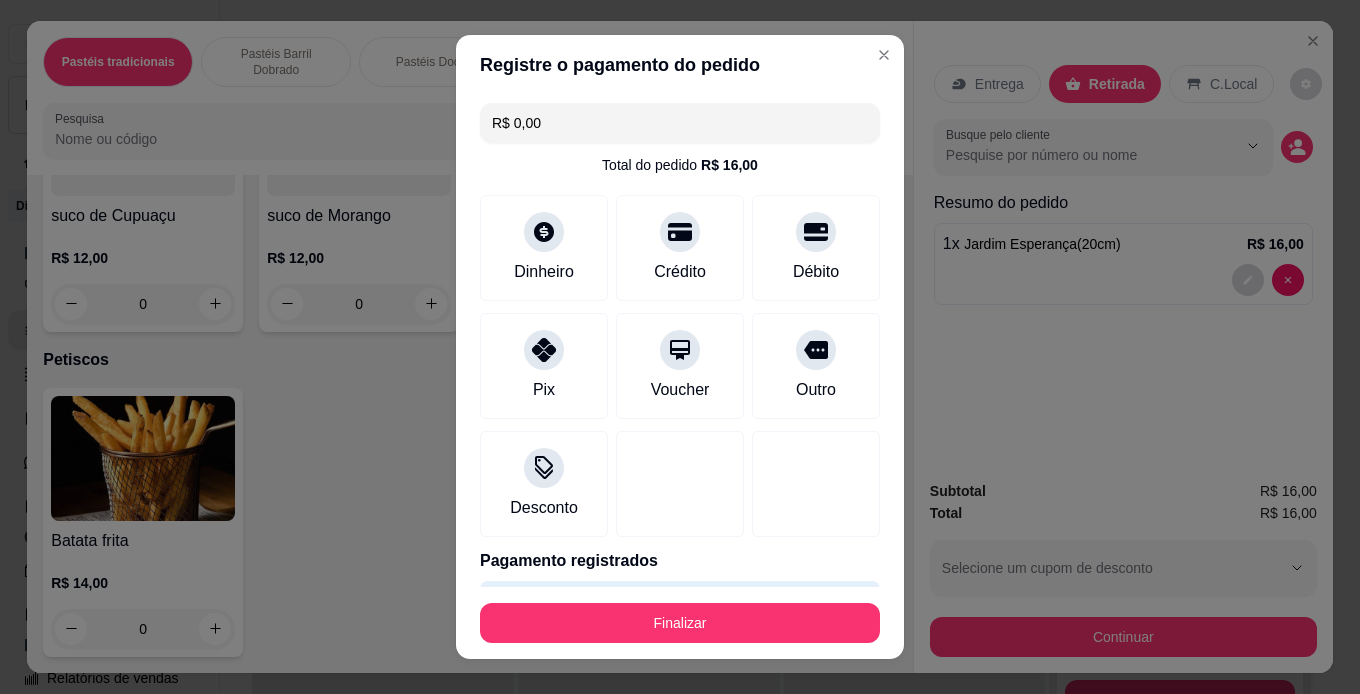 click on "Finalizar" at bounding box center [680, 623] 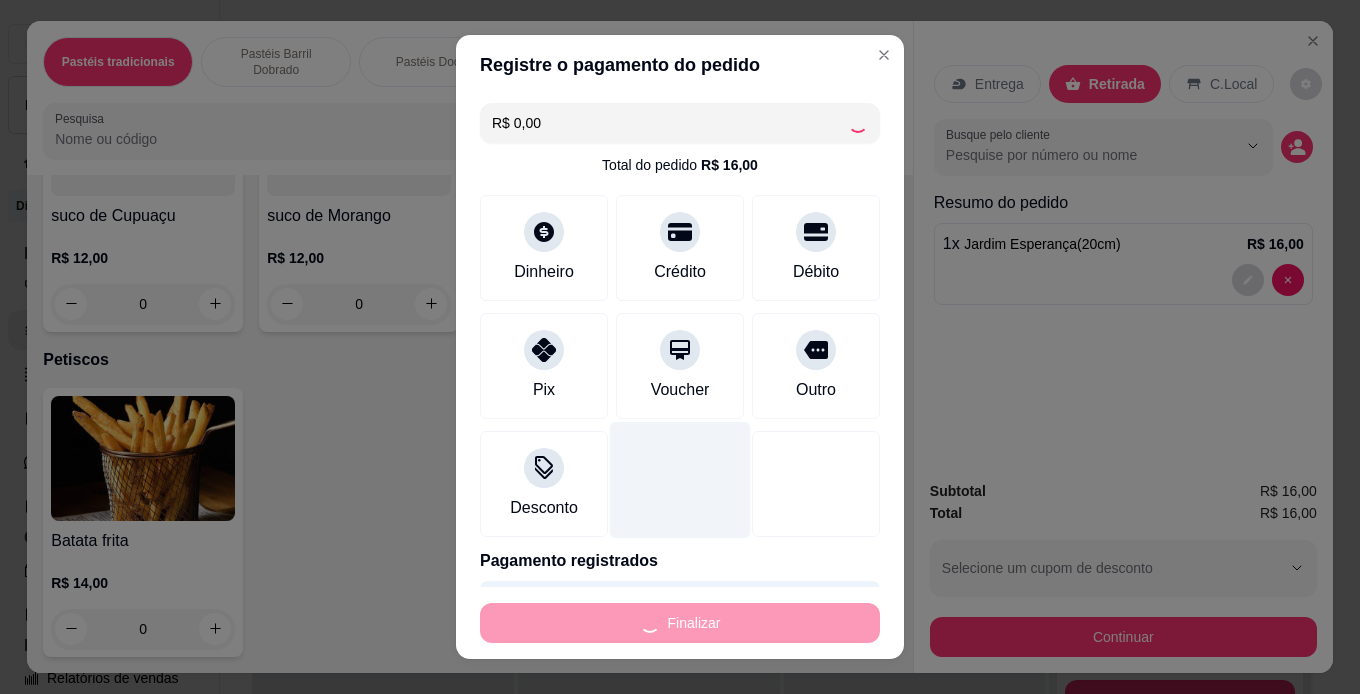 type on "0" 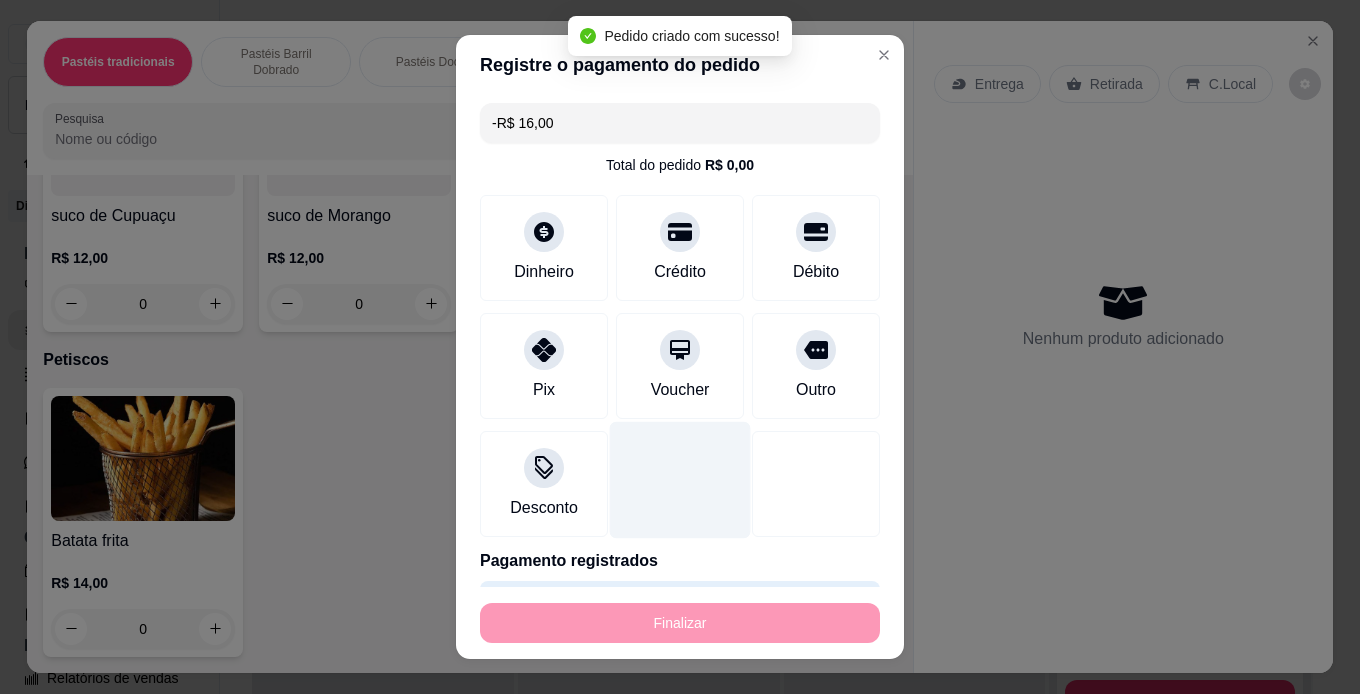 scroll, scrollTop: 7267, scrollLeft: 0, axis: vertical 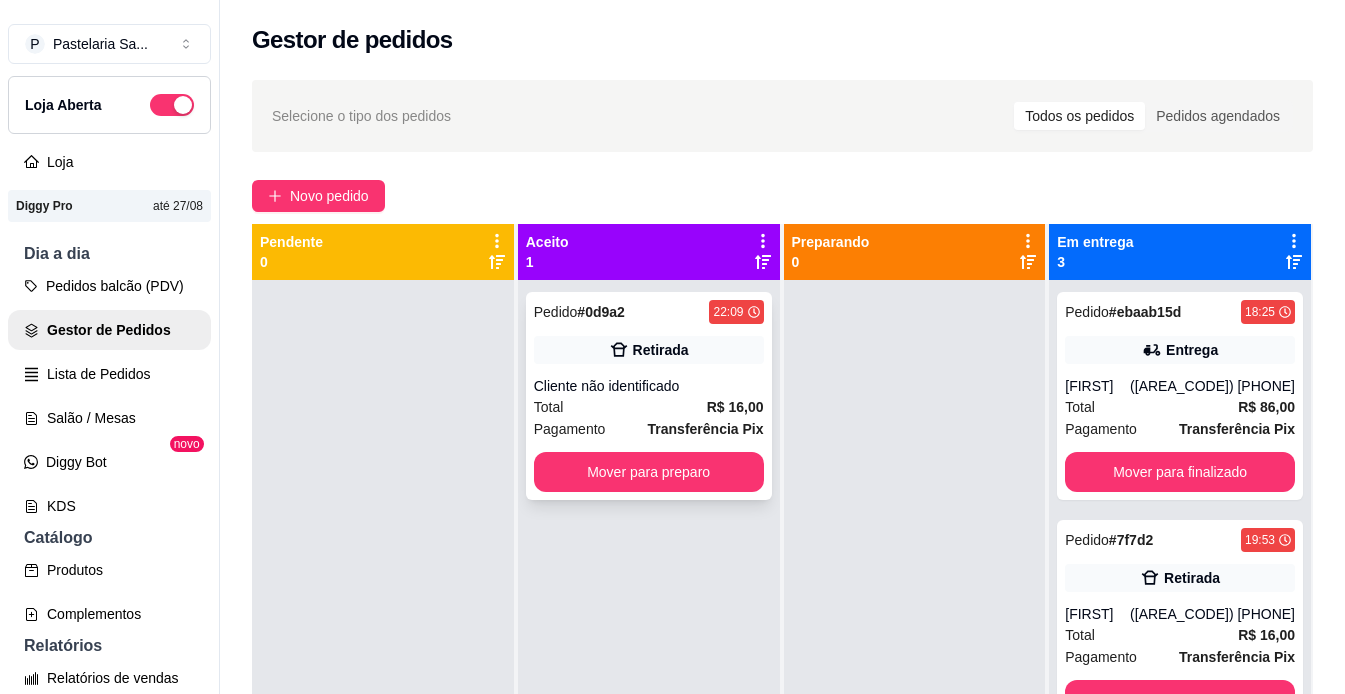 click on "Retirada" at bounding box center (661, 350) 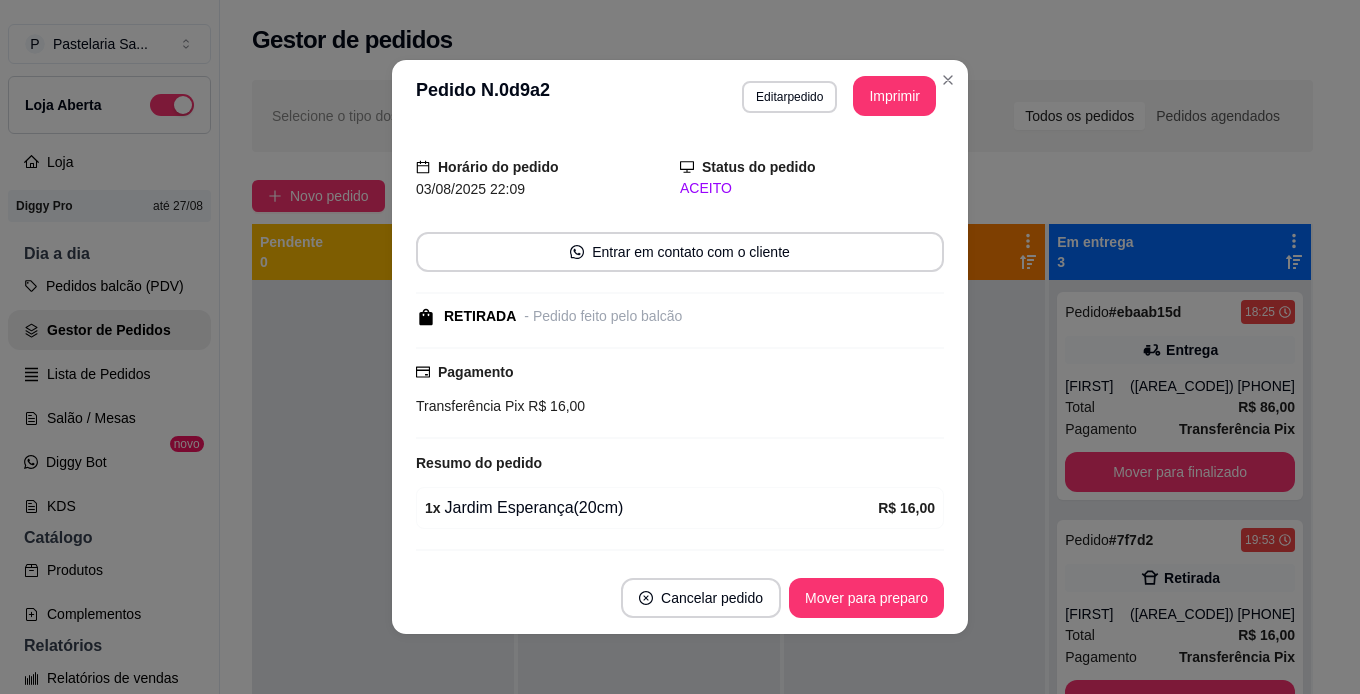 scroll, scrollTop: 0, scrollLeft: 0, axis: both 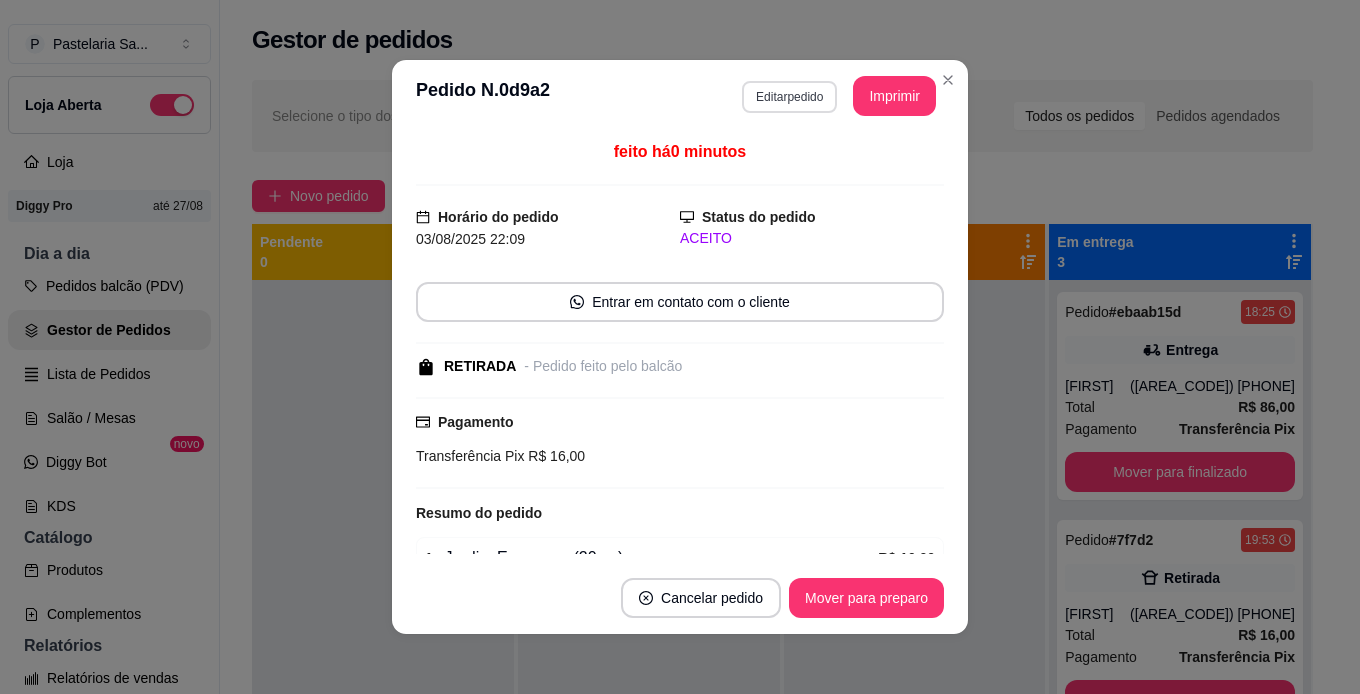 click on "Editar  pedido" at bounding box center (789, 97) 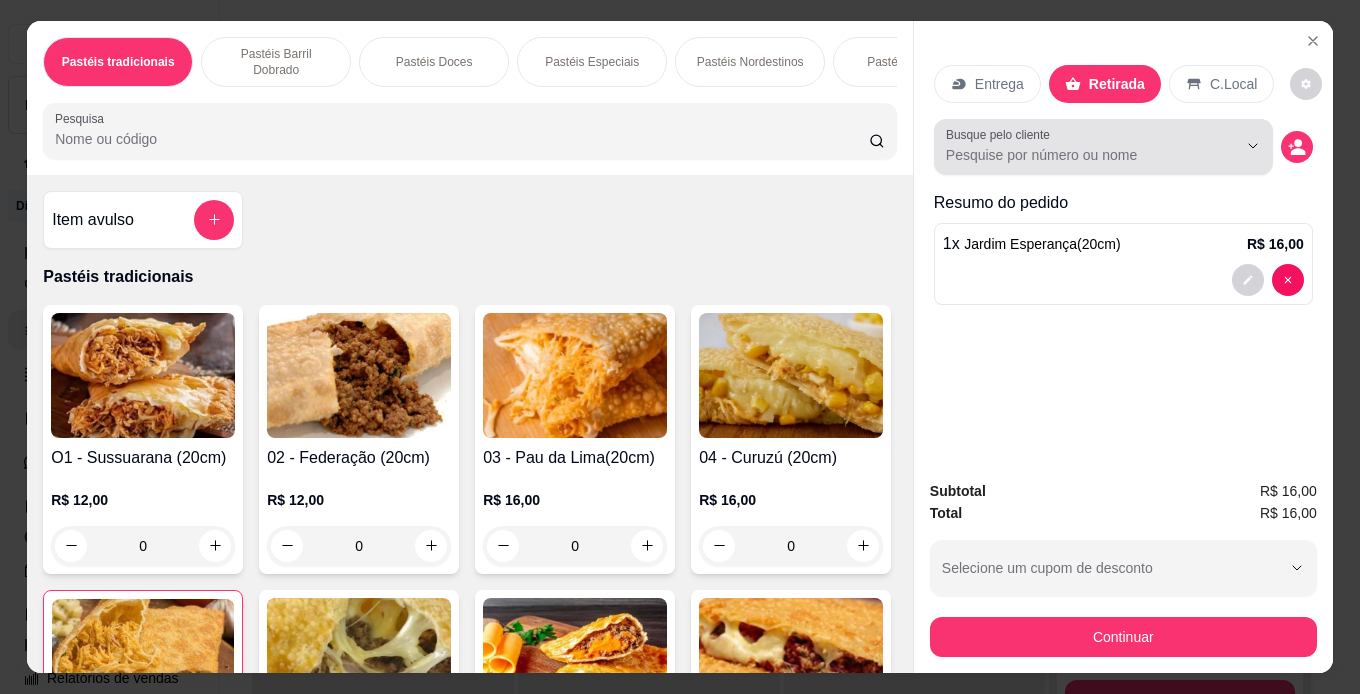 click on "Busque pelo cliente" at bounding box center (1075, 155) 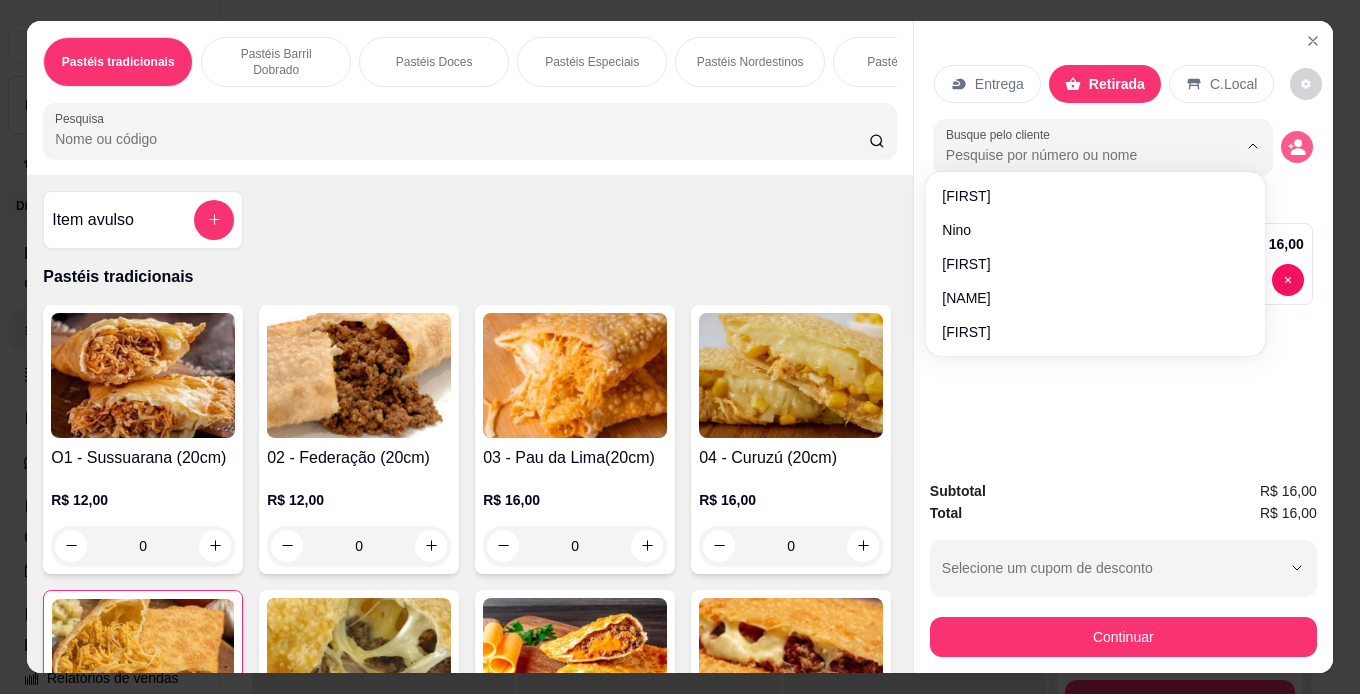 click 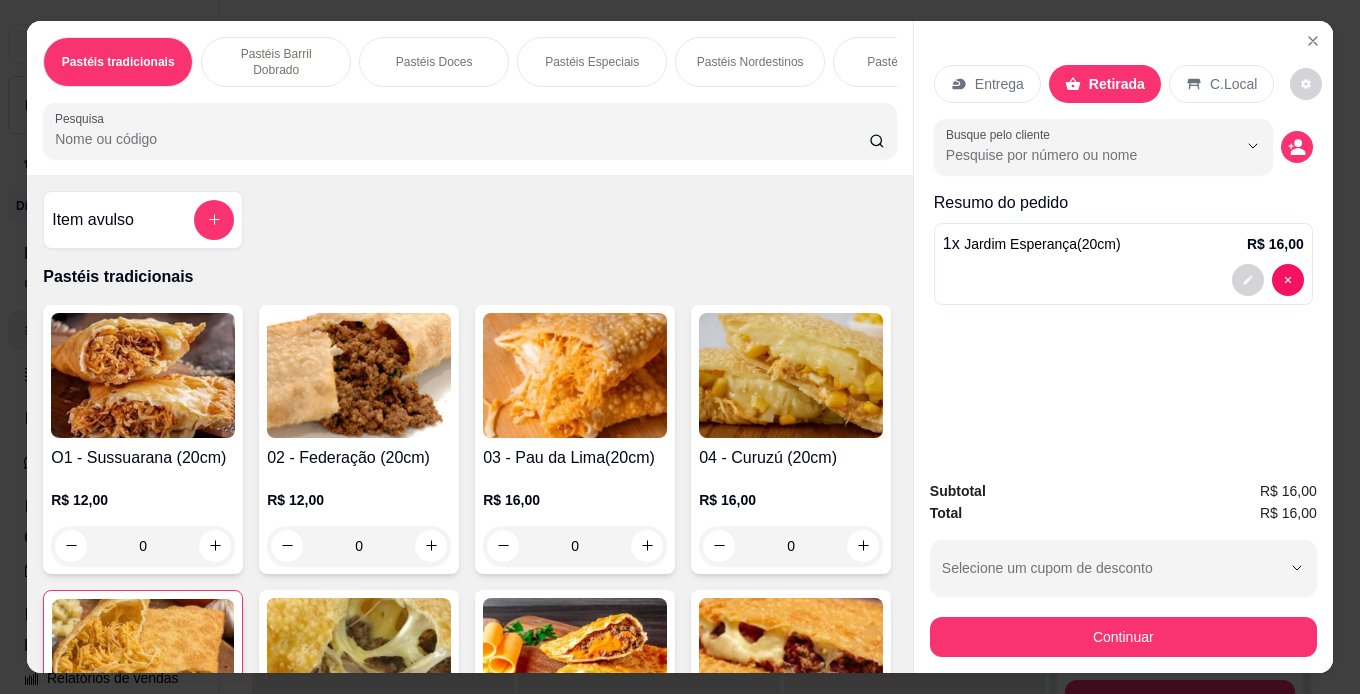 click on "Busque pelo cliente" at bounding box center (1075, 155) 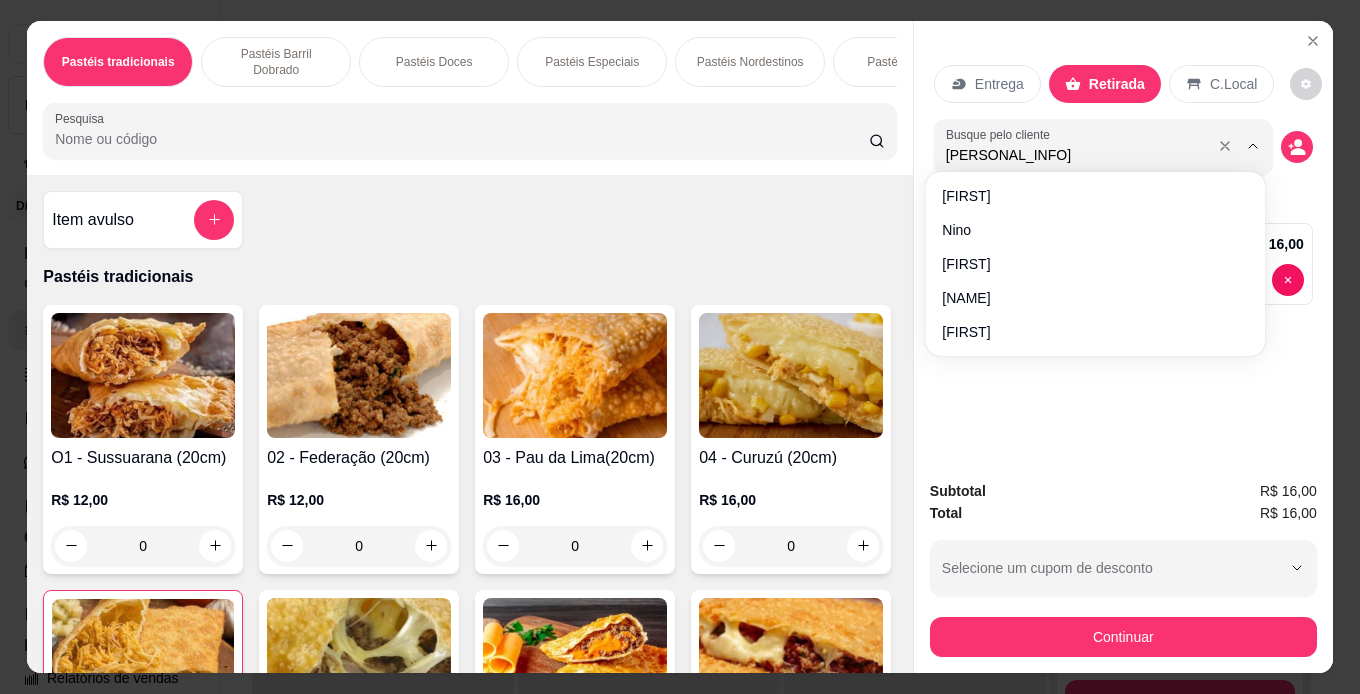 type on "[PERSONAL_INFO]" 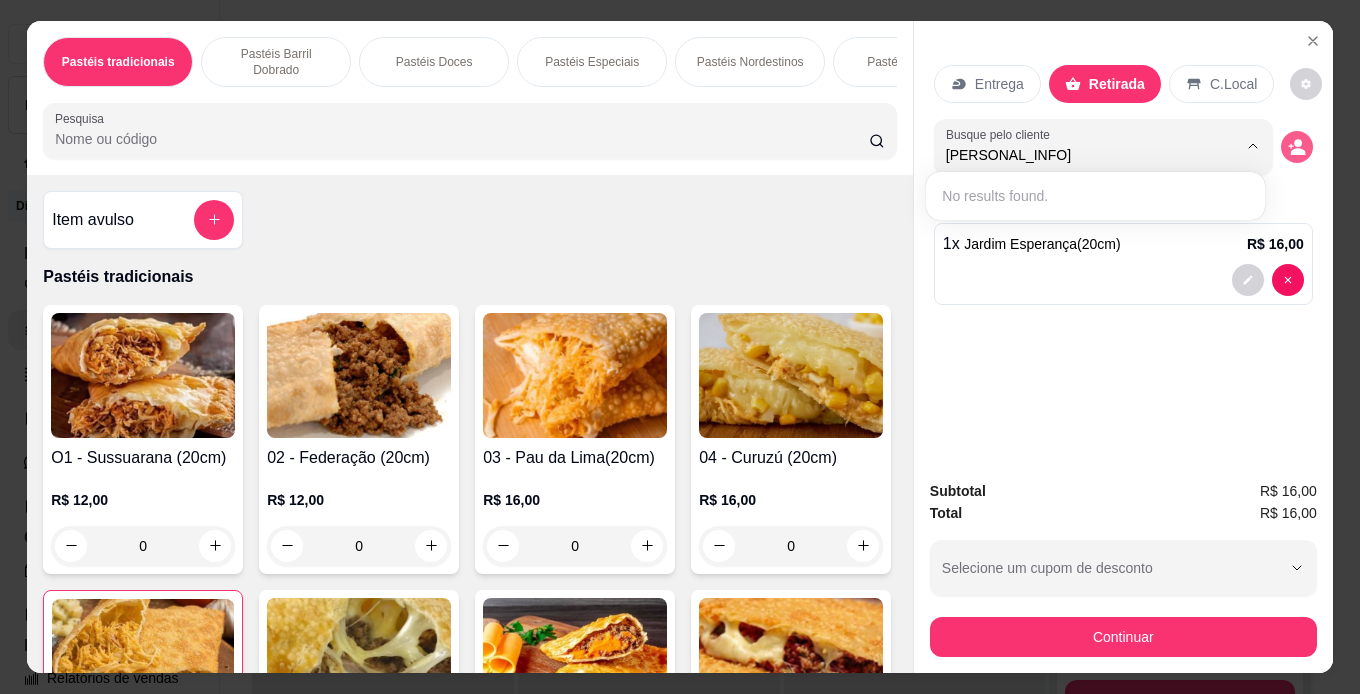 click at bounding box center [1297, 147] 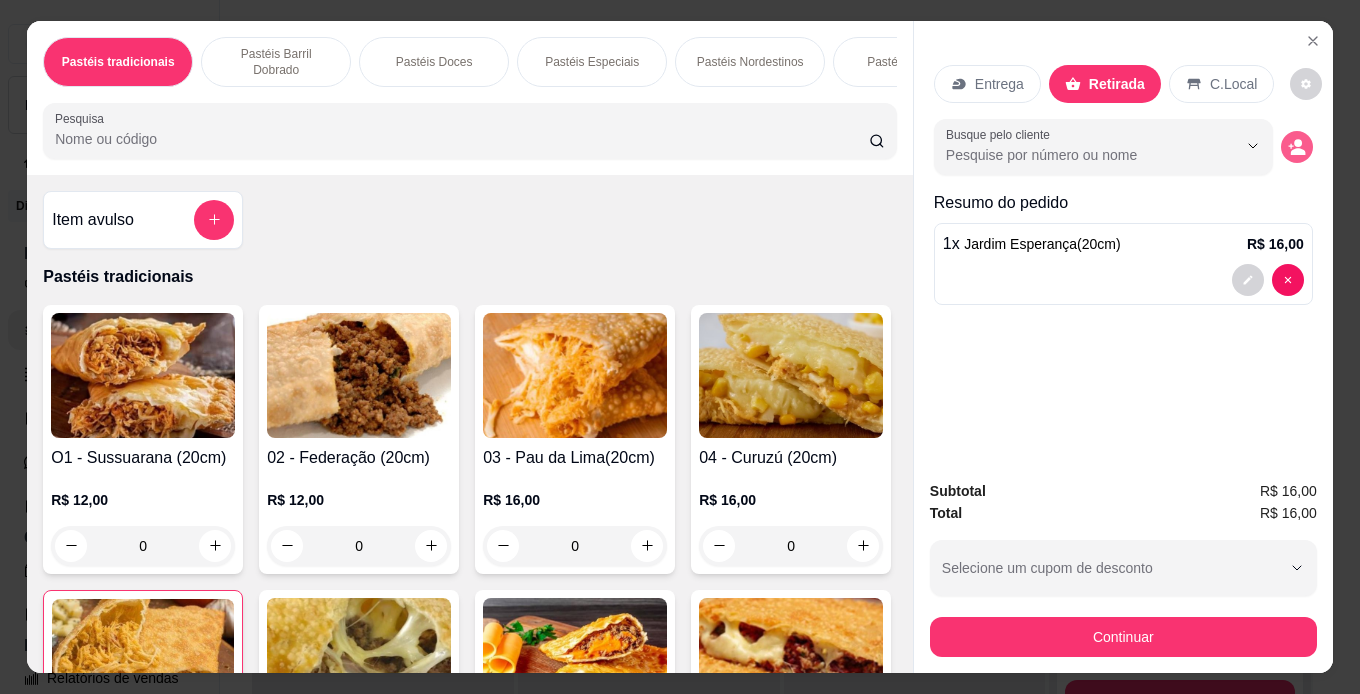 type 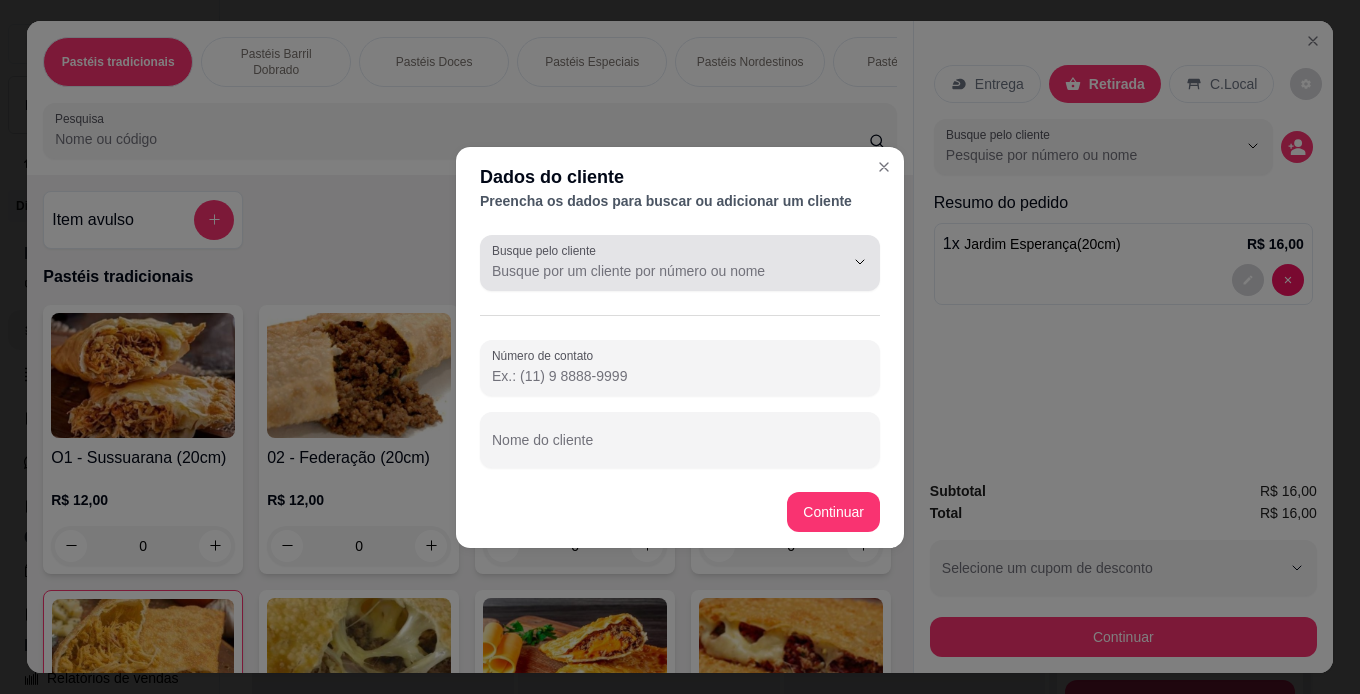 click on "Busque pelo cliente" at bounding box center (652, 271) 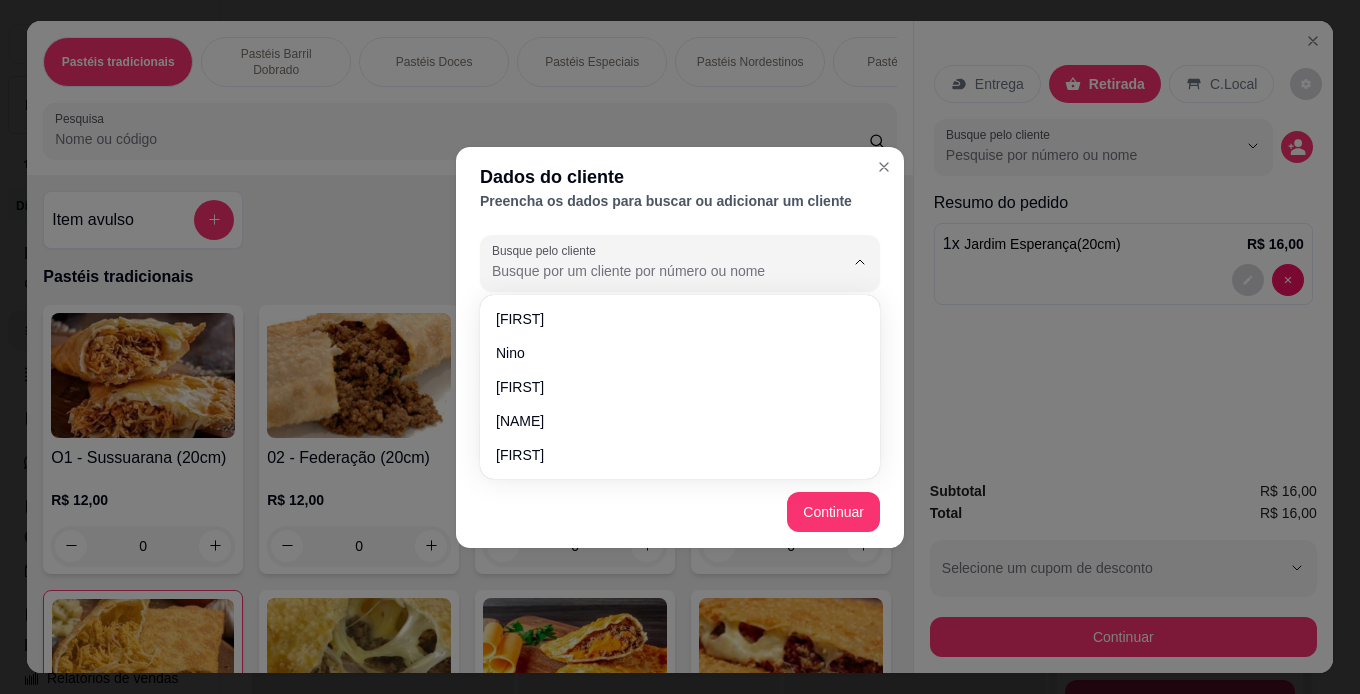 click at bounding box center [680, 263] 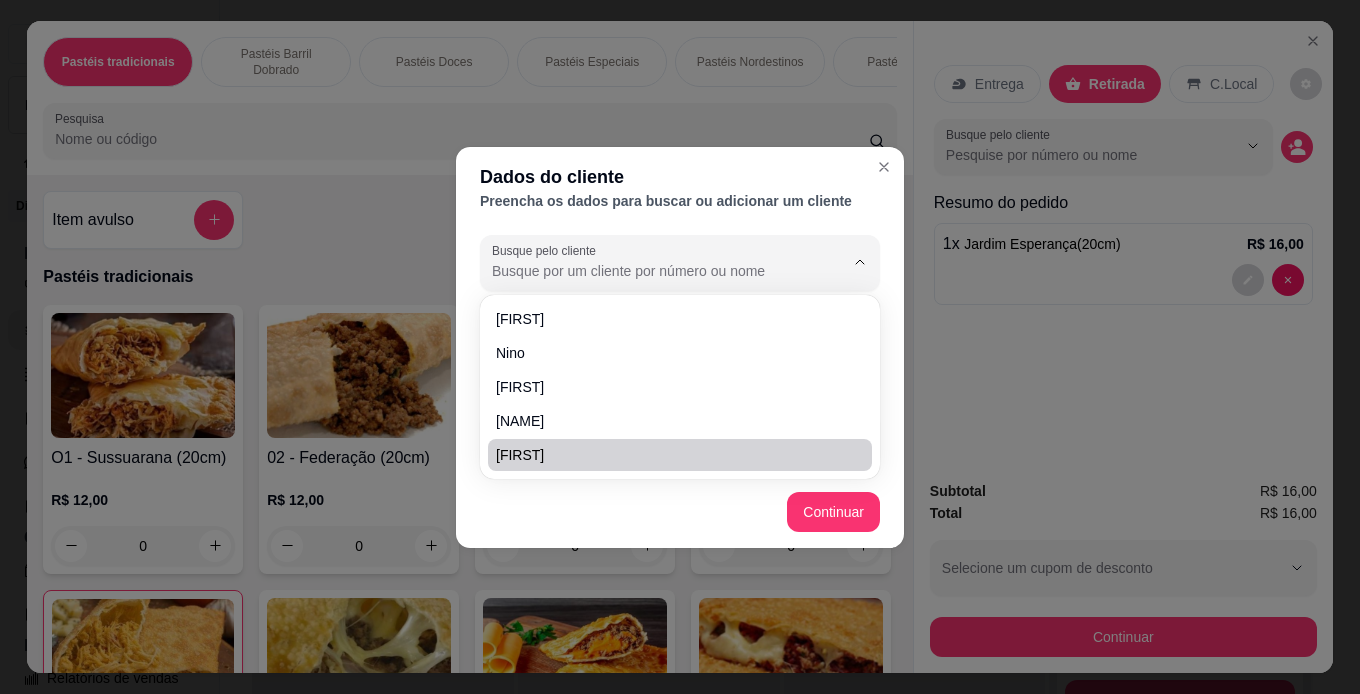 click on "Continuar" at bounding box center [680, 512] 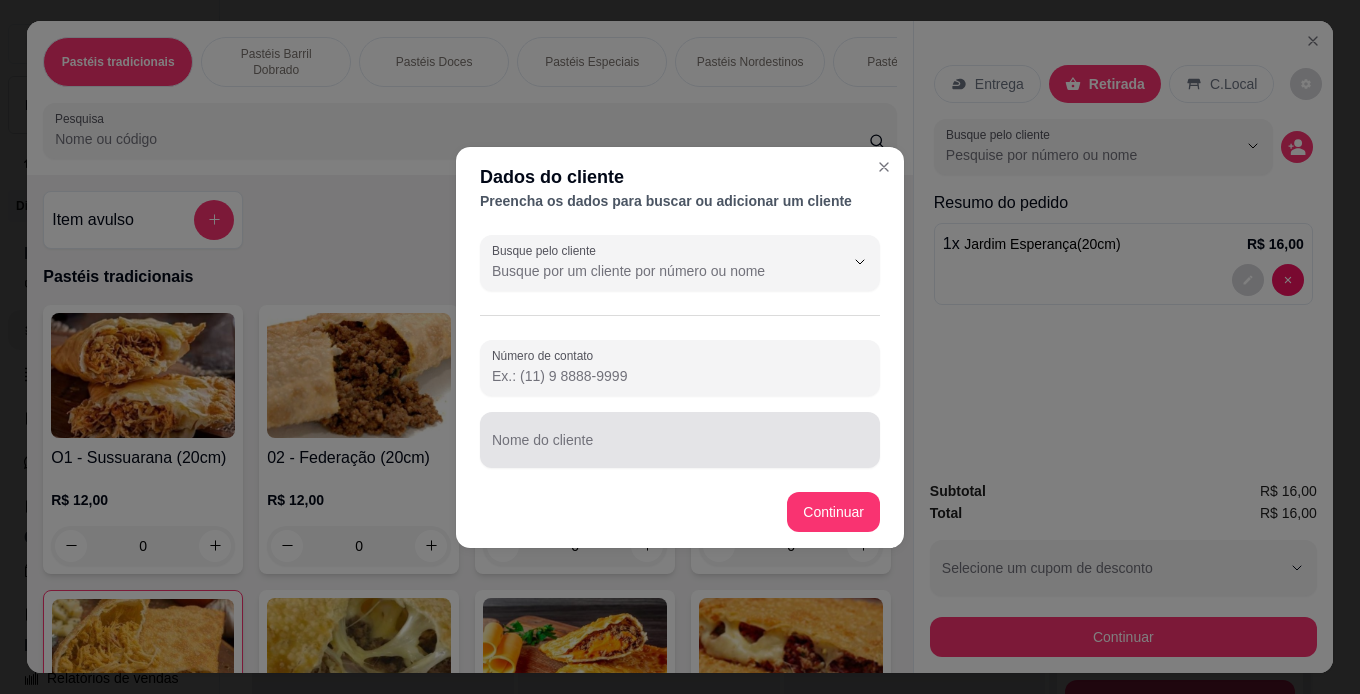 click at bounding box center (680, 440) 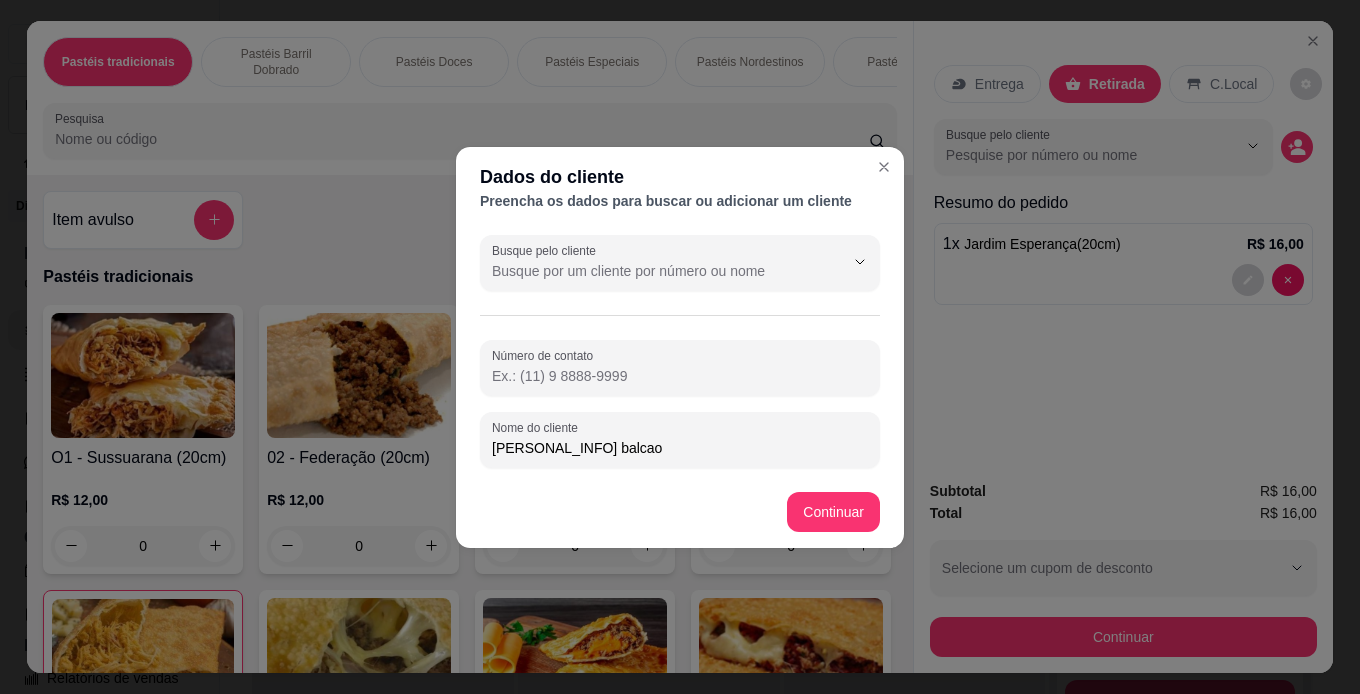 type on "[PERSONAL_INFO] balcao" 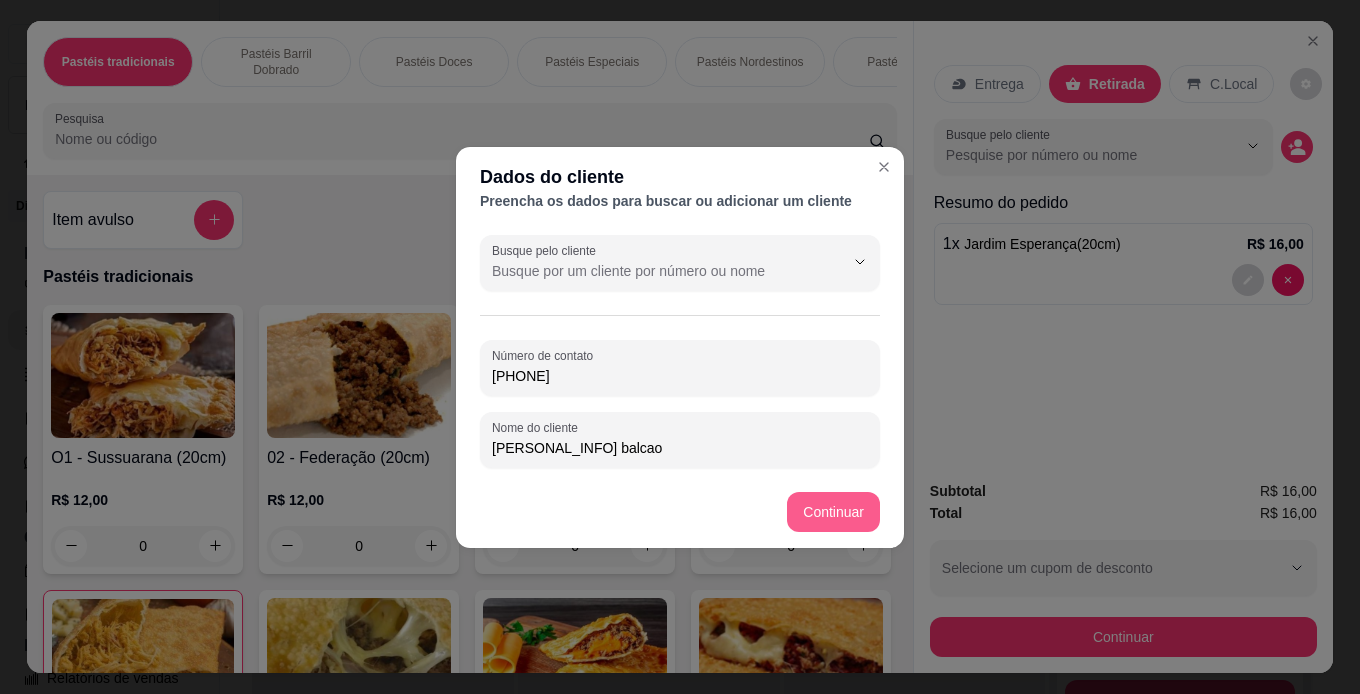 type on "[PHONE]" 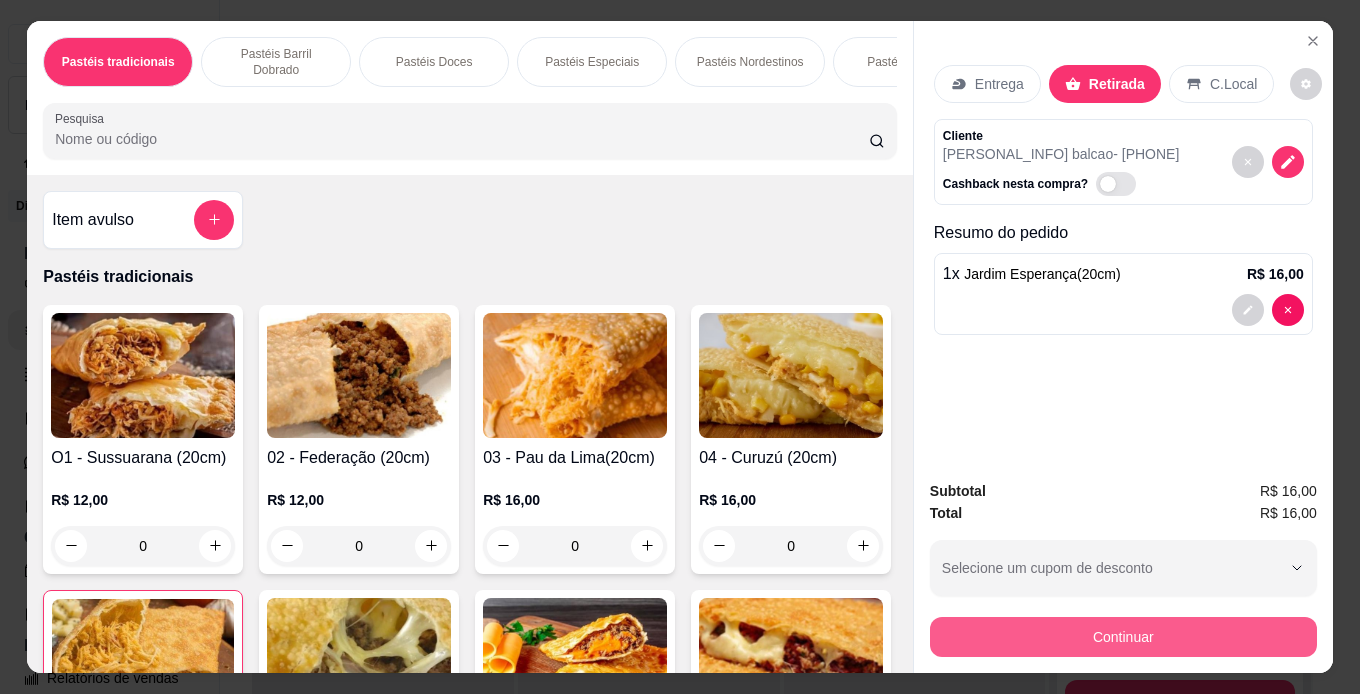 click on "Continuar" at bounding box center (1123, 637) 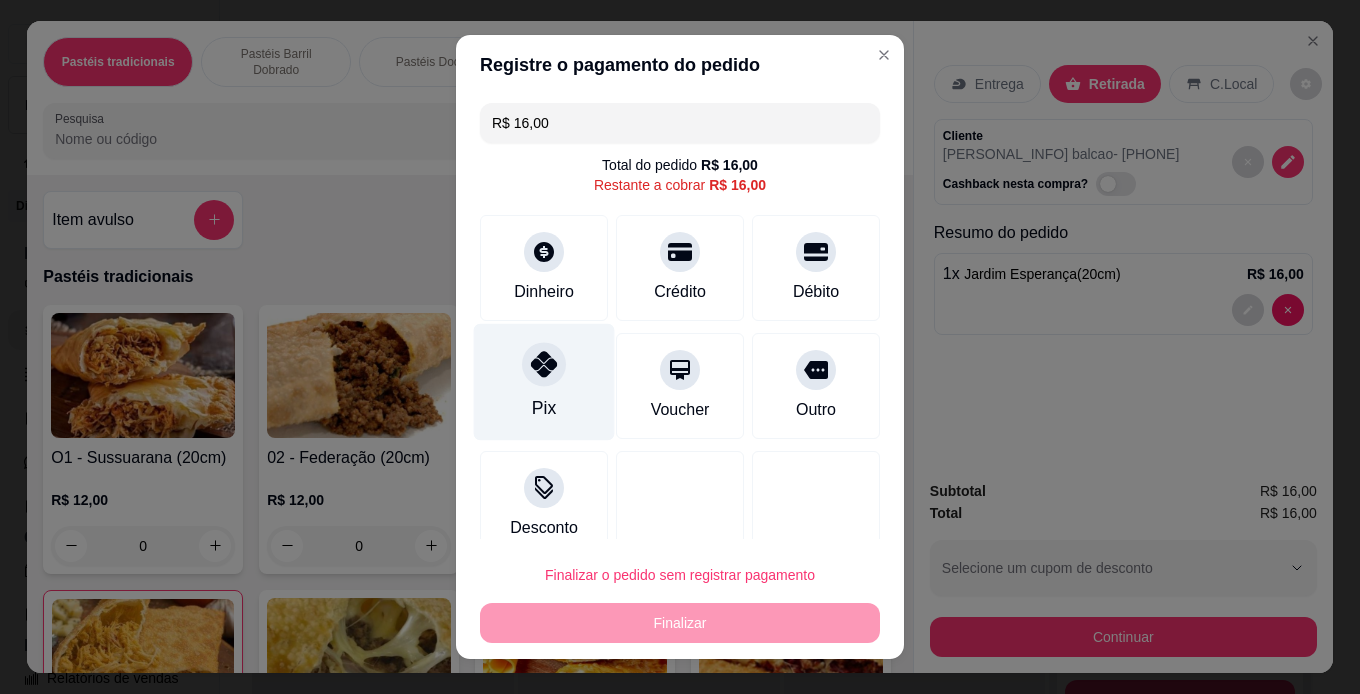 click on "Pix" at bounding box center (544, 381) 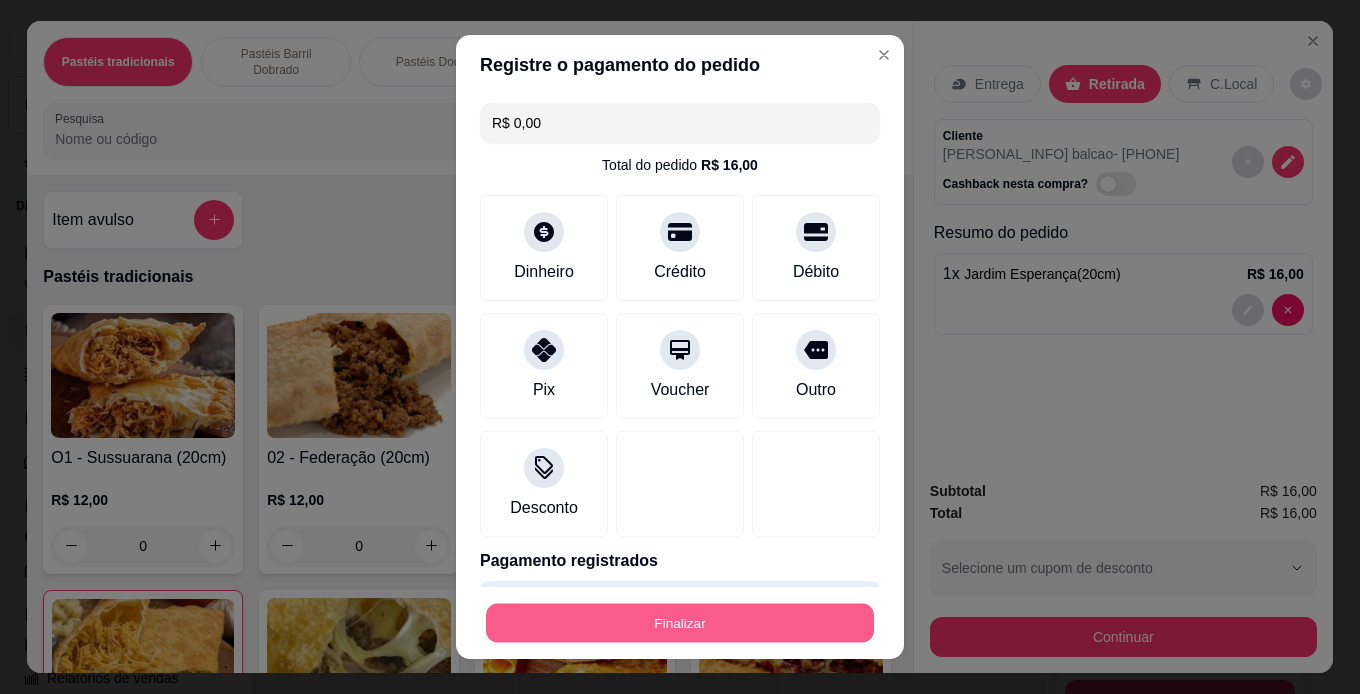 click on "Finalizar" at bounding box center (680, 623) 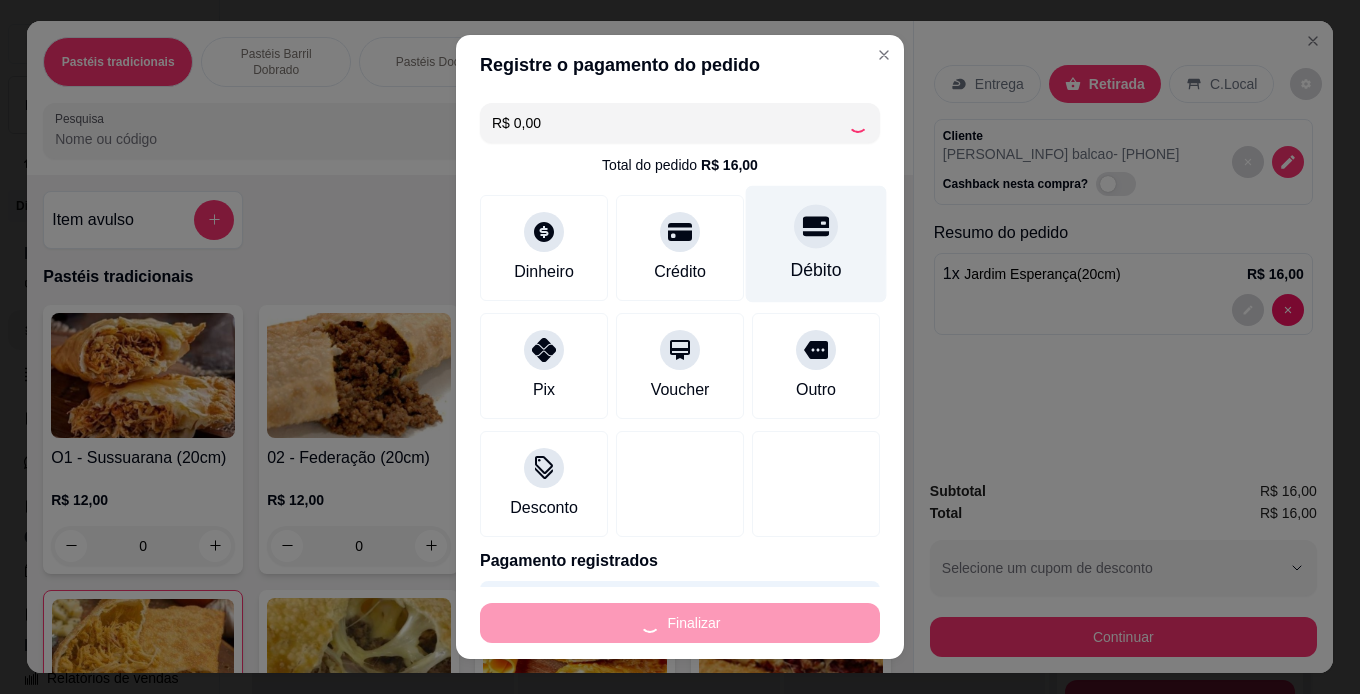 type on "0" 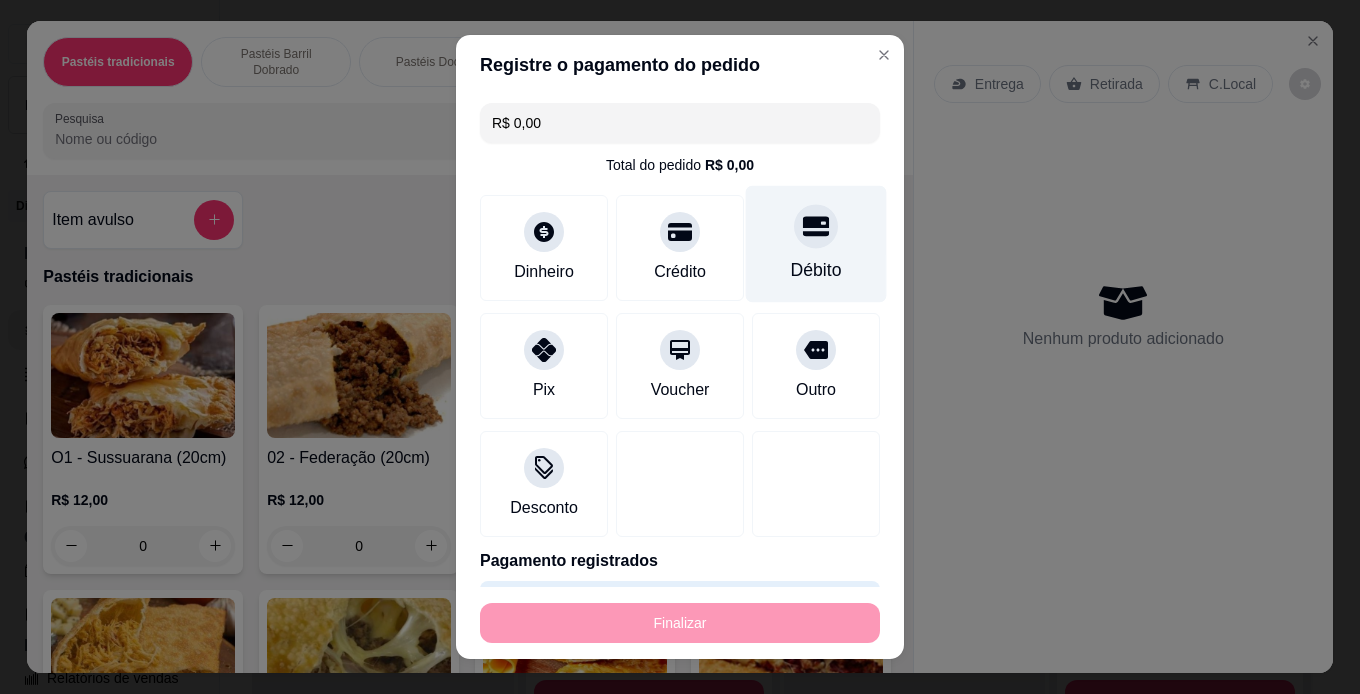 type on "-R$ 16,00" 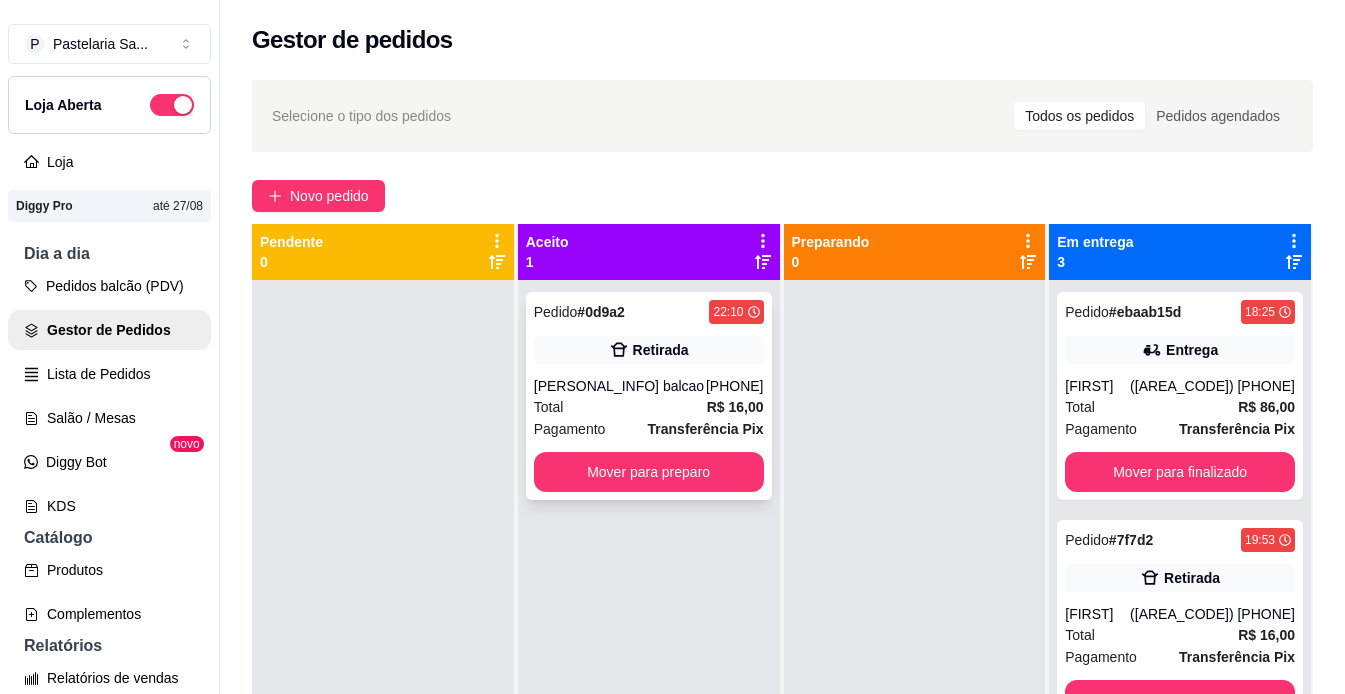 click on "[PHONE]" at bounding box center (735, 386) 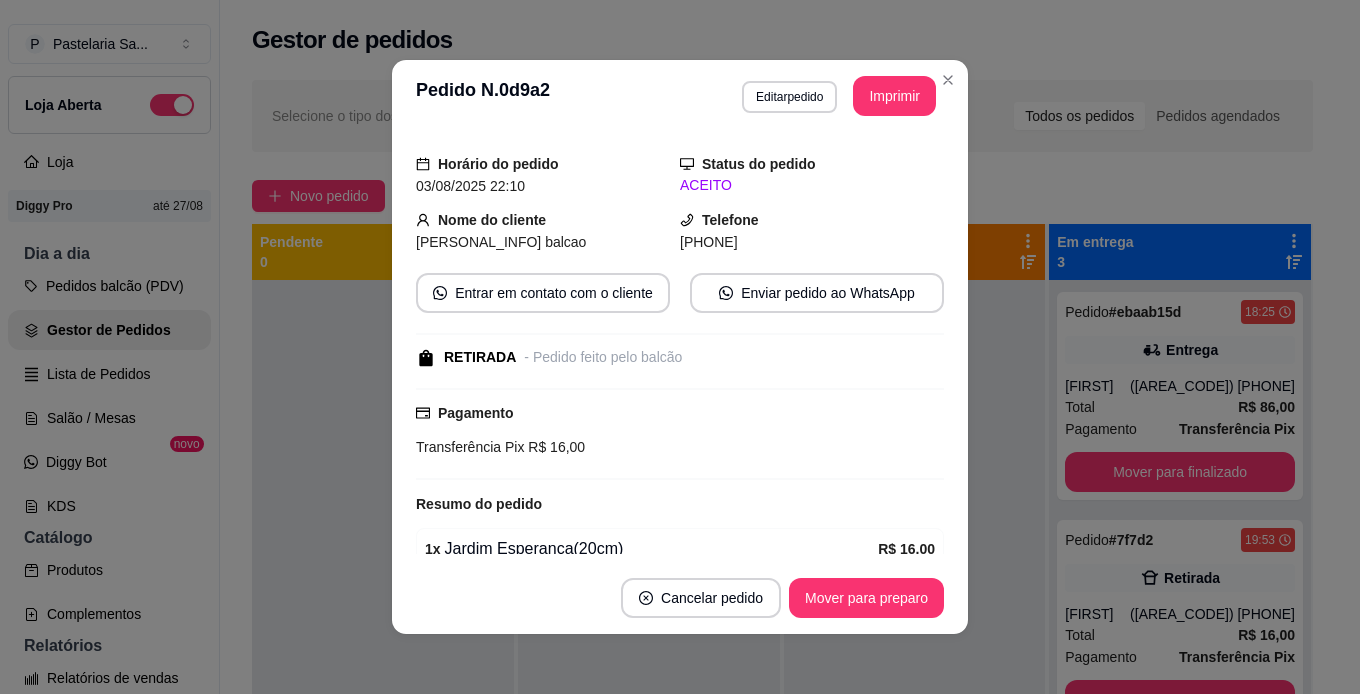 scroll, scrollTop: 191, scrollLeft: 0, axis: vertical 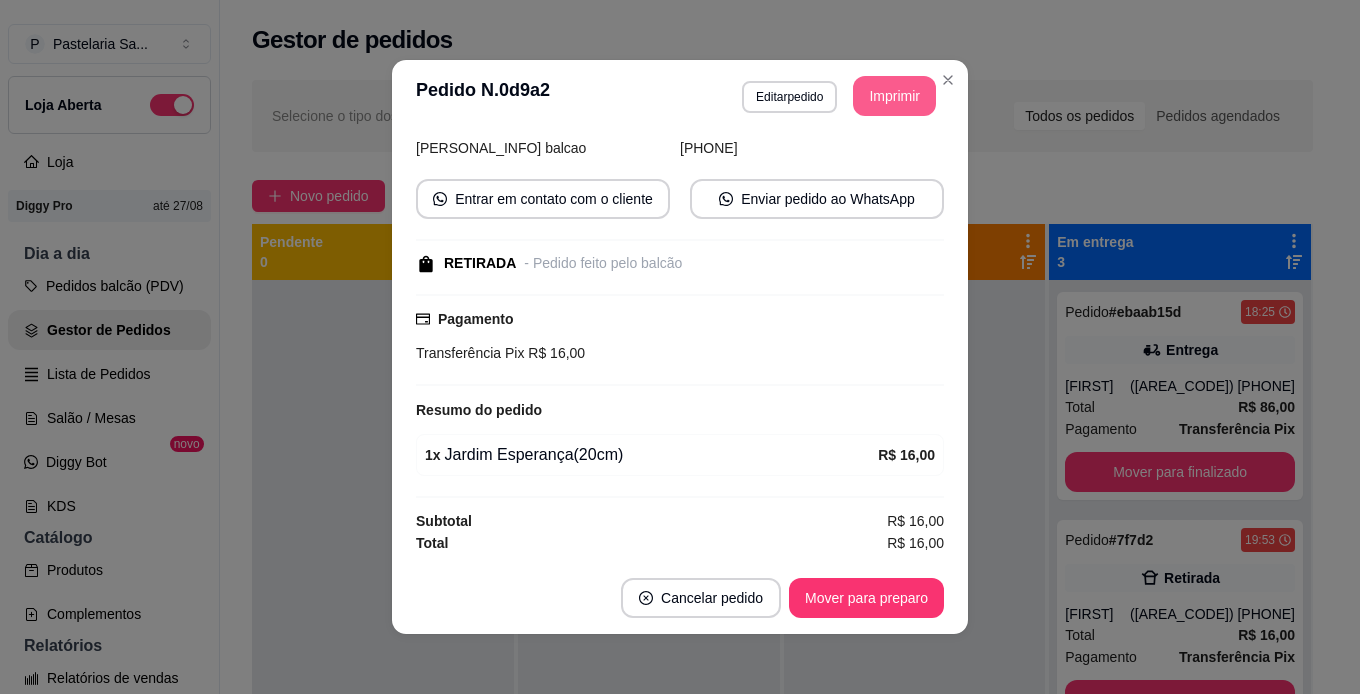 click on "Imprimir" at bounding box center (894, 96) 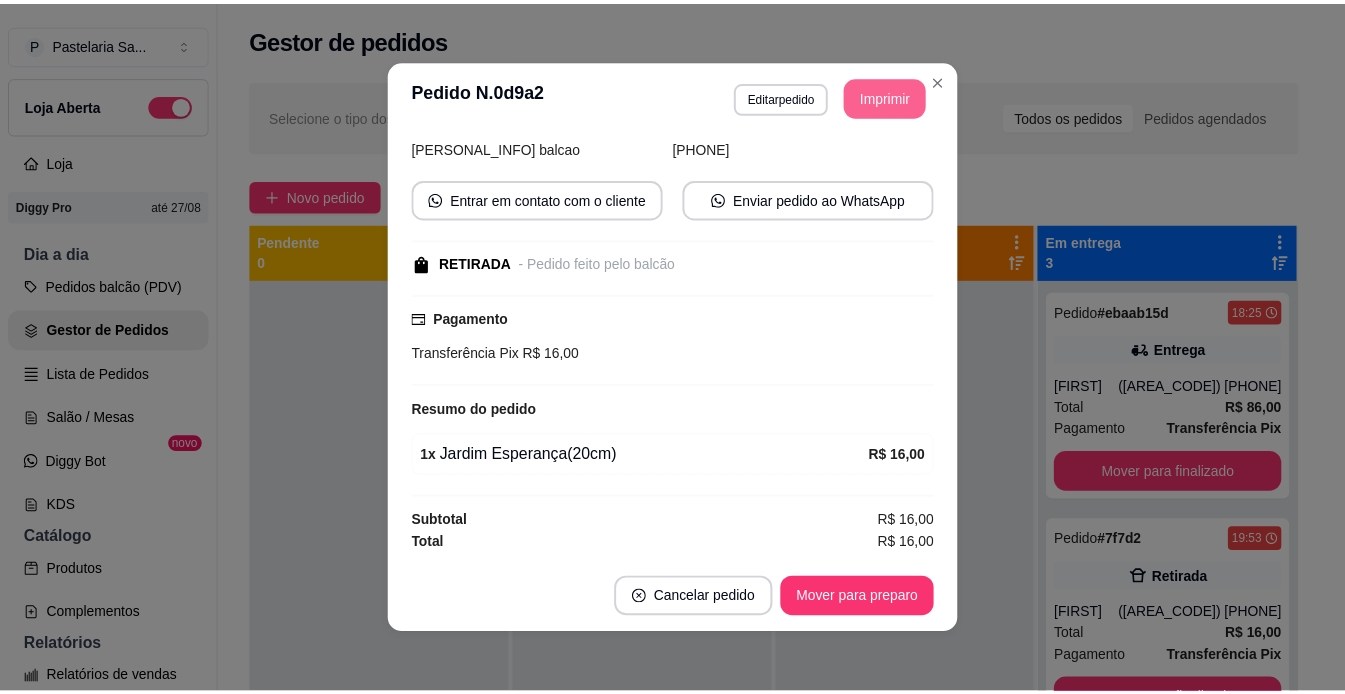 scroll, scrollTop: 0, scrollLeft: 0, axis: both 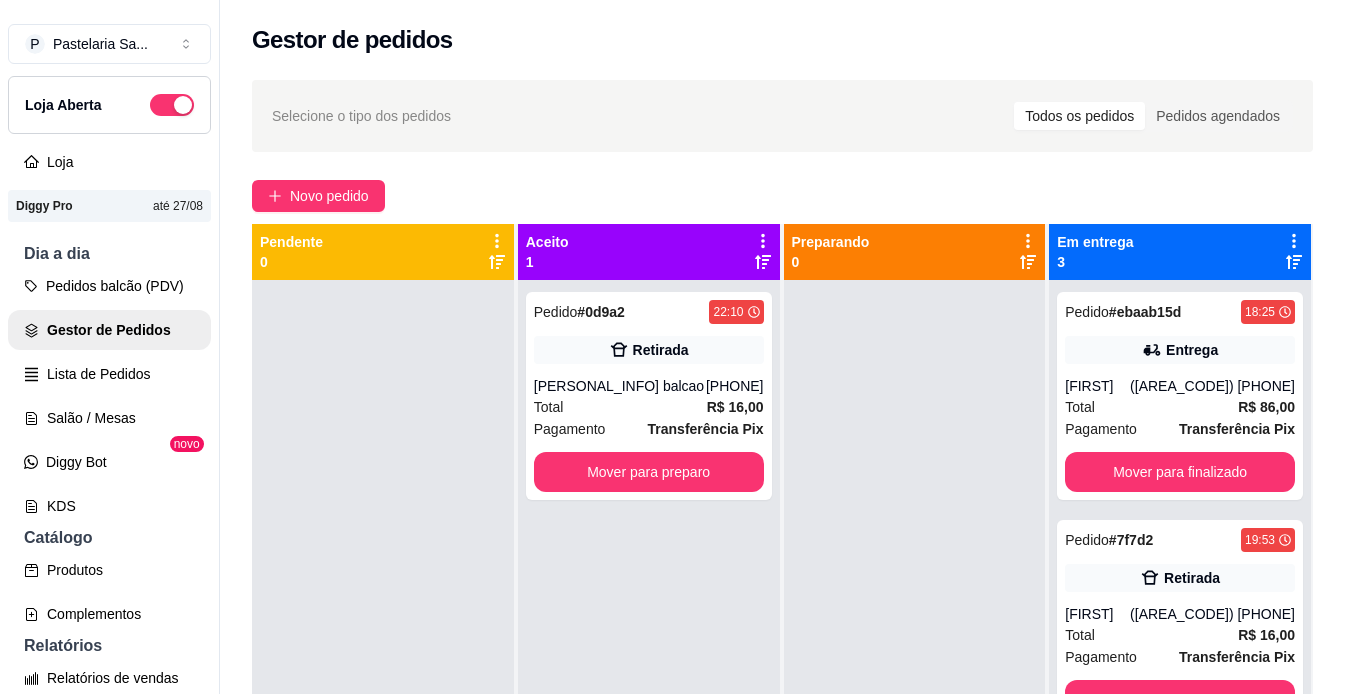 click on "Novo pedido" at bounding box center (782, 196) 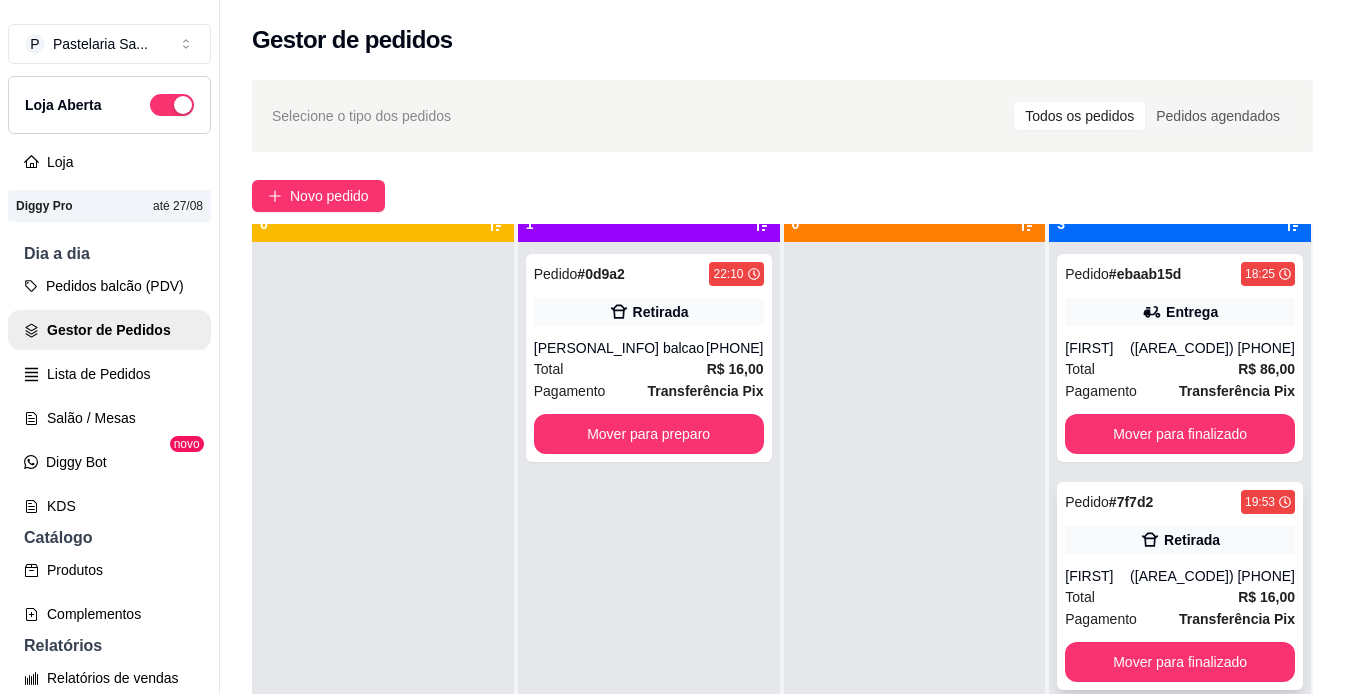 scroll, scrollTop: 56, scrollLeft: 0, axis: vertical 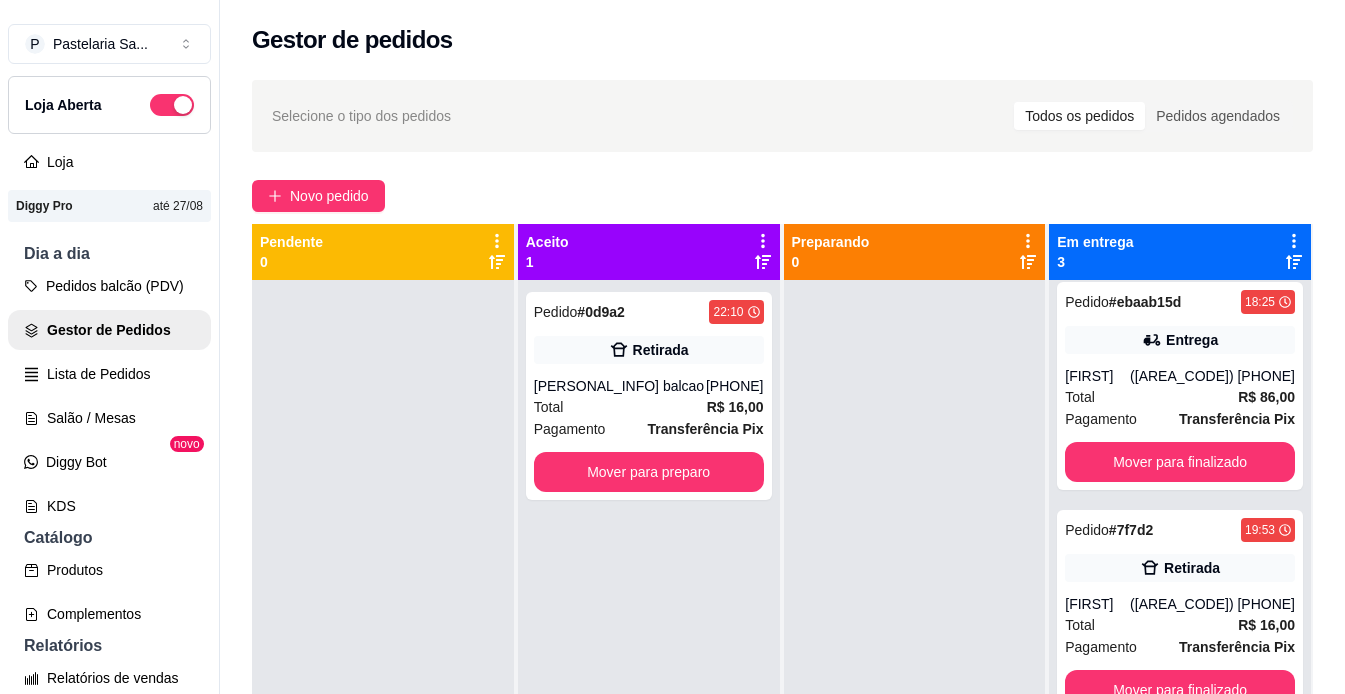 drag, startPoint x: 876, startPoint y: 390, endPoint x: 787, endPoint y: 218, distance: 193.66208 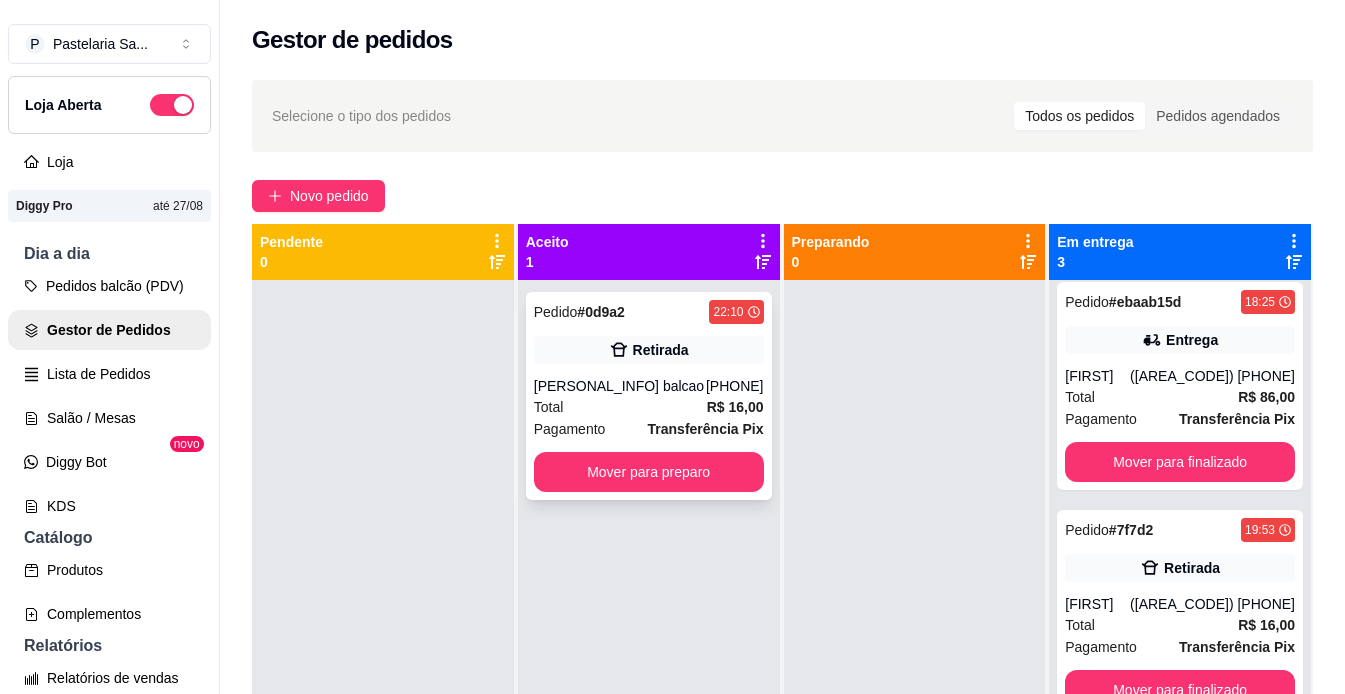 drag, startPoint x: 732, startPoint y: 289, endPoint x: 707, endPoint y: 295, distance: 25.70992 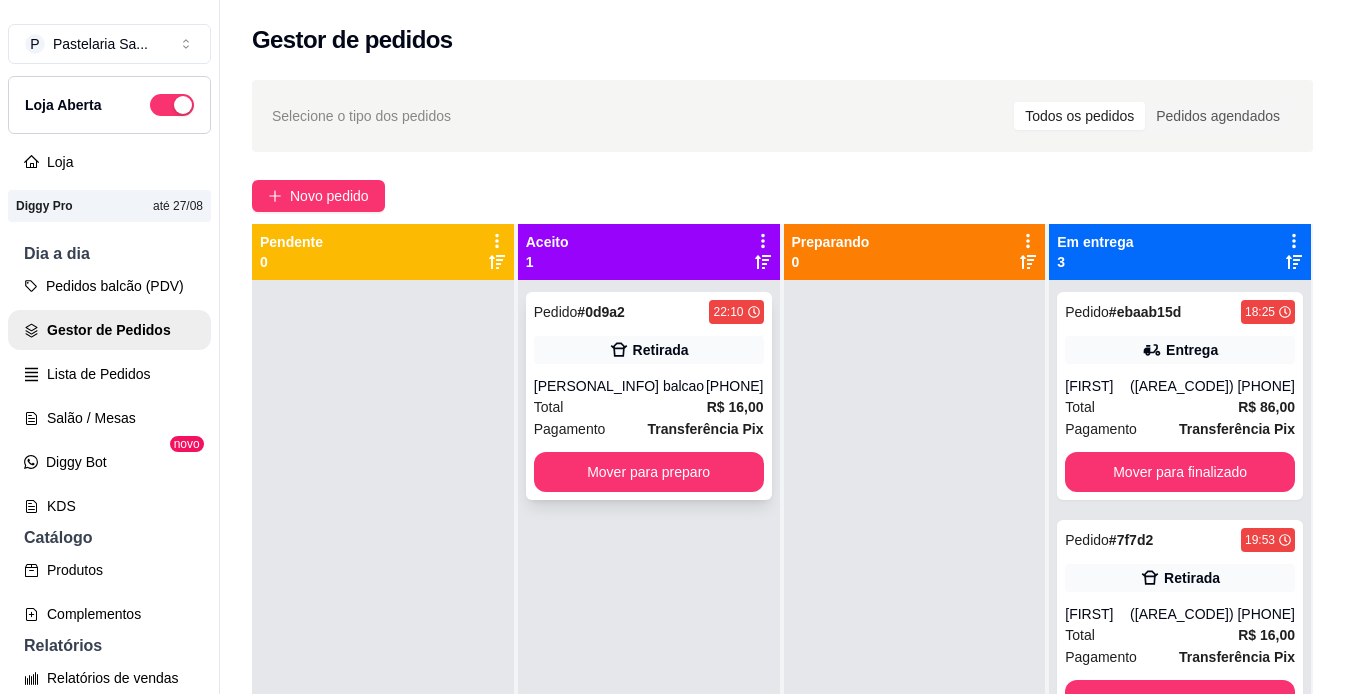 click on "Retirada" at bounding box center (661, 350) 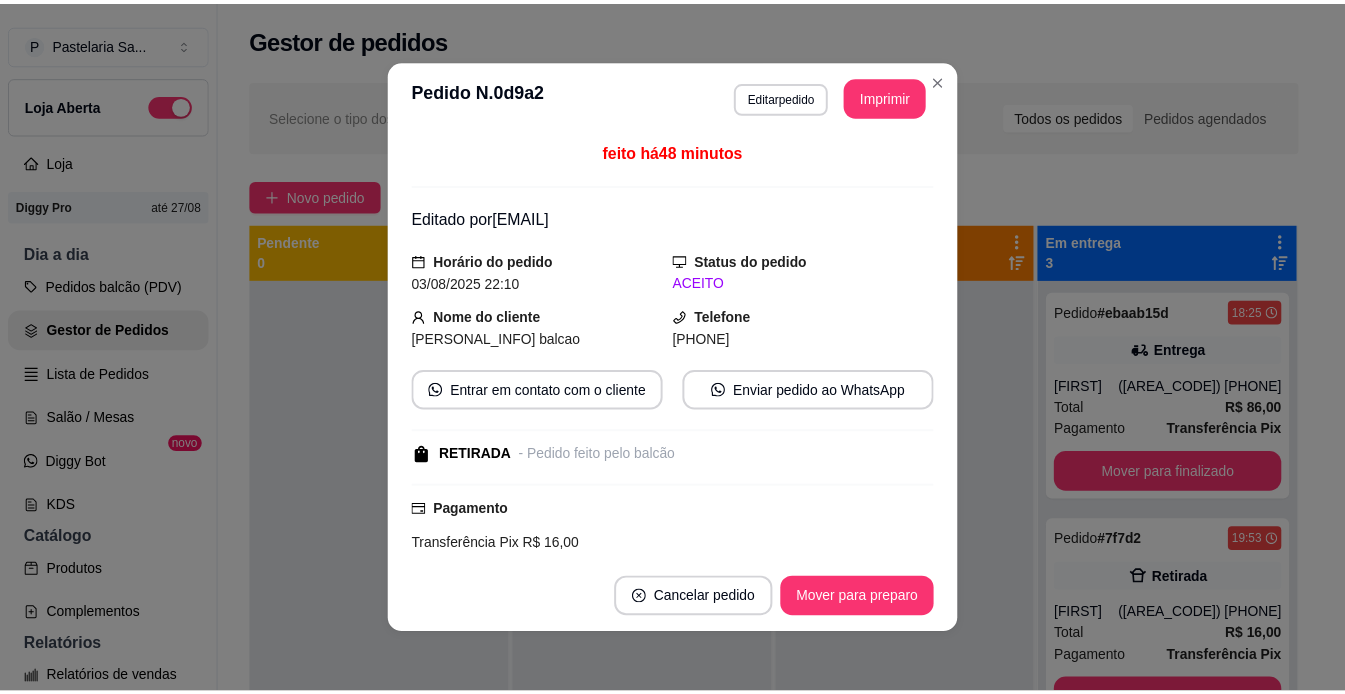 scroll, scrollTop: 100, scrollLeft: 0, axis: vertical 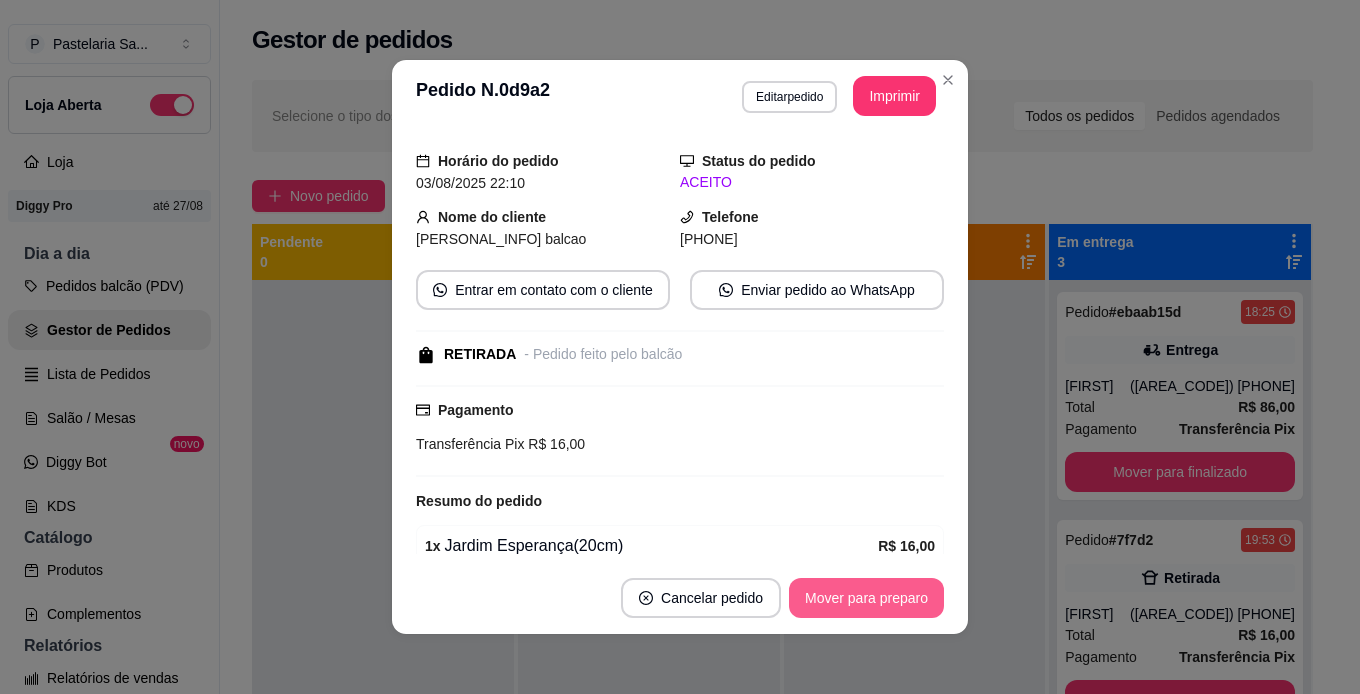 click on "Mover para preparo" at bounding box center (866, 598) 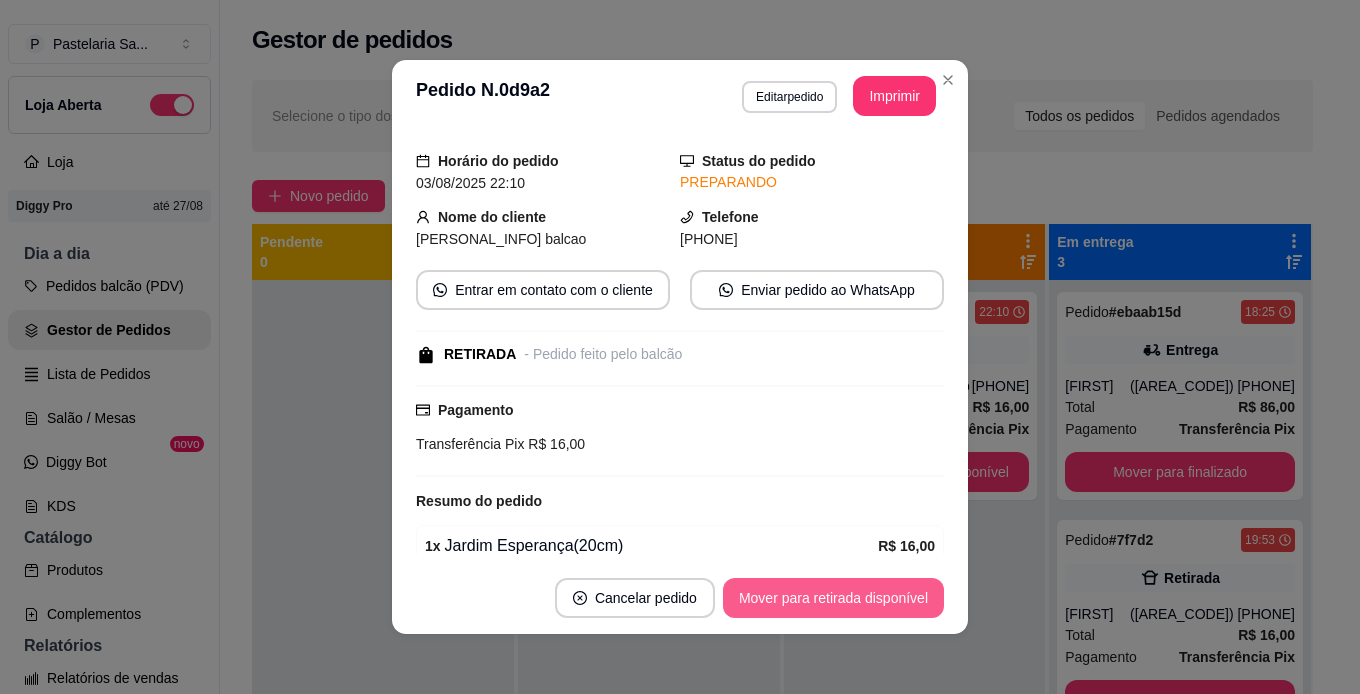 click on "Mover para retirada disponível" at bounding box center (833, 598) 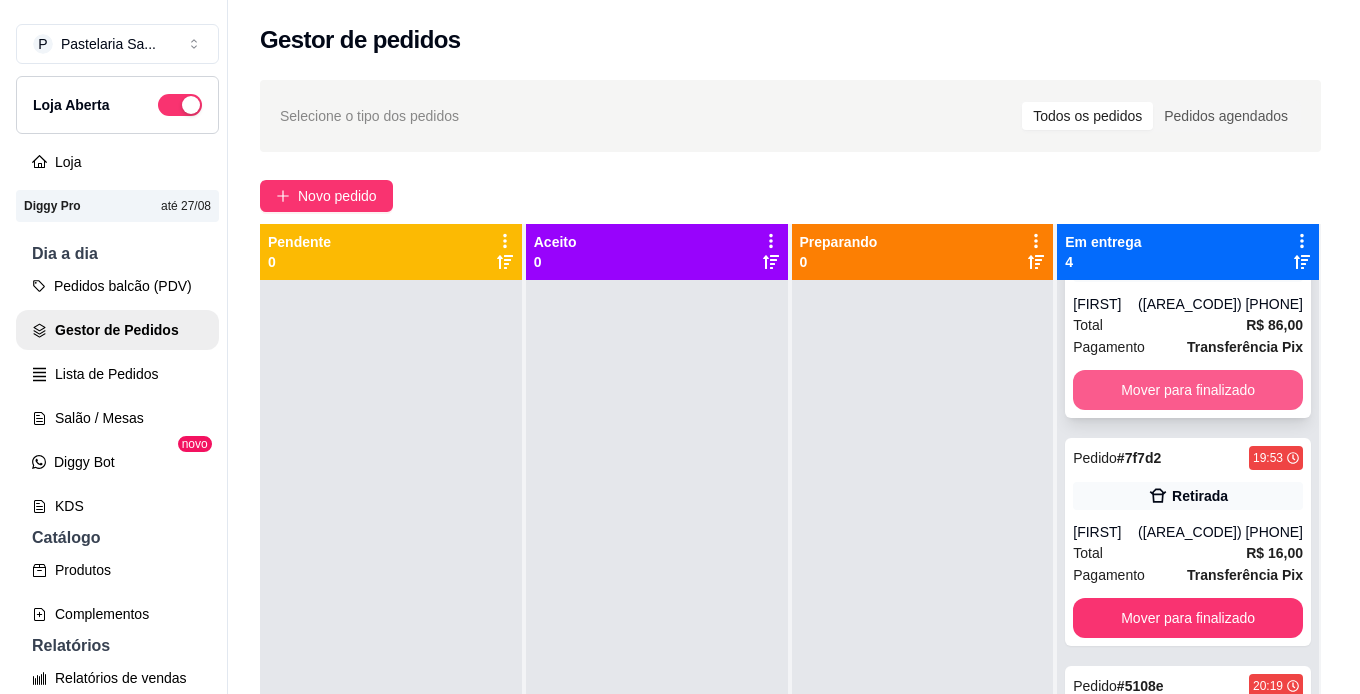 scroll, scrollTop: 0, scrollLeft: 0, axis: both 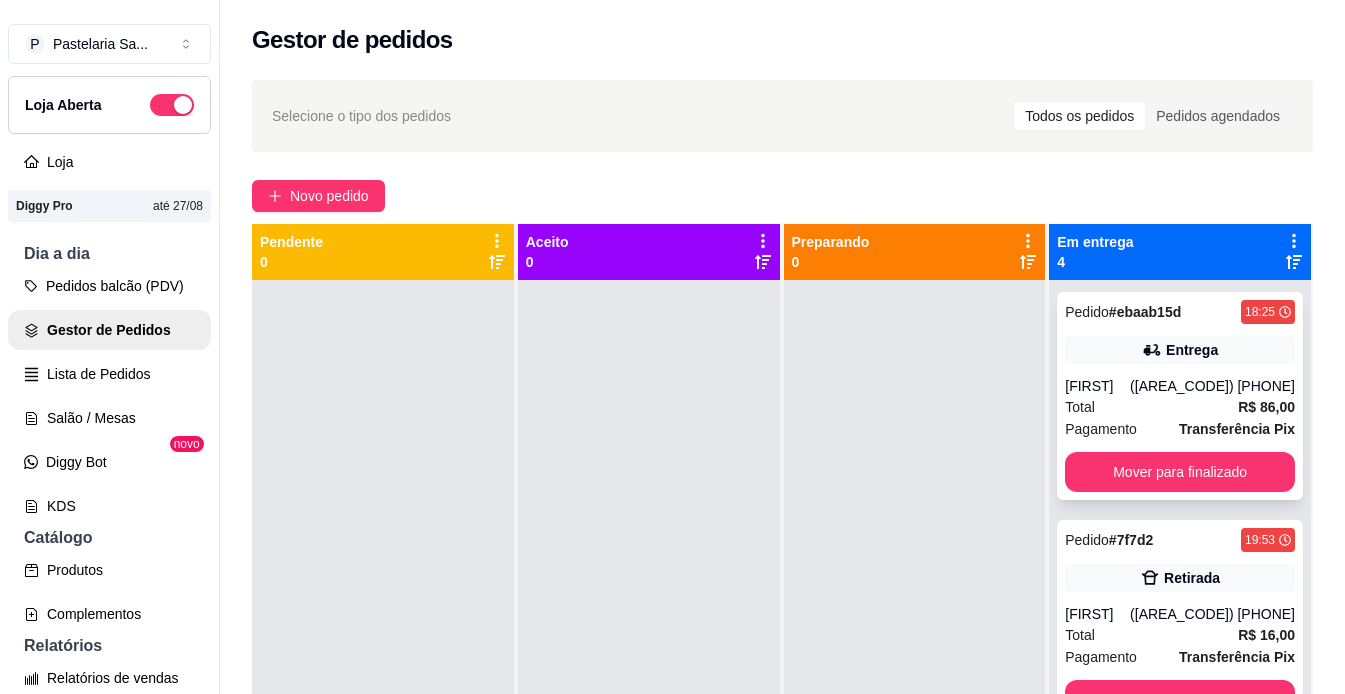 click on "[FIRST]" at bounding box center (1097, 386) 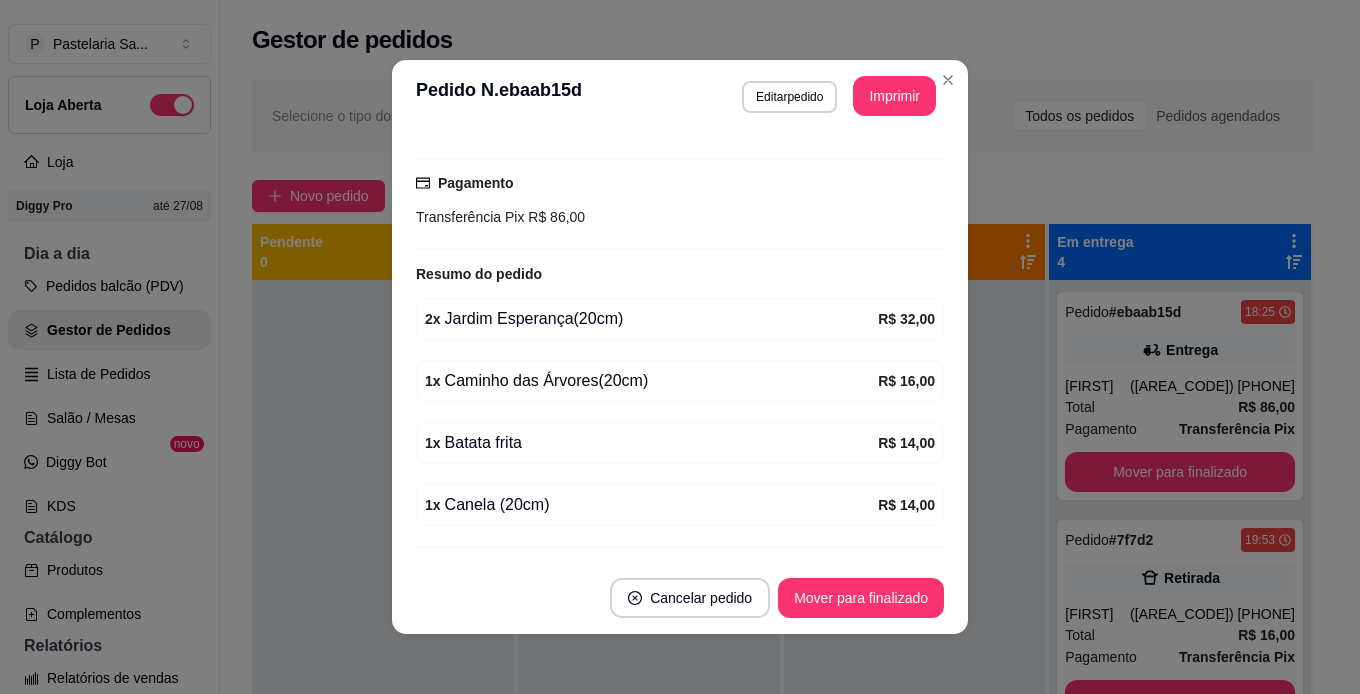 scroll, scrollTop: 549, scrollLeft: 0, axis: vertical 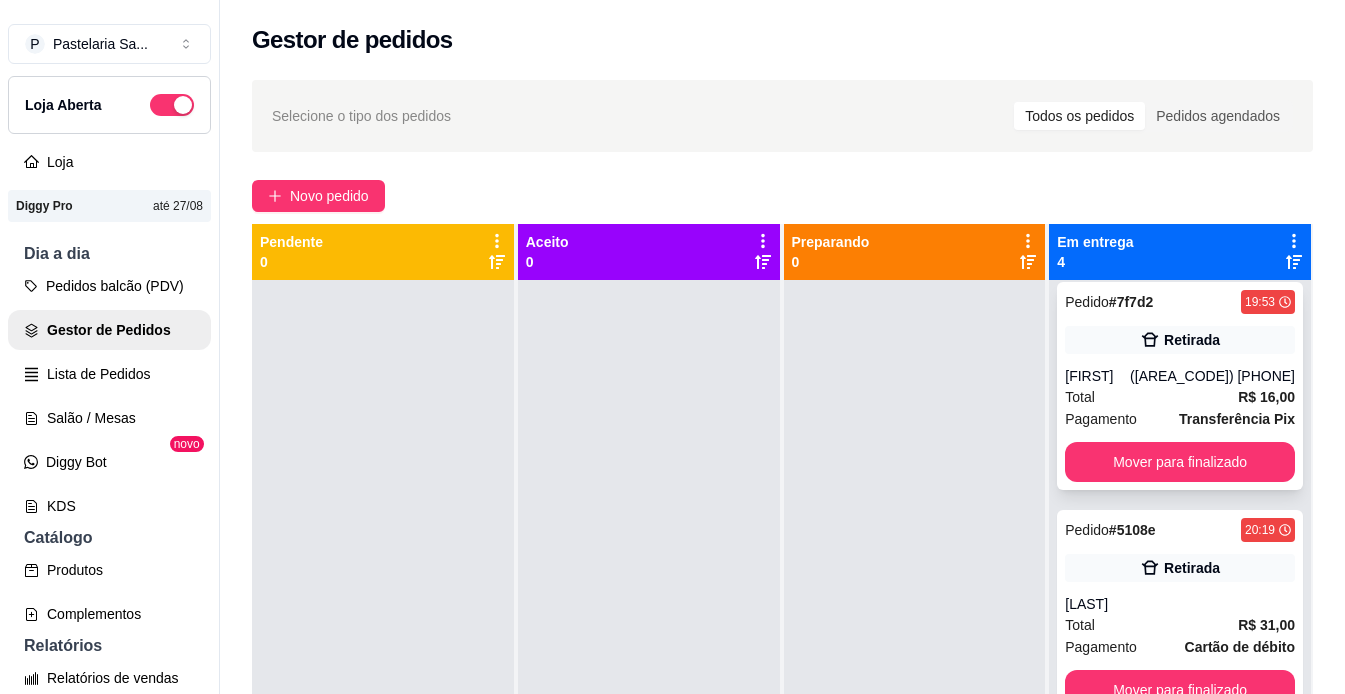 click on "[FIRST]" at bounding box center (1097, 376) 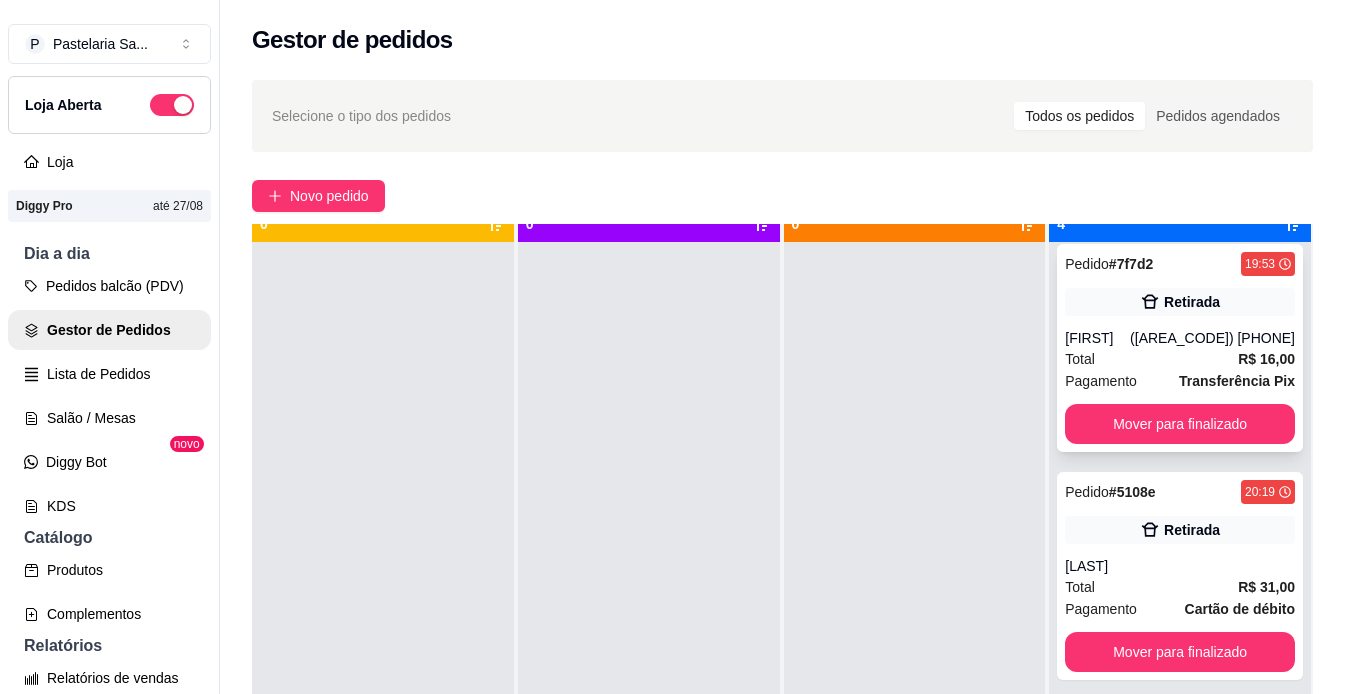 scroll, scrollTop: 56, scrollLeft: 0, axis: vertical 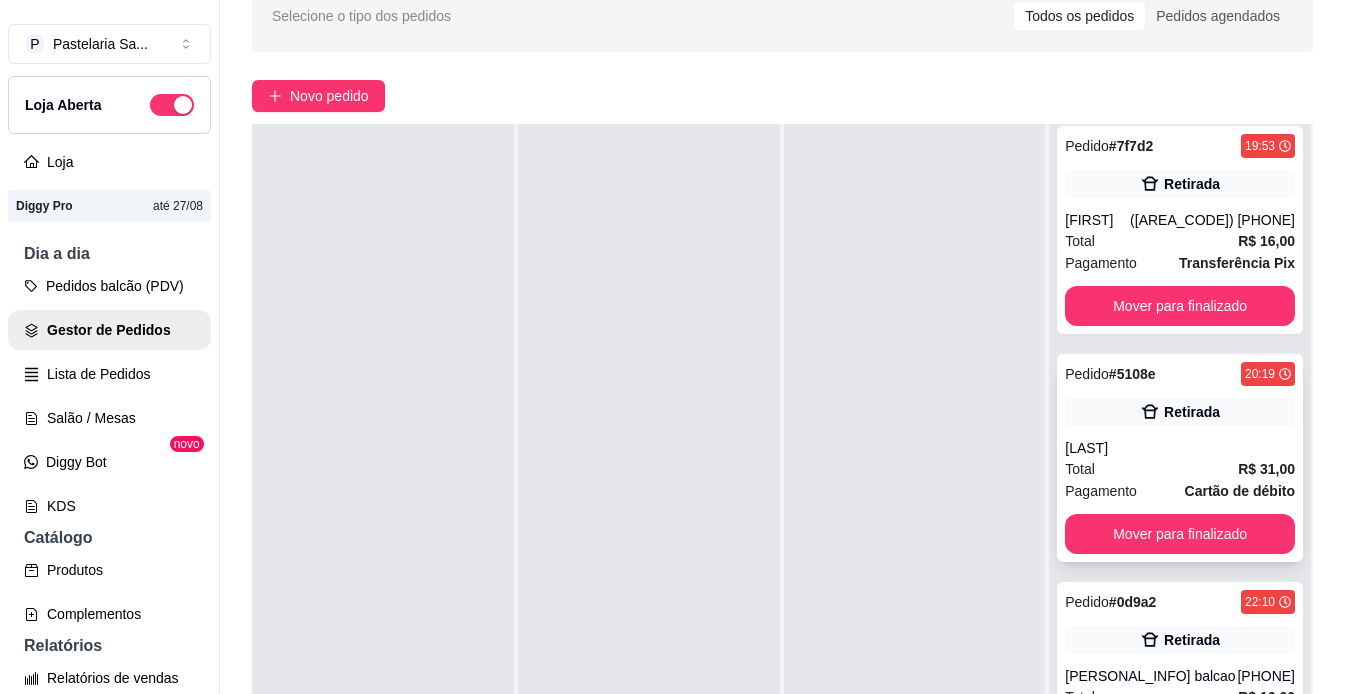 click on "Total R$ 31,00" at bounding box center [1180, 469] 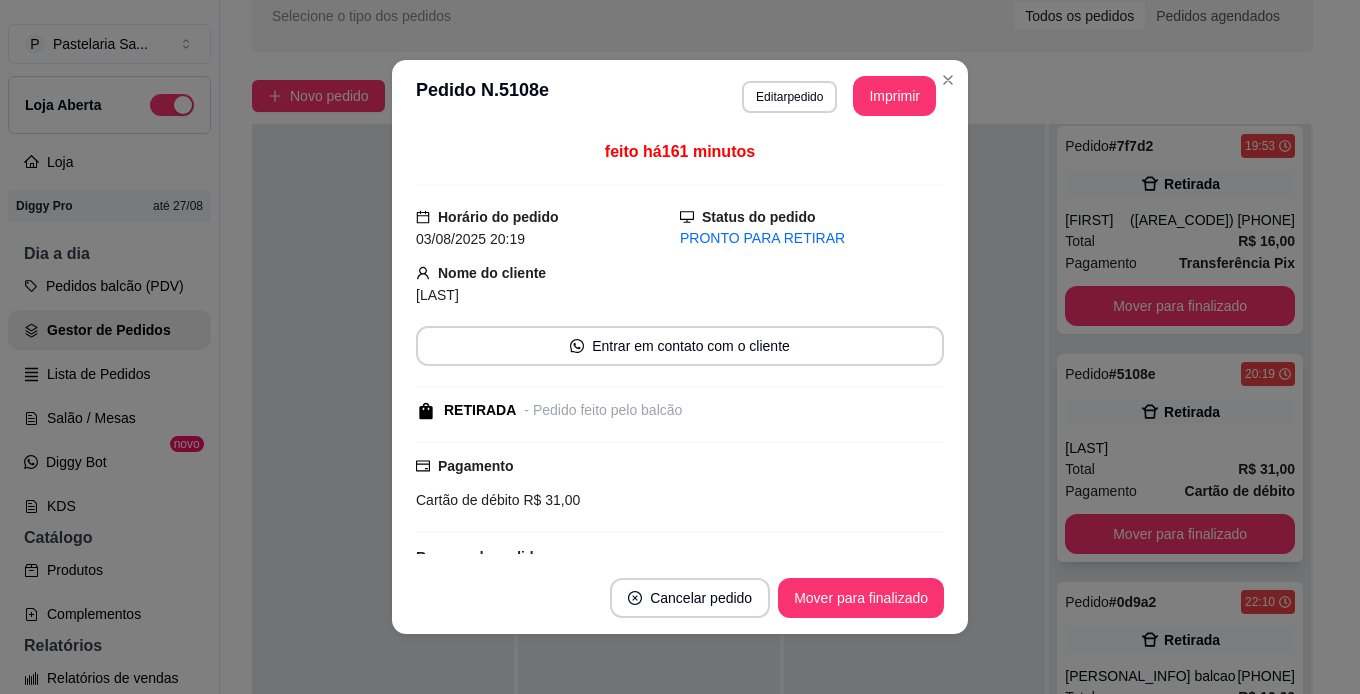 scroll, scrollTop: 4, scrollLeft: 0, axis: vertical 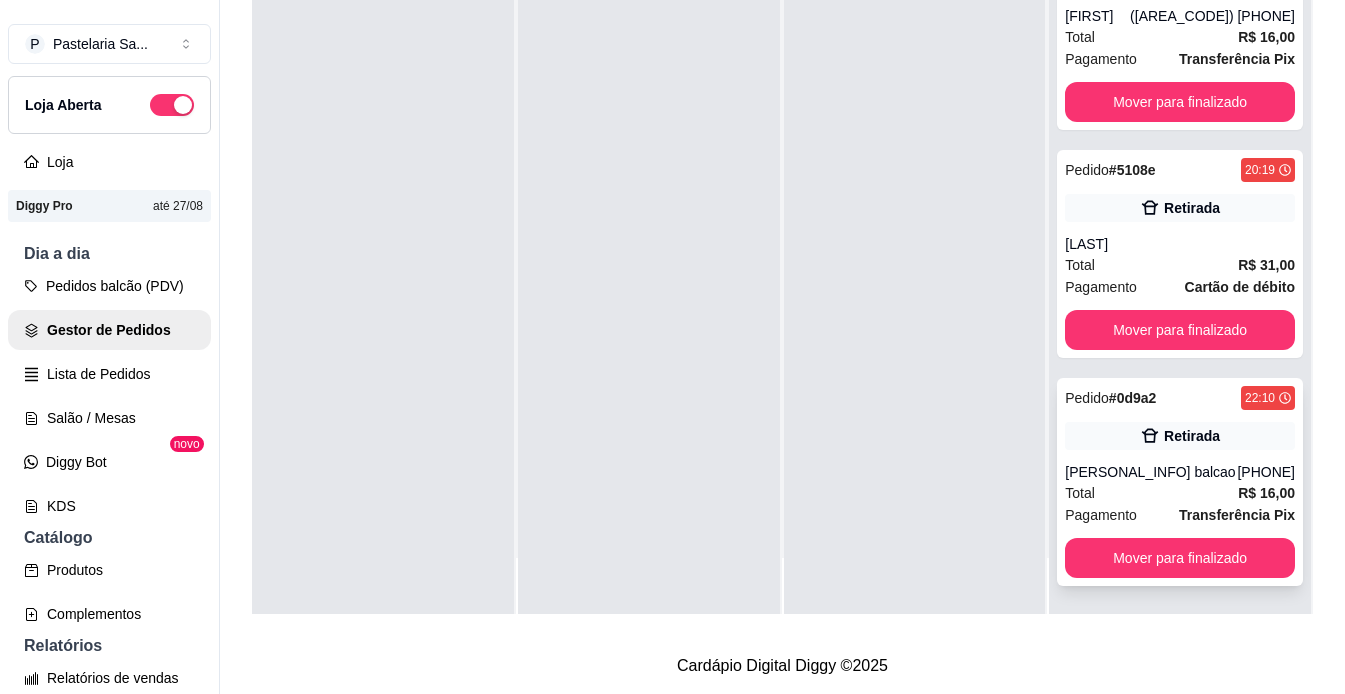 click on "[PERSONAL_INFO] balcao" at bounding box center [1151, 472] 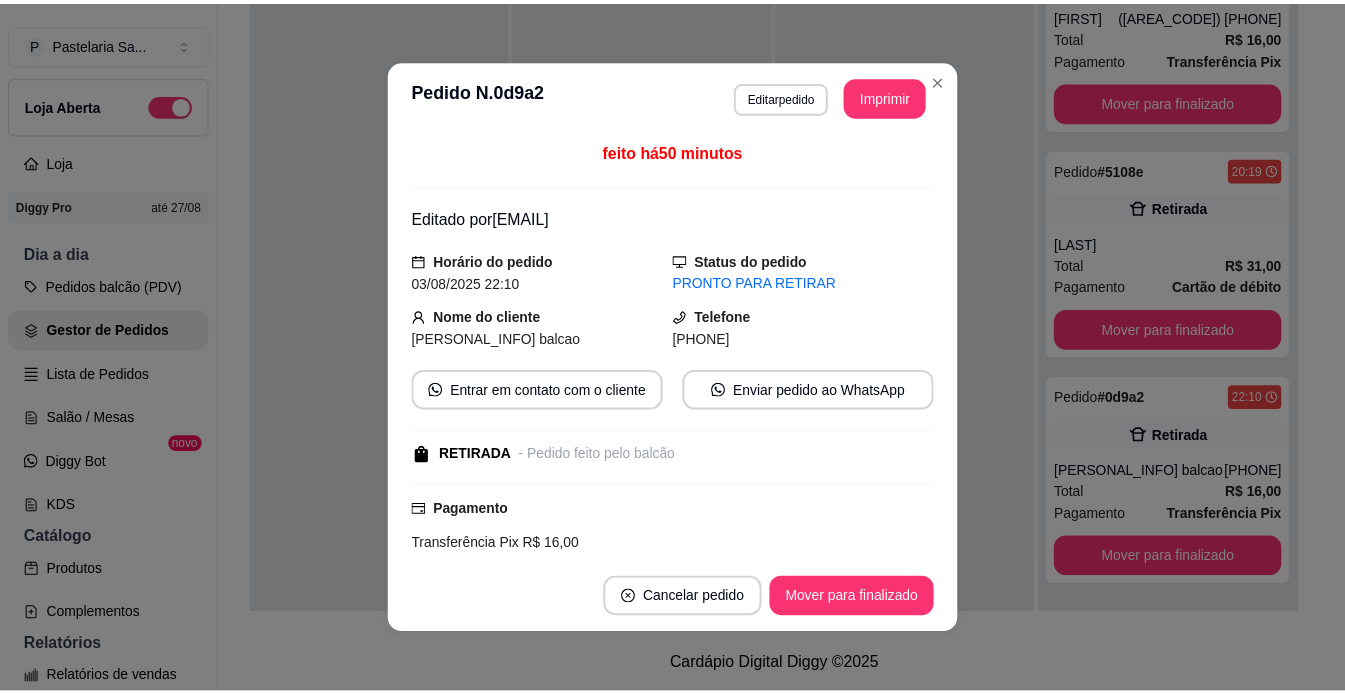 scroll, scrollTop: 191, scrollLeft: 0, axis: vertical 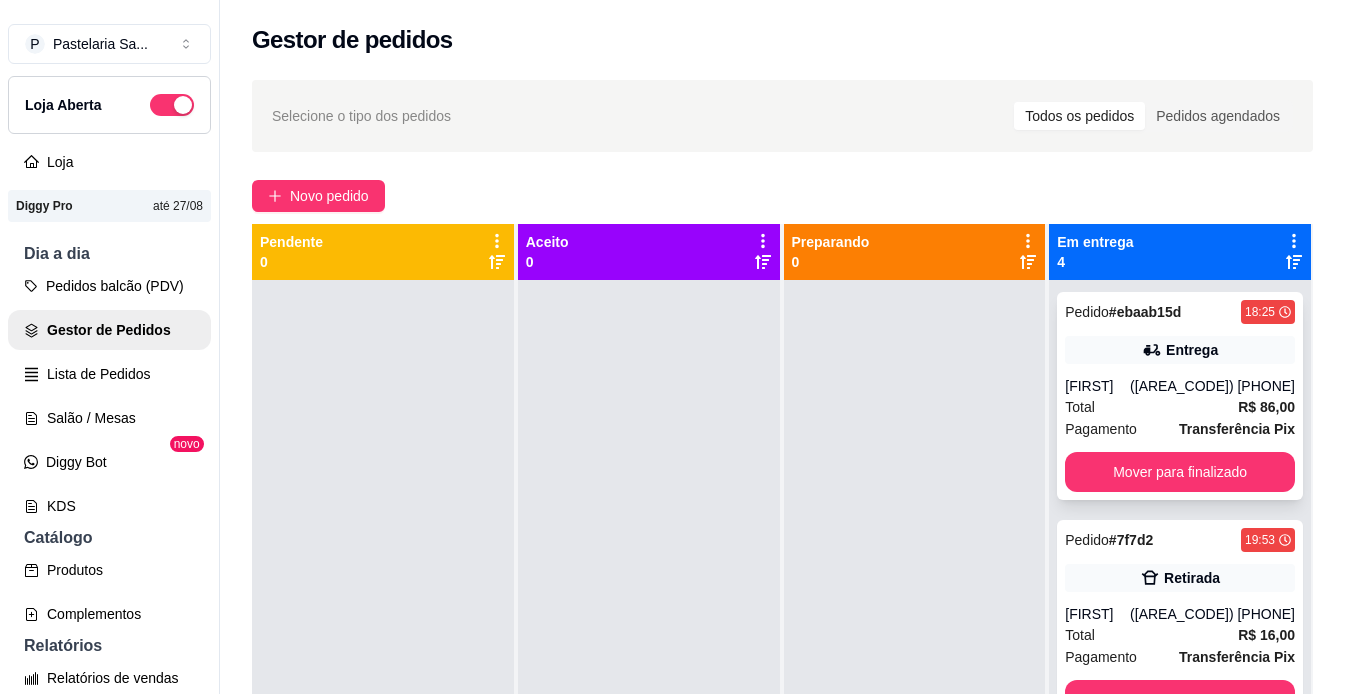 click on "([AREA_CODE]) [PHONE]" at bounding box center [1212, 386] 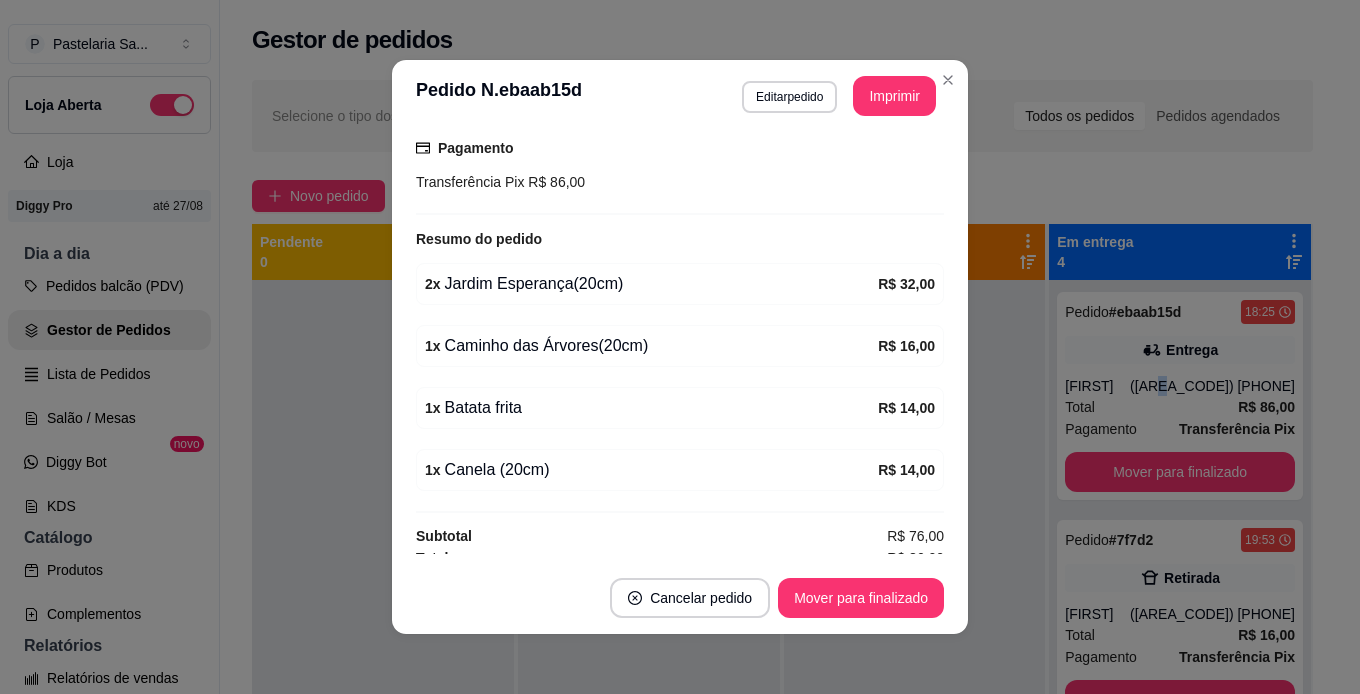 scroll, scrollTop: 549, scrollLeft: 0, axis: vertical 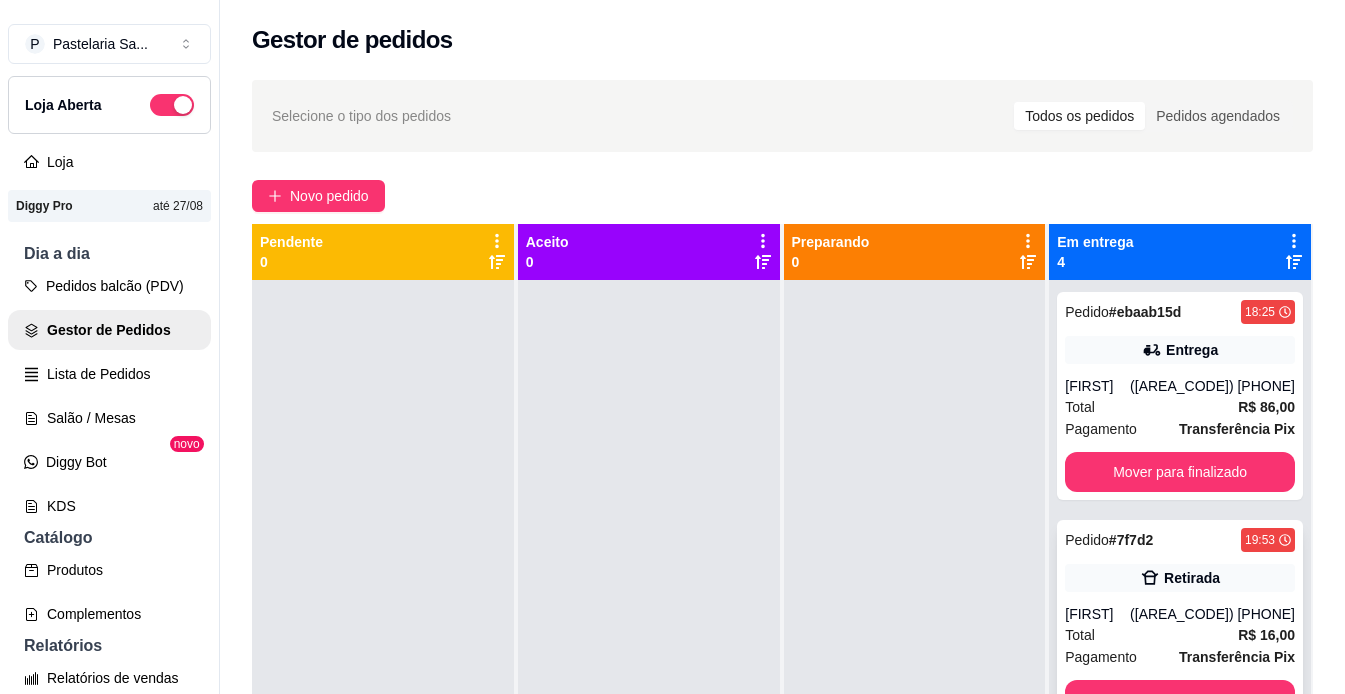 click on "Total R$ 16,00" at bounding box center [1180, 635] 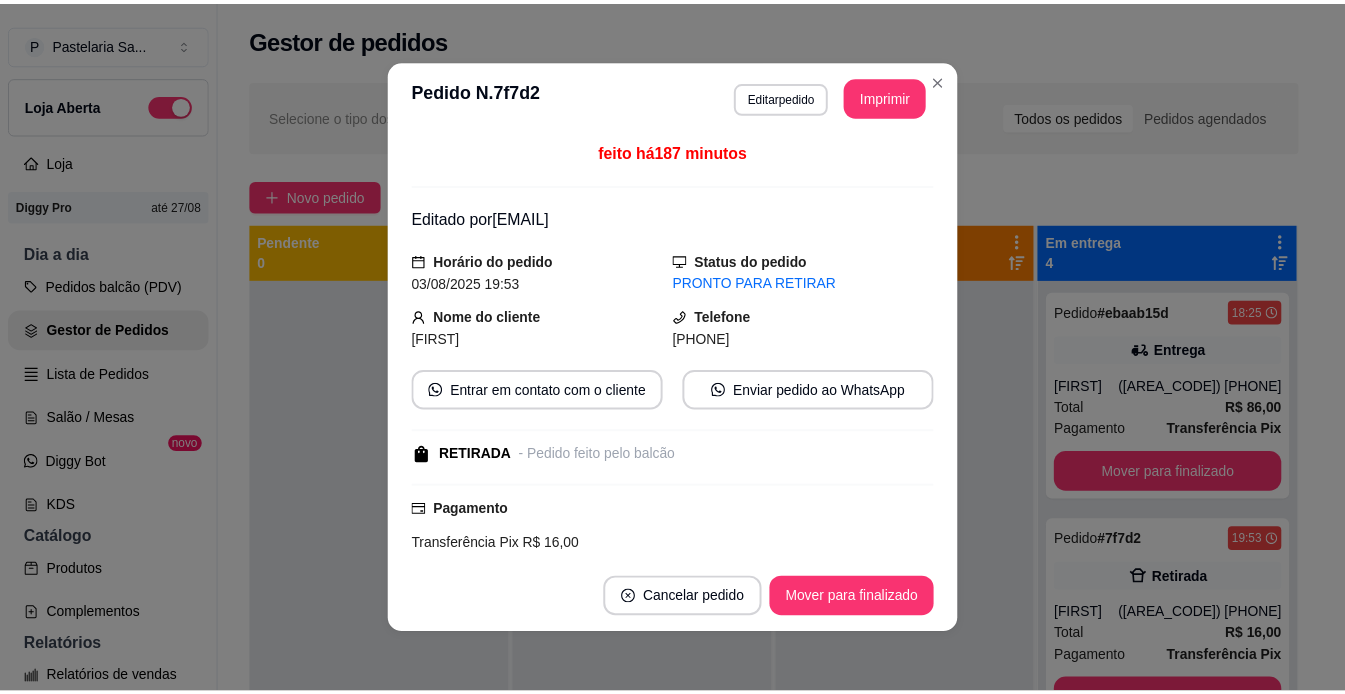 scroll, scrollTop: 191, scrollLeft: 0, axis: vertical 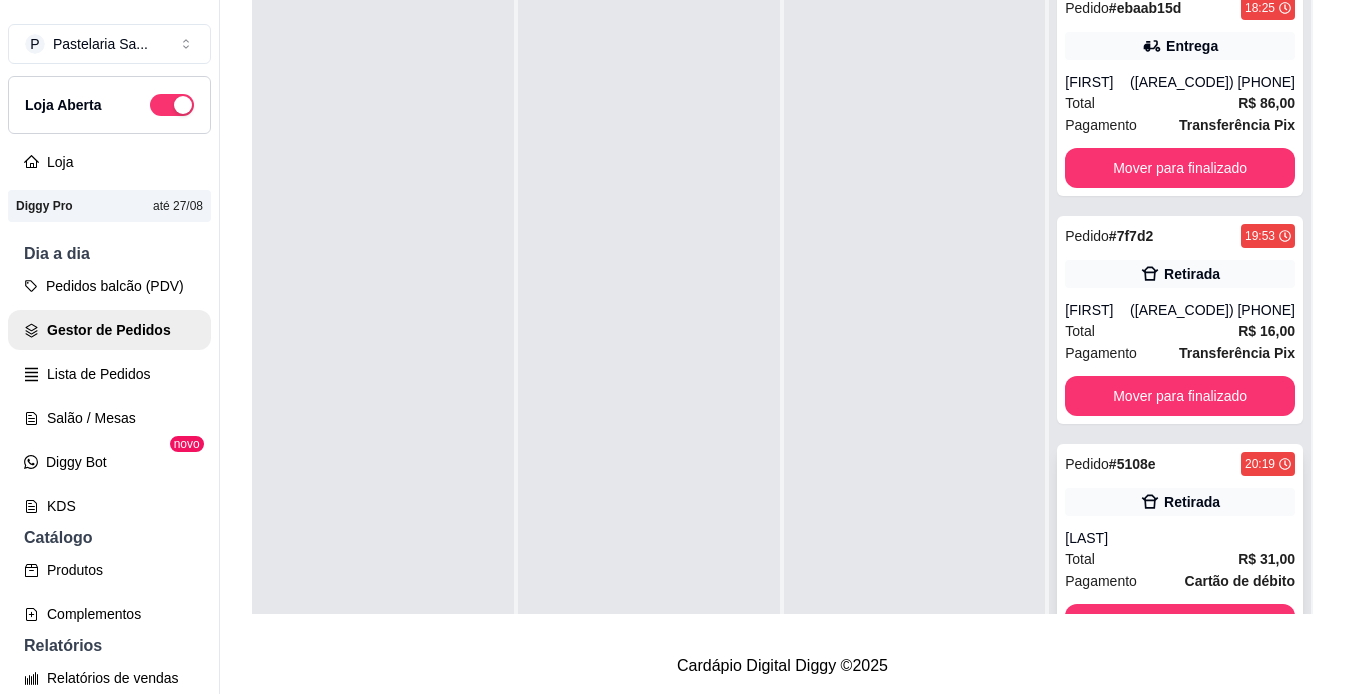 click on "Pedido  # [ORDER_ID] 20:19 Retirada [LAST] Total R$ 31,00 Pagamento Cartão de débito Mover para finalizado" at bounding box center (1180, 548) 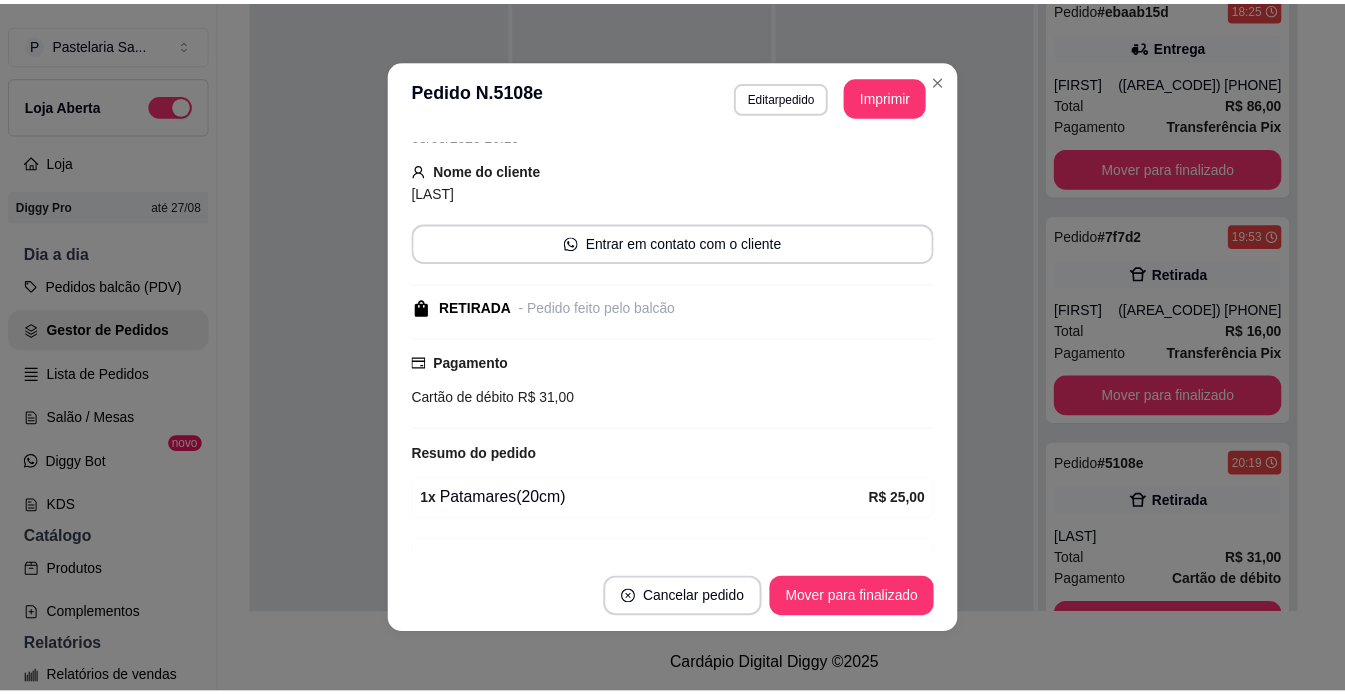 scroll, scrollTop: 209, scrollLeft: 0, axis: vertical 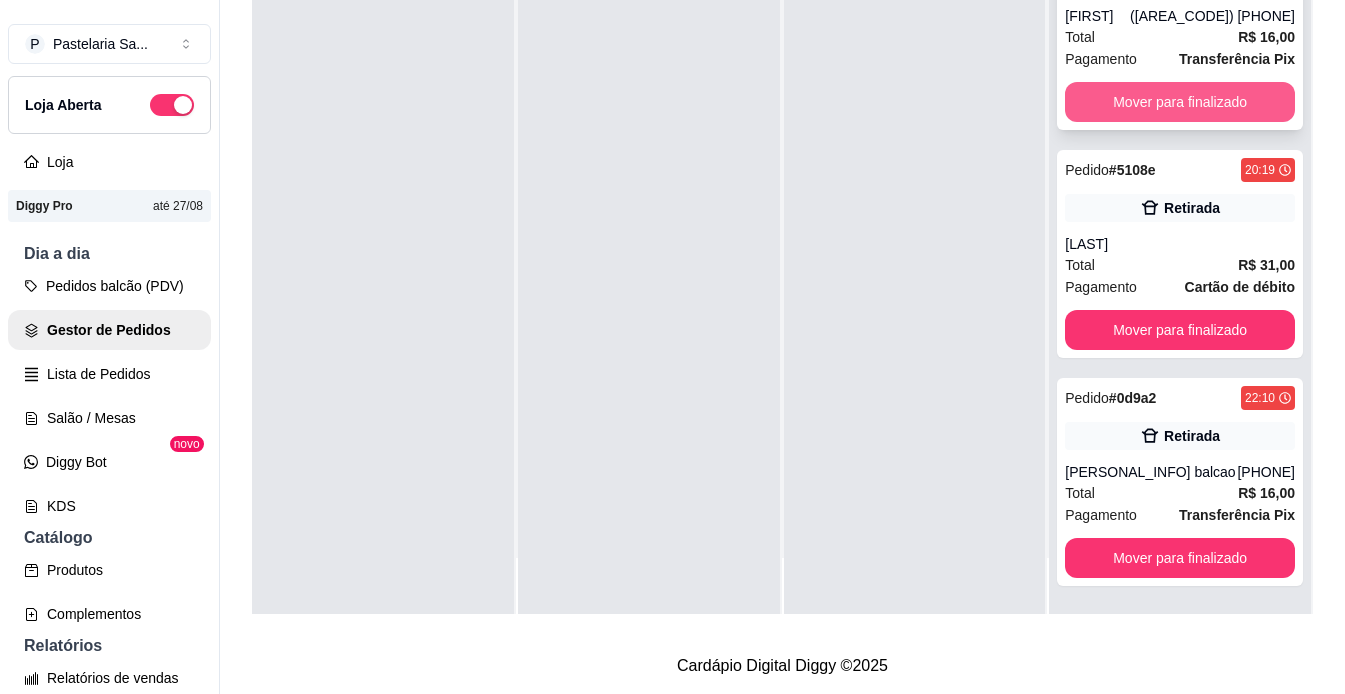 click on "Mover para finalizado" at bounding box center (1180, 102) 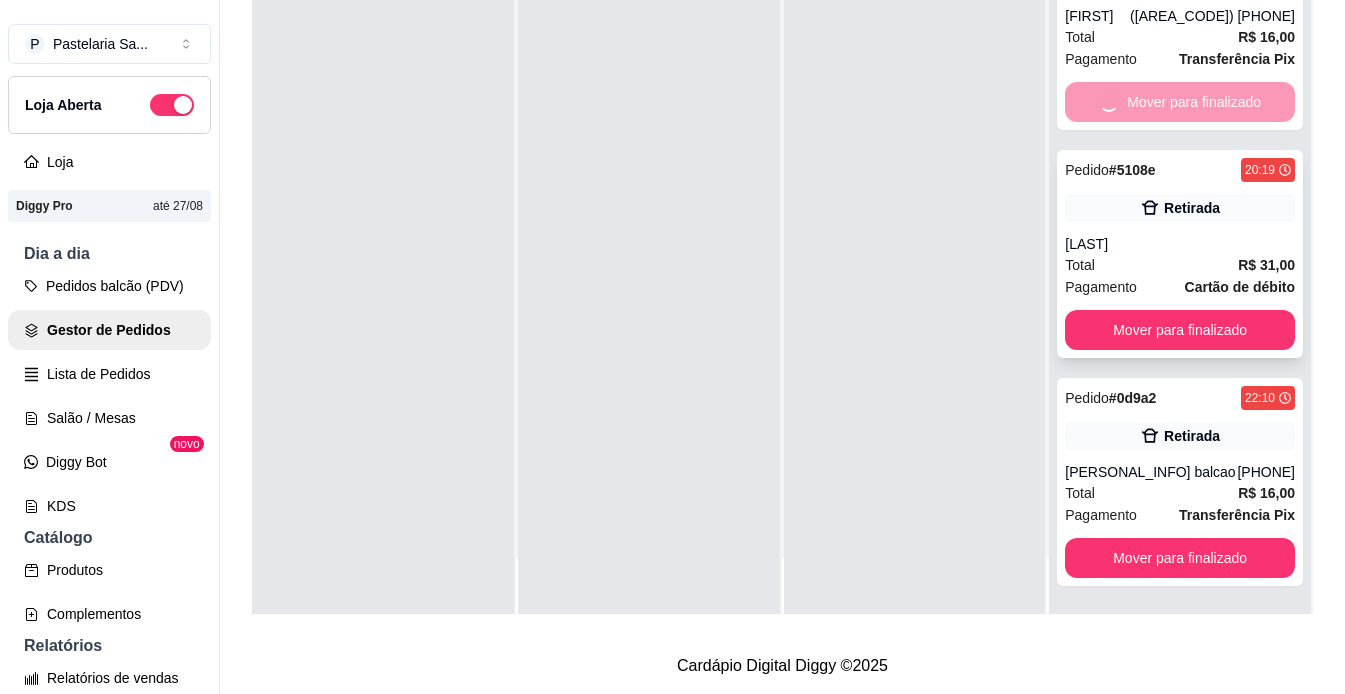 scroll, scrollTop: 10, scrollLeft: 0, axis: vertical 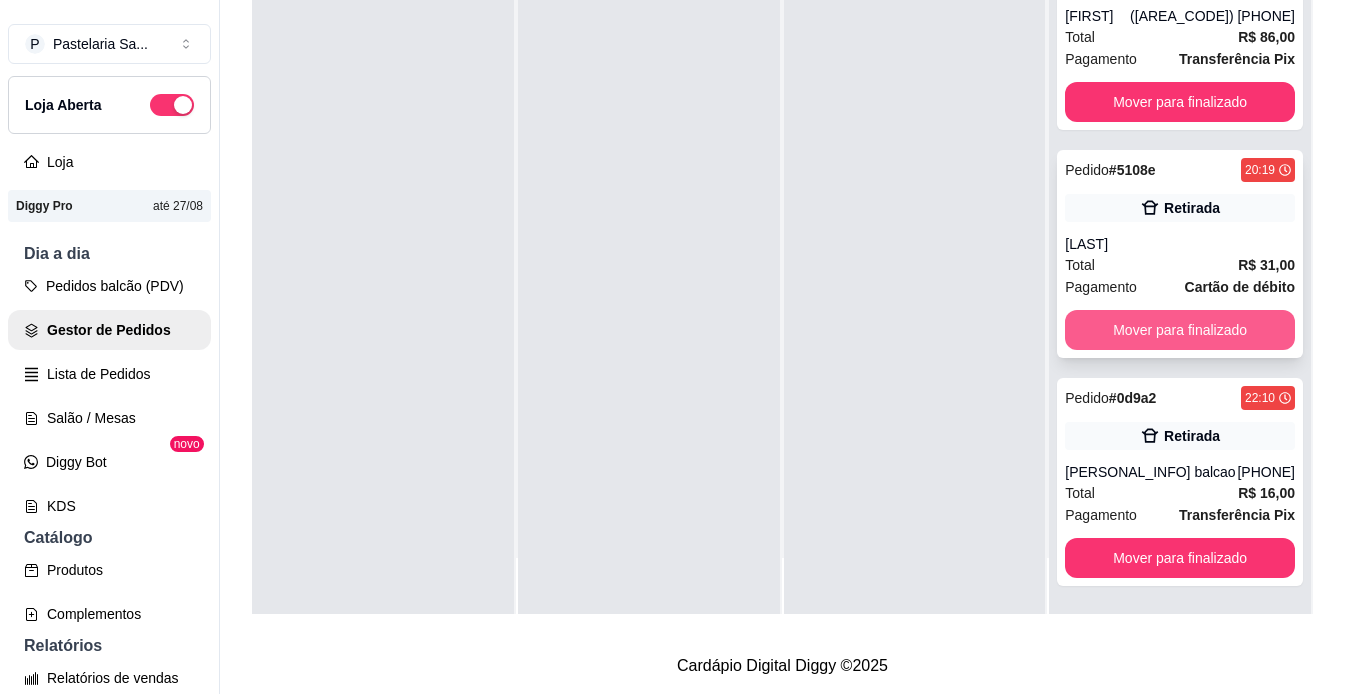 click on "Mover para finalizado" at bounding box center [1180, 330] 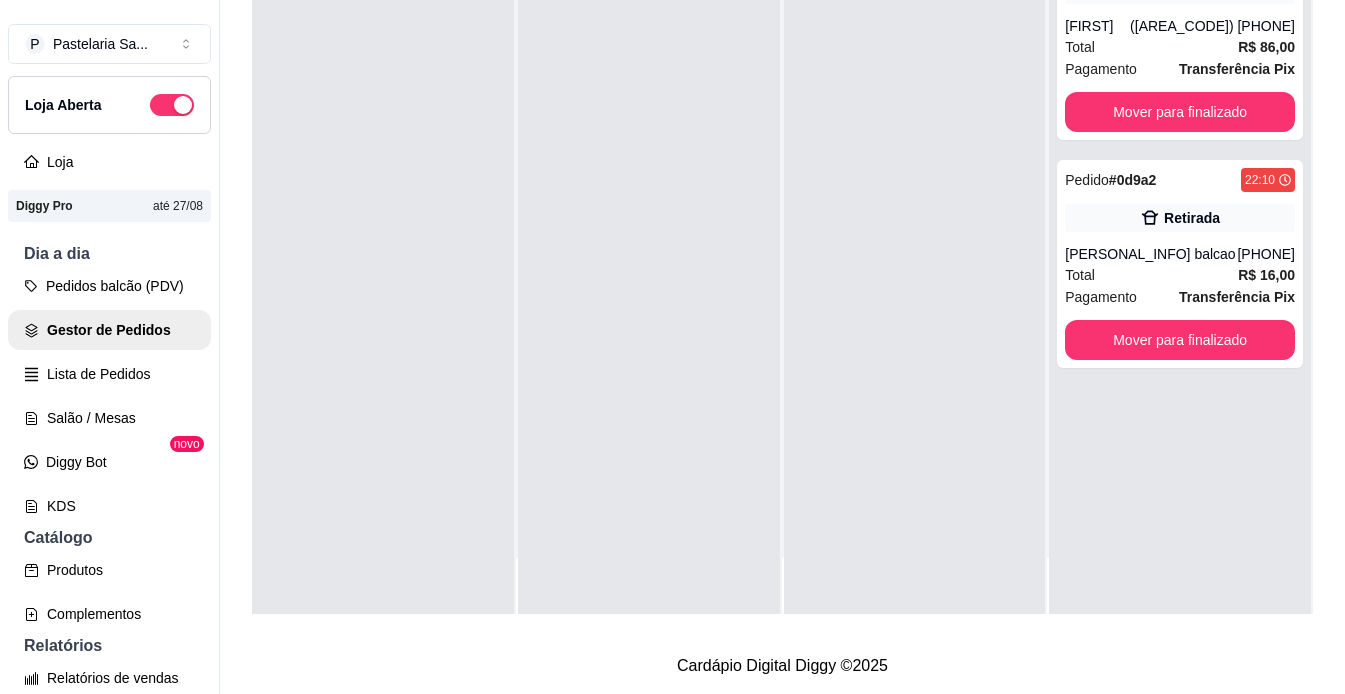 scroll, scrollTop: 0, scrollLeft: 0, axis: both 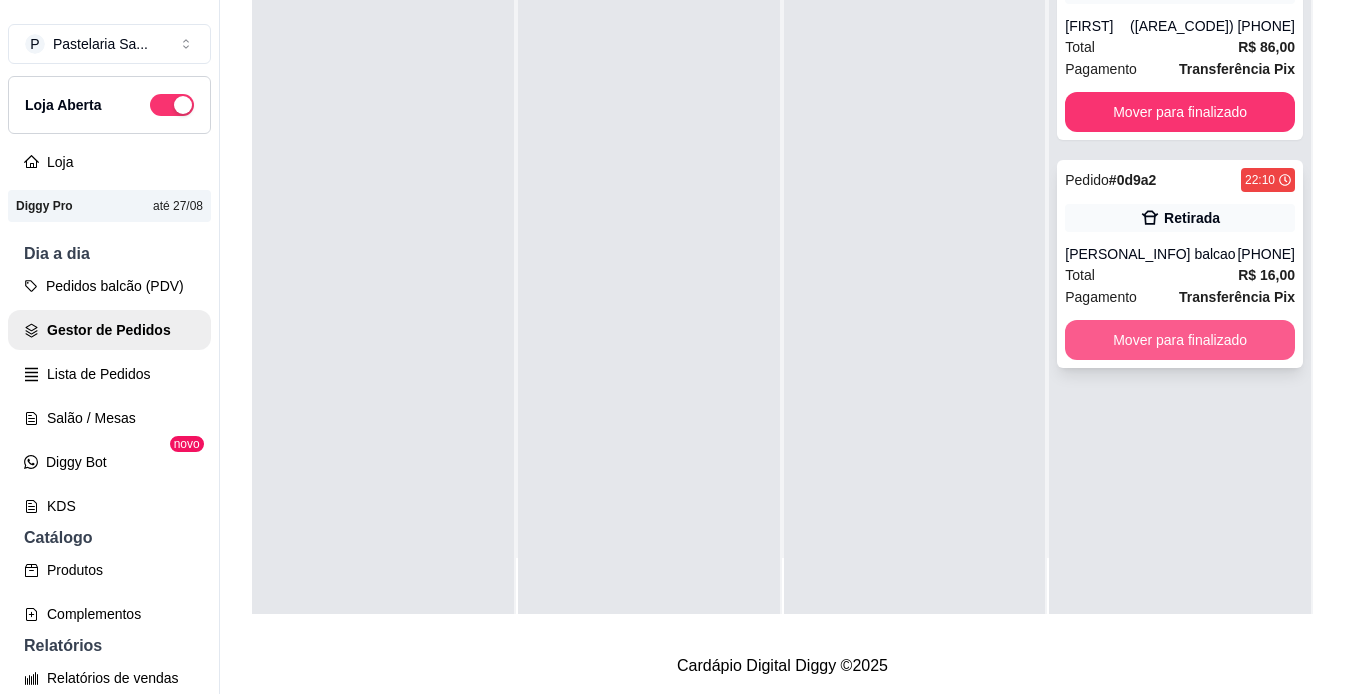 click on "Mover para finalizado" at bounding box center [1180, 340] 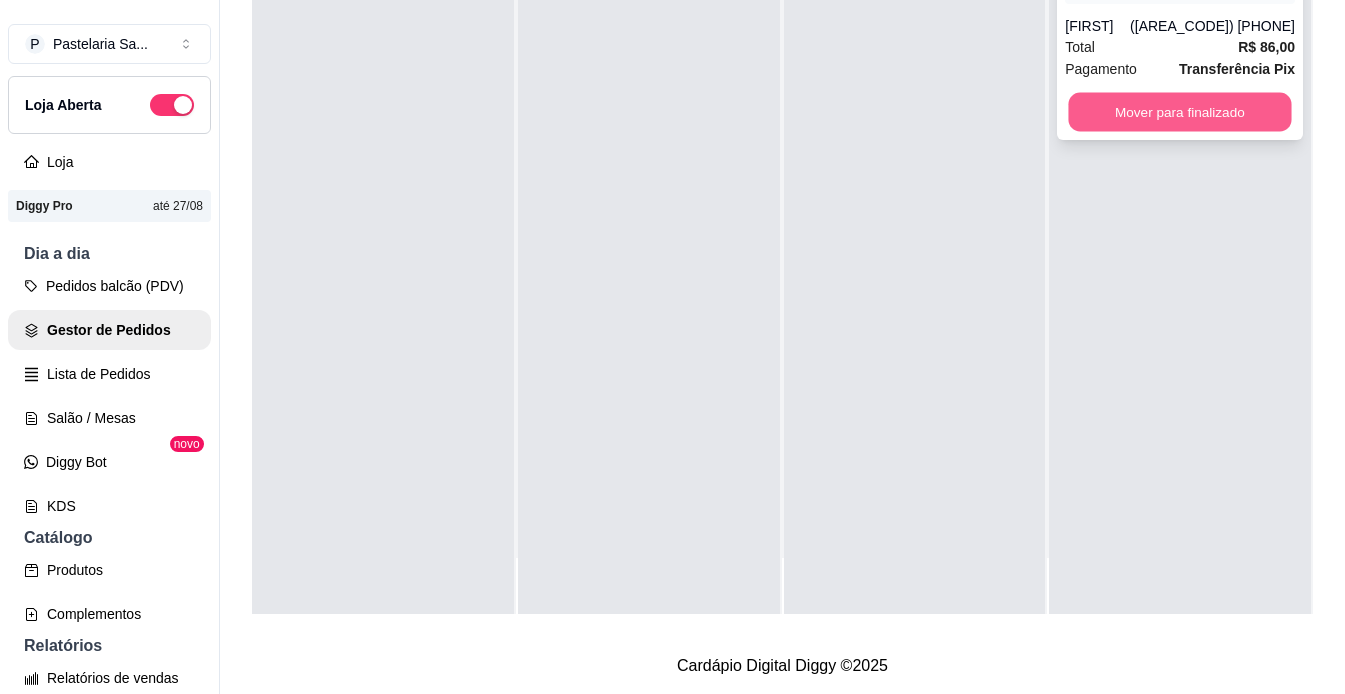 click on "Mover para finalizado" at bounding box center (1180, 112) 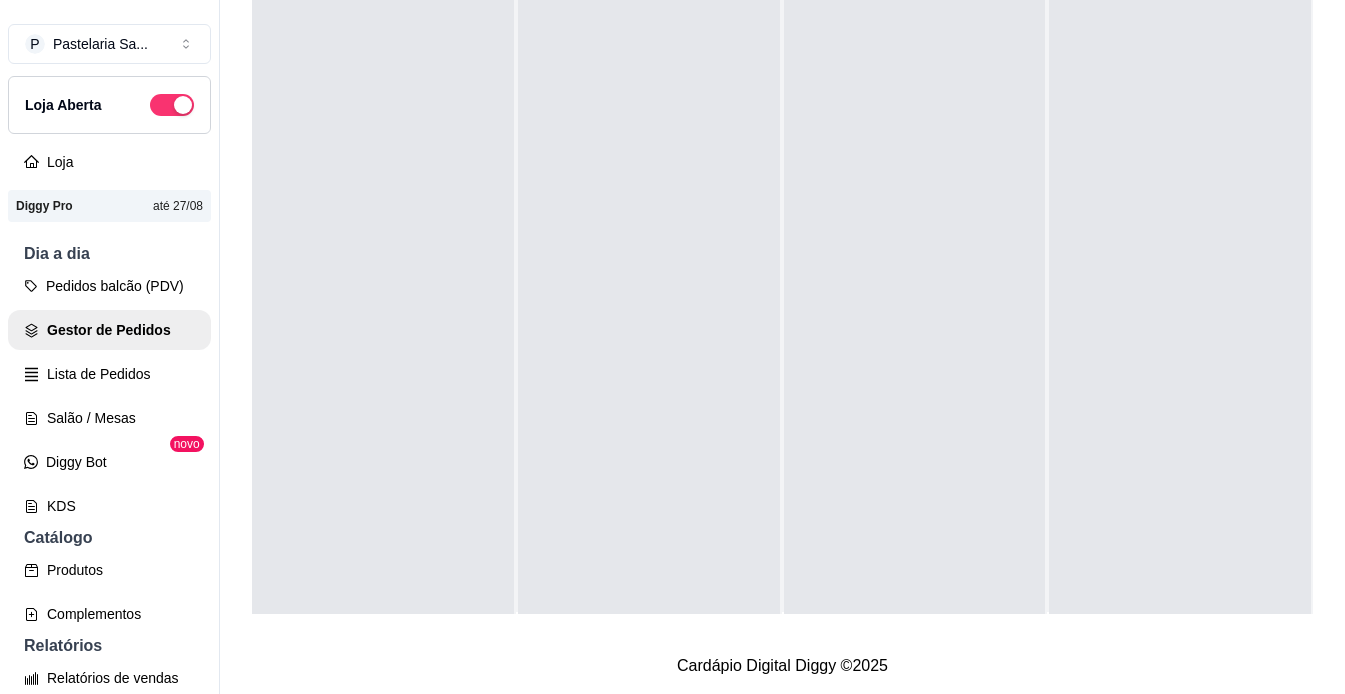 scroll, scrollTop: 0, scrollLeft: 0, axis: both 